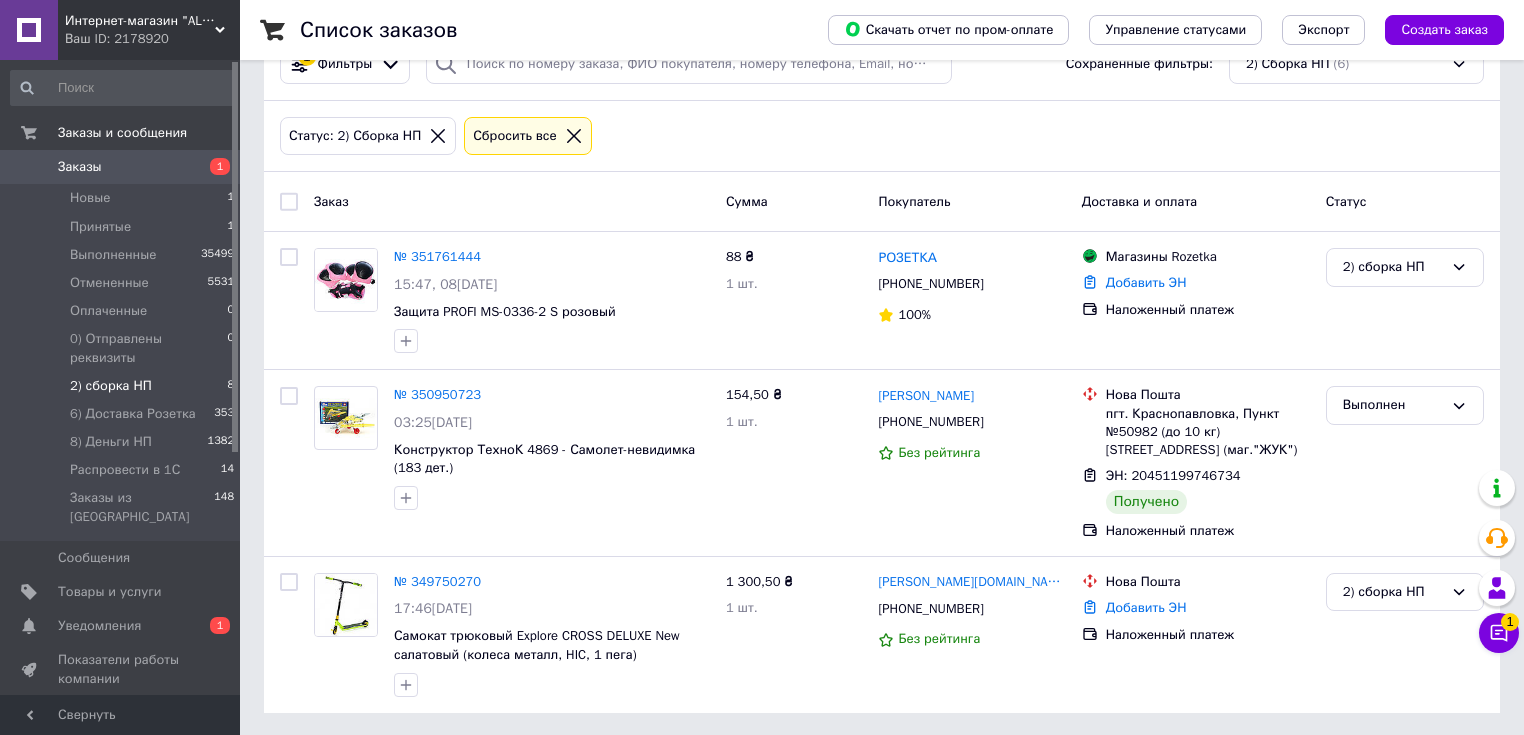 scroll, scrollTop: 55, scrollLeft: 0, axis: vertical 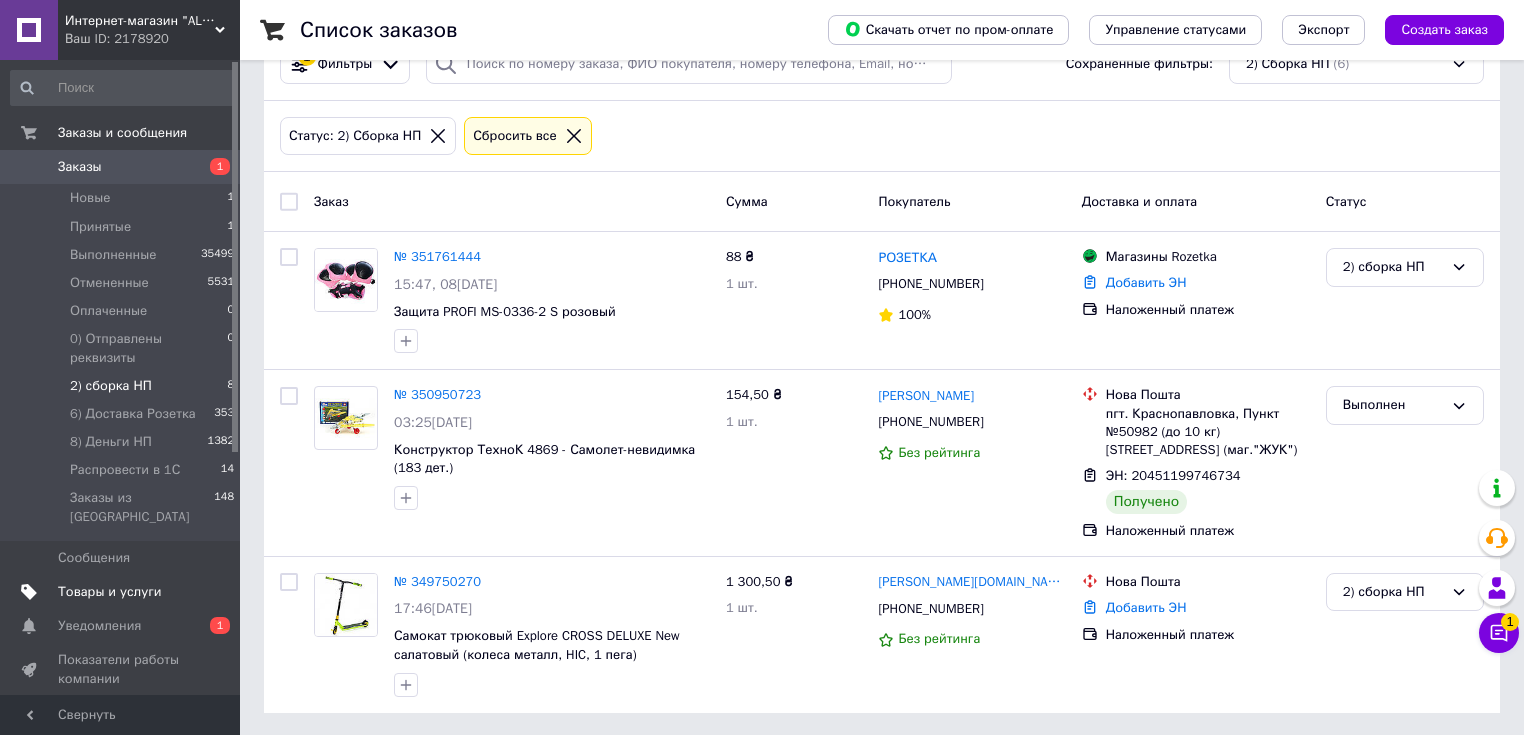 click on "Товары и услуги" at bounding box center (110, 592) 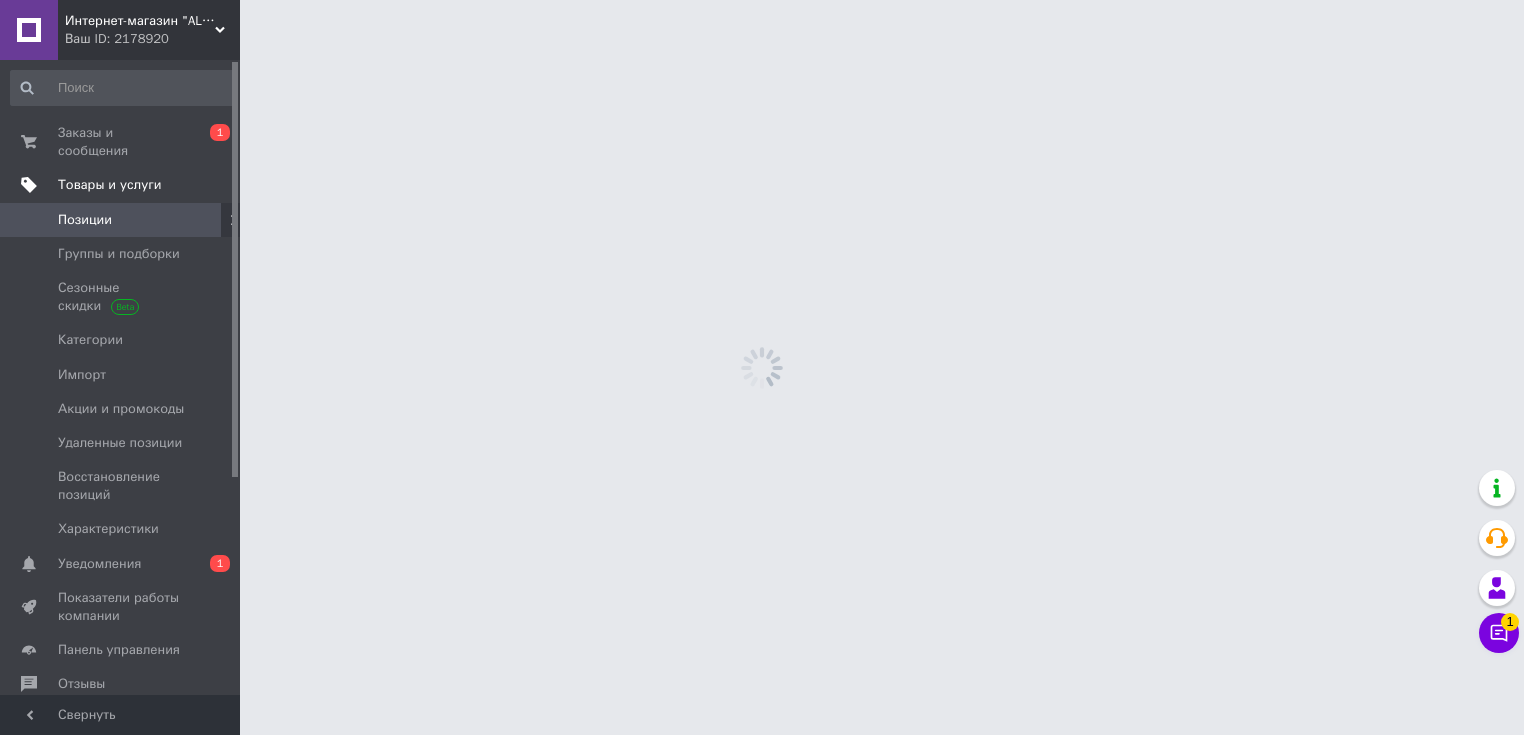 scroll, scrollTop: 0, scrollLeft: 0, axis: both 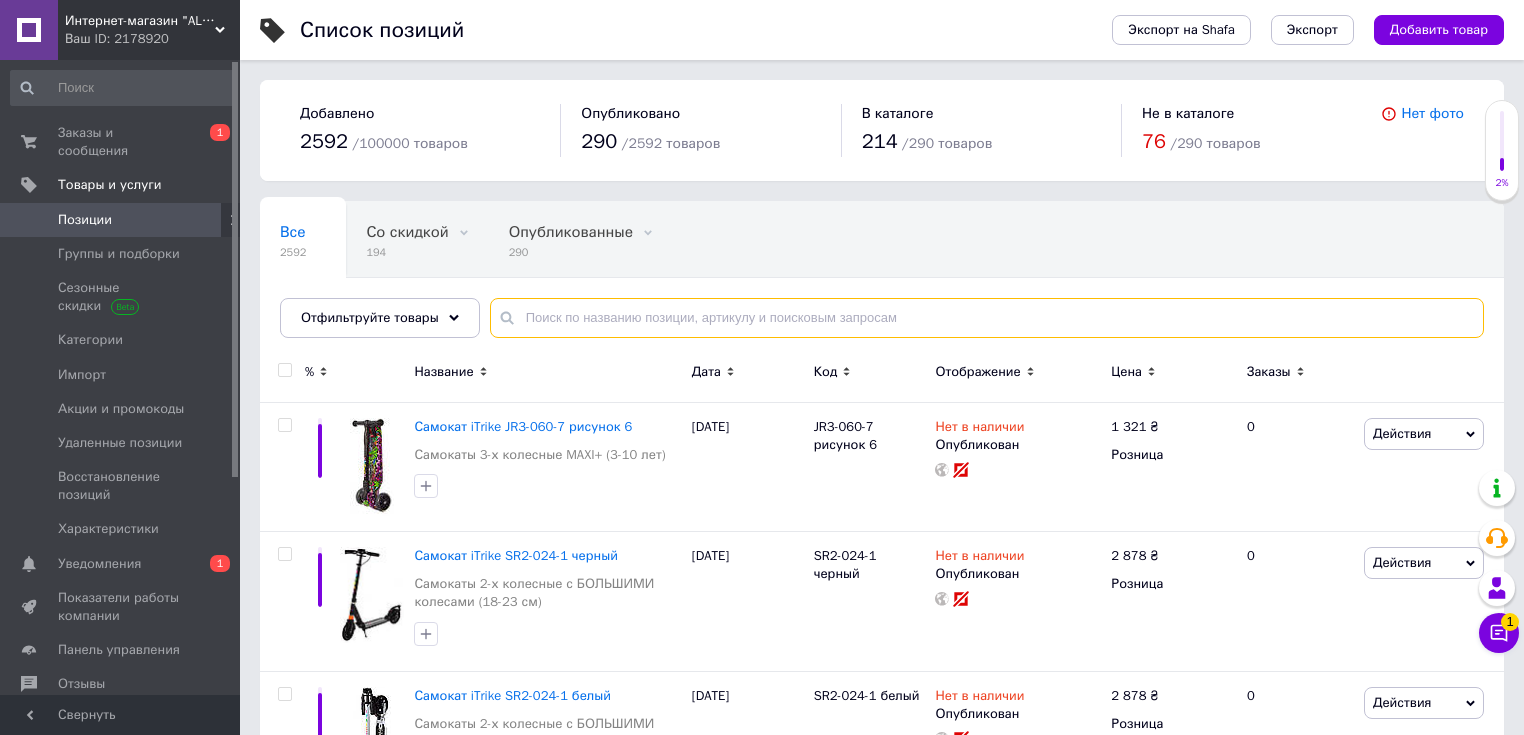 click at bounding box center [987, 318] 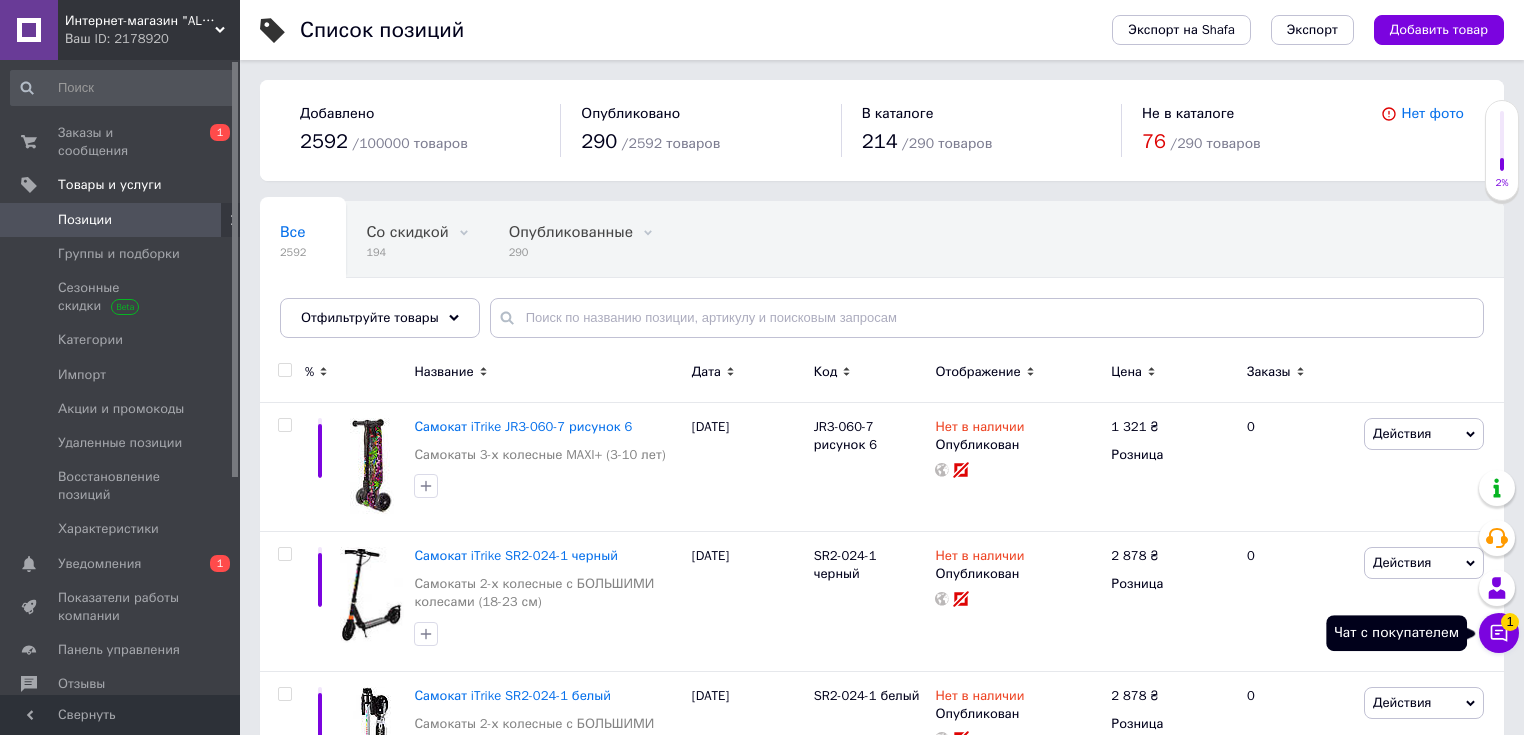 click 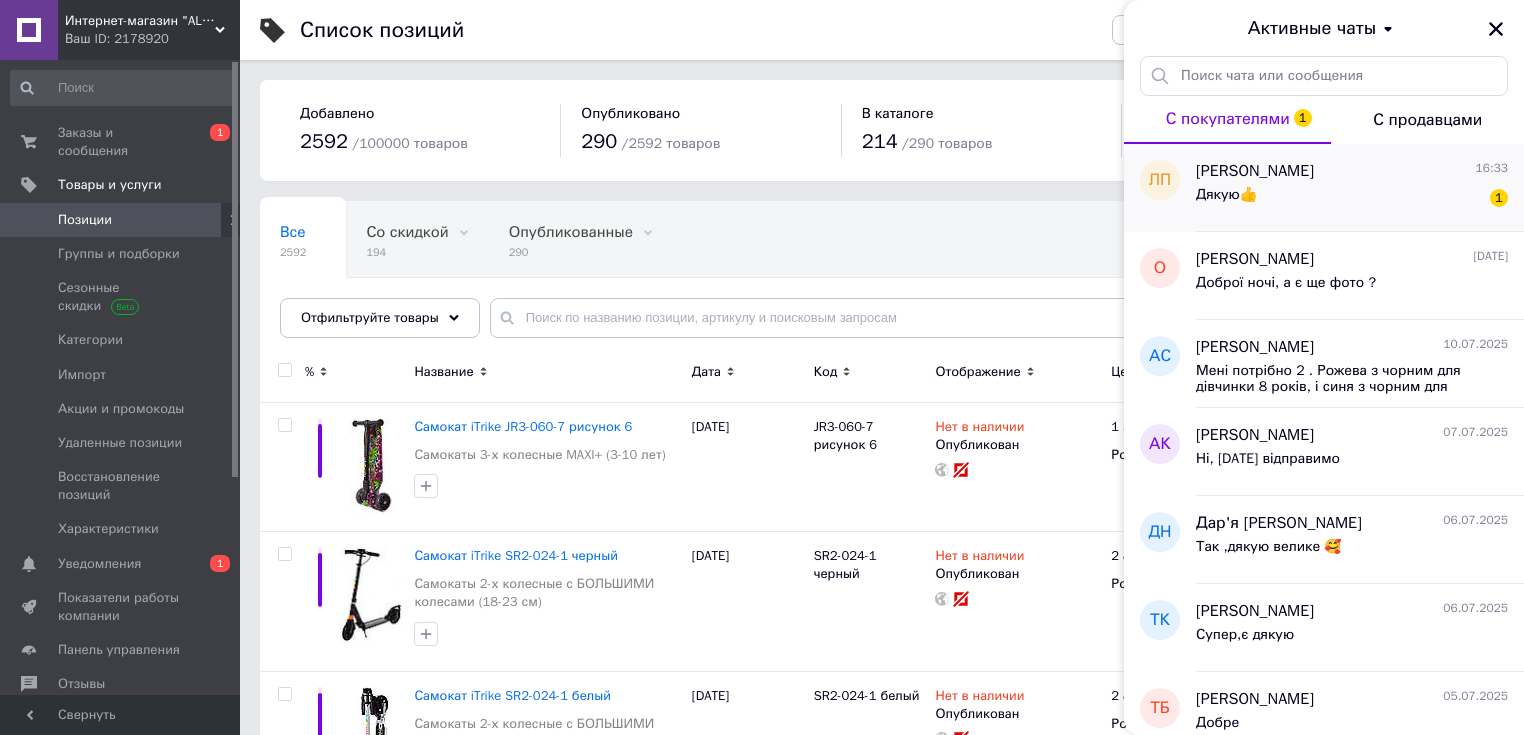click on "Дякую👍 1" at bounding box center [1352, 199] 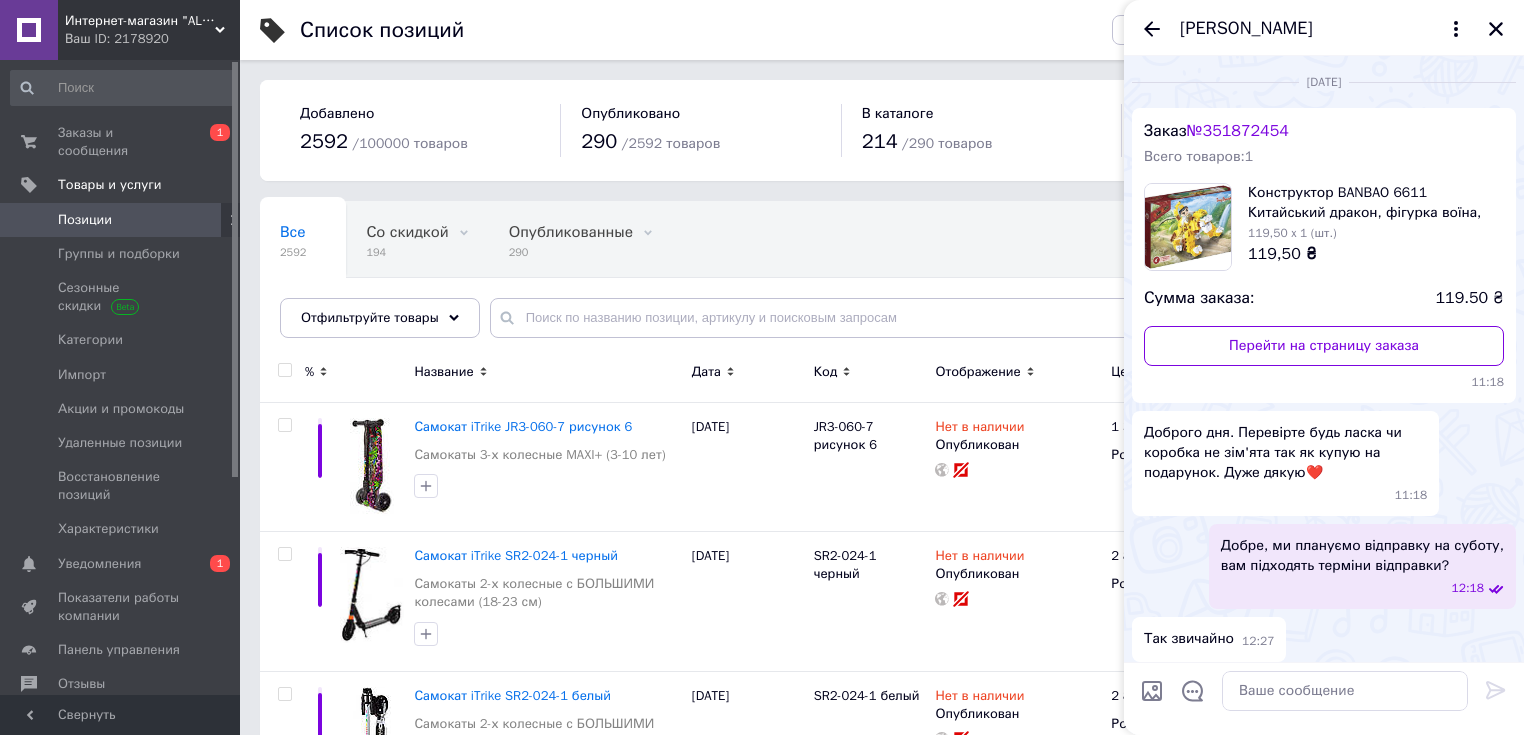 scroll, scrollTop: 256, scrollLeft: 0, axis: vertical 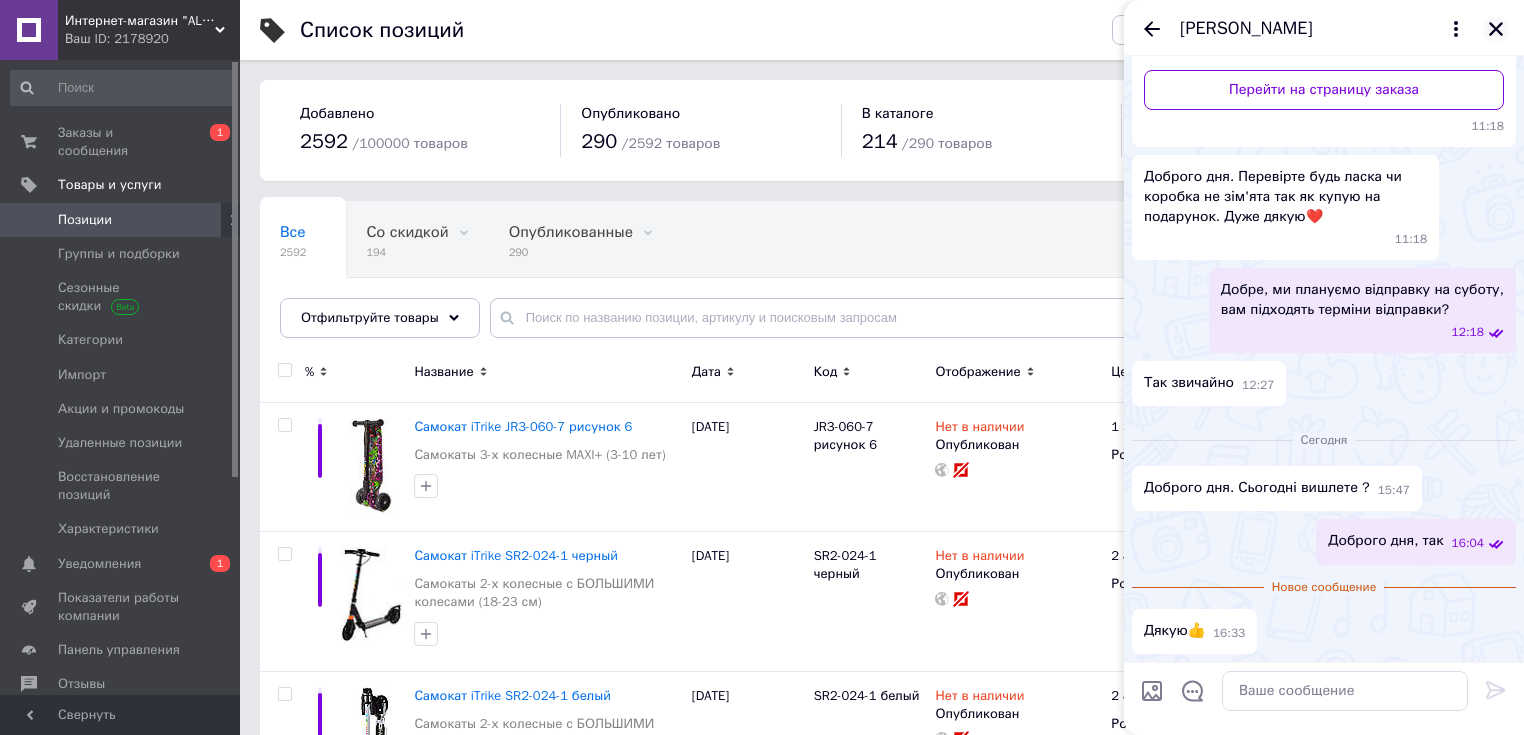 click 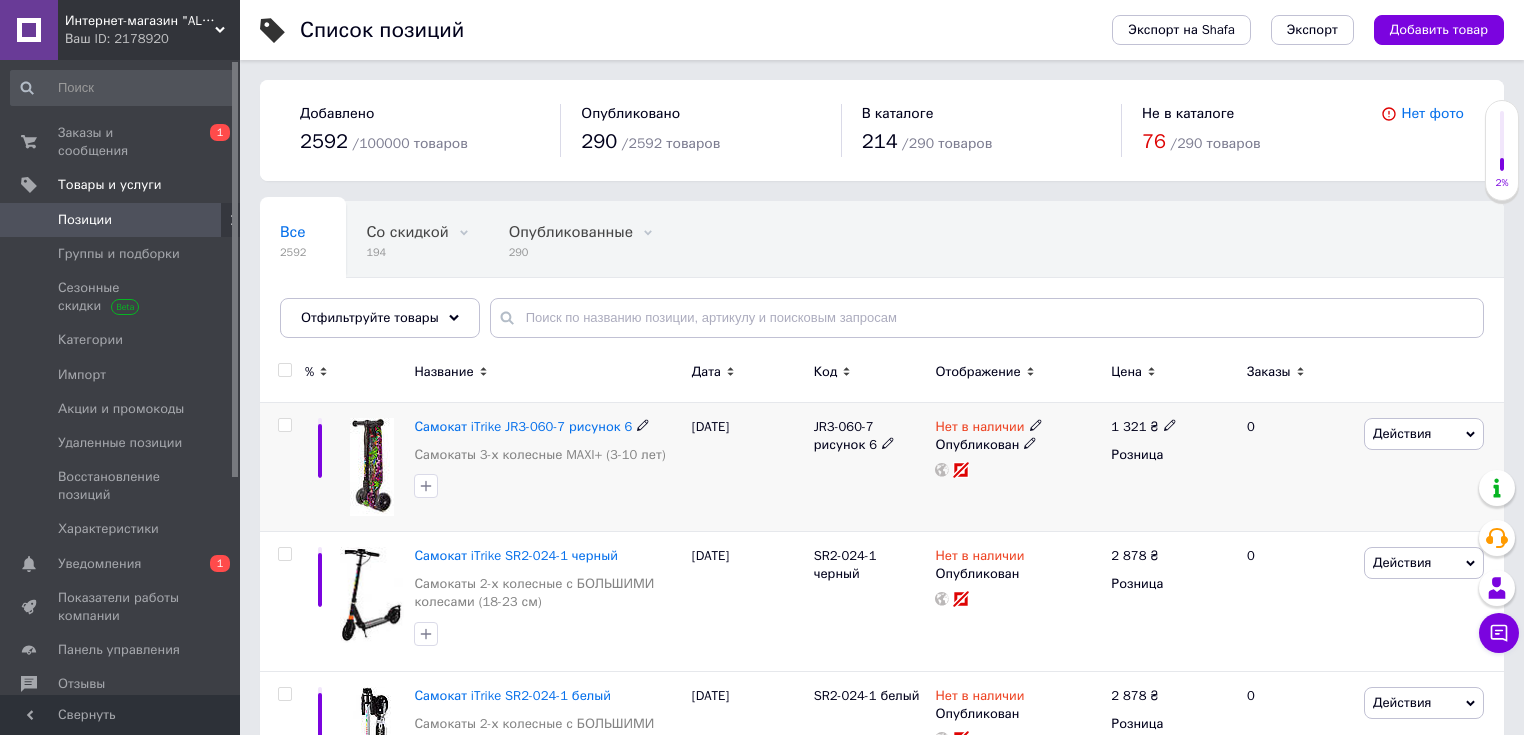 click 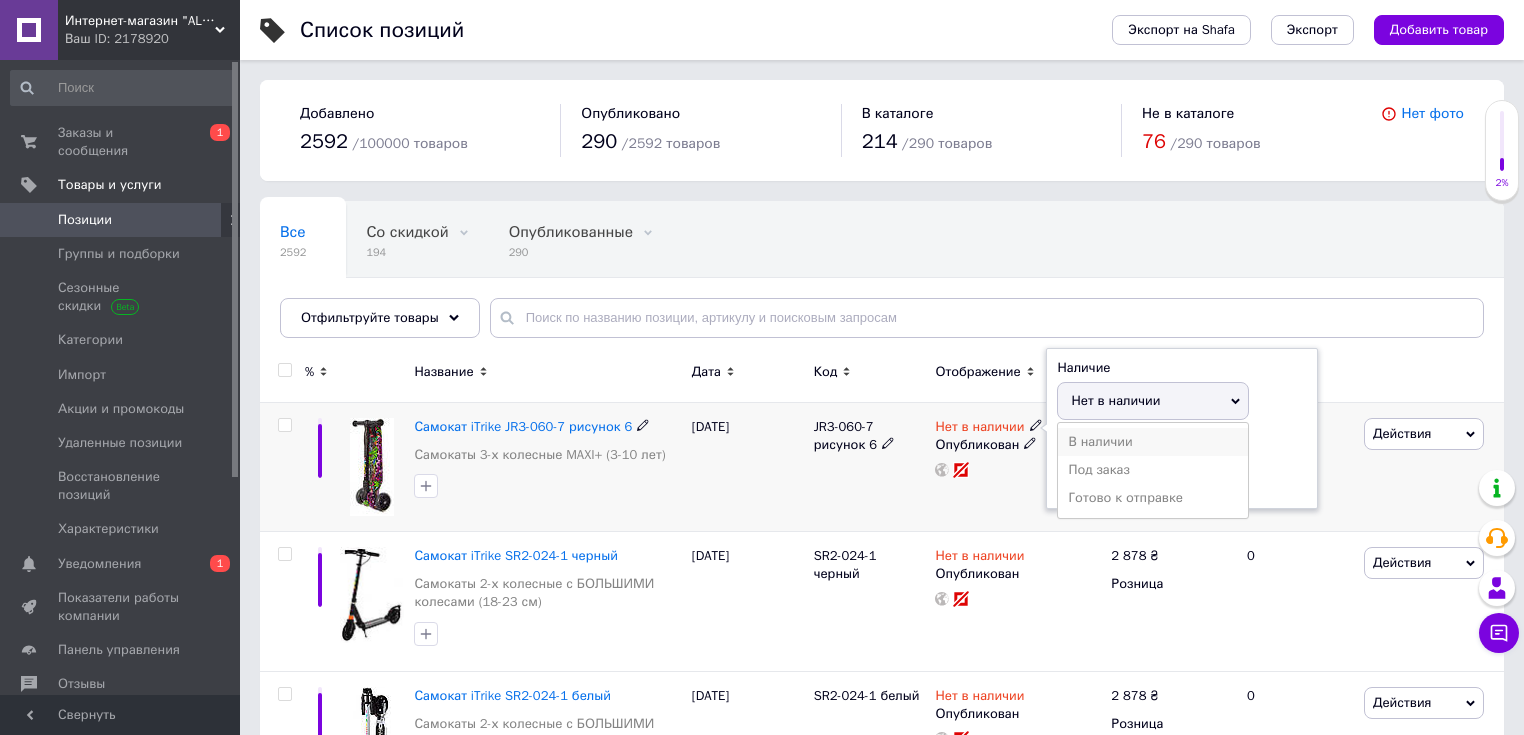 click on "В наличии" at bounding box center [1153, 442] 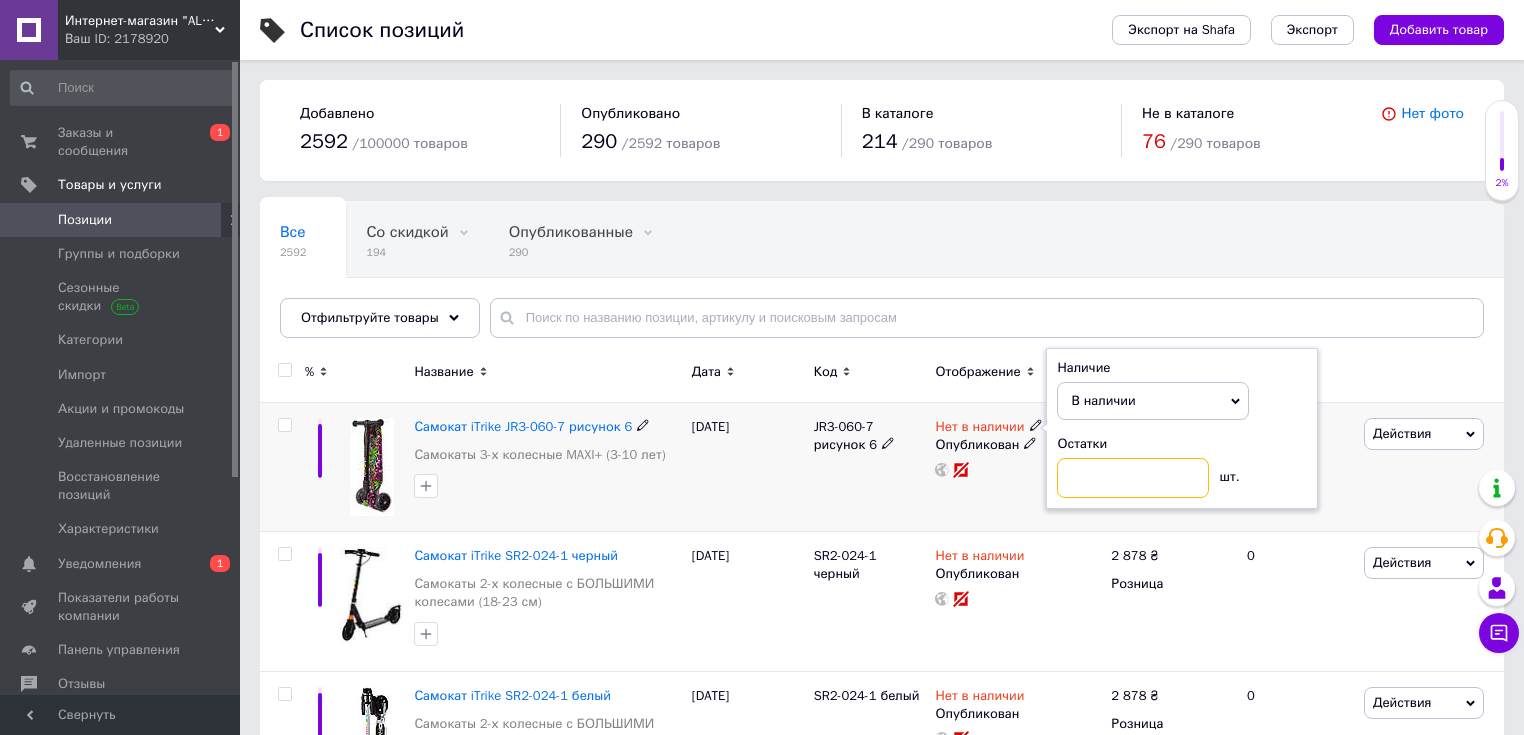 click at bounding box center (1133, 478) 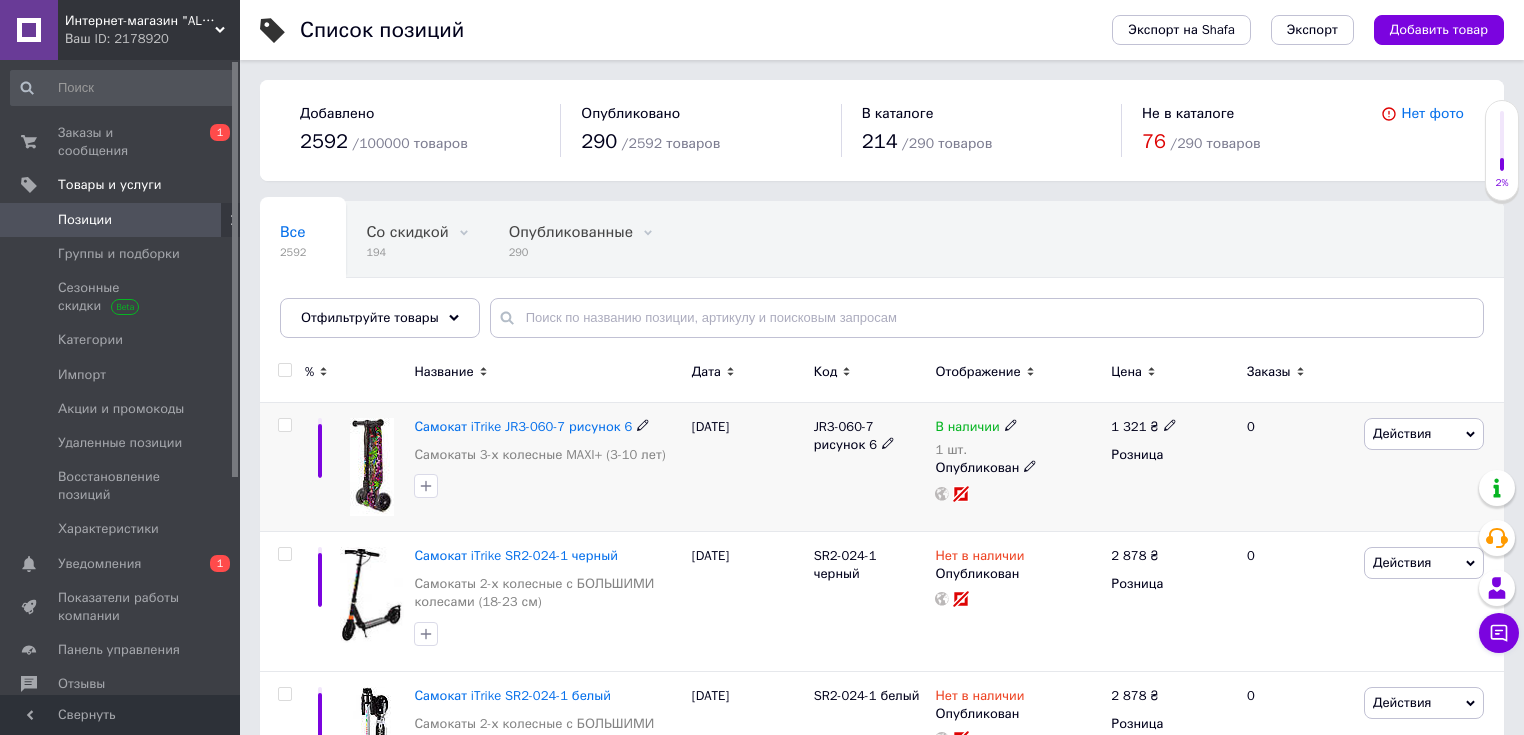 click on "Действия" at bounding box center (1402, 433) 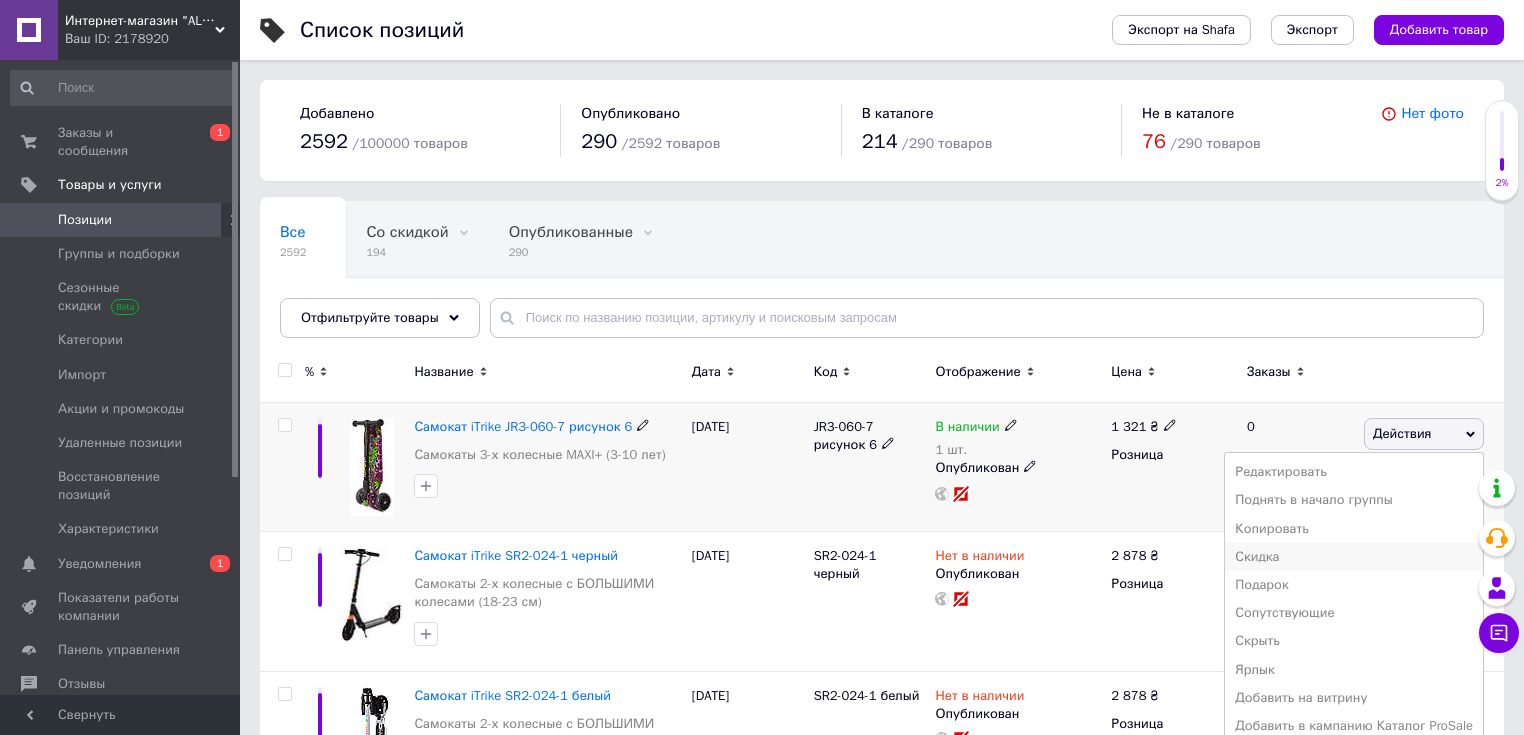 click on "Скидка" at bounding box center (1354, 557) 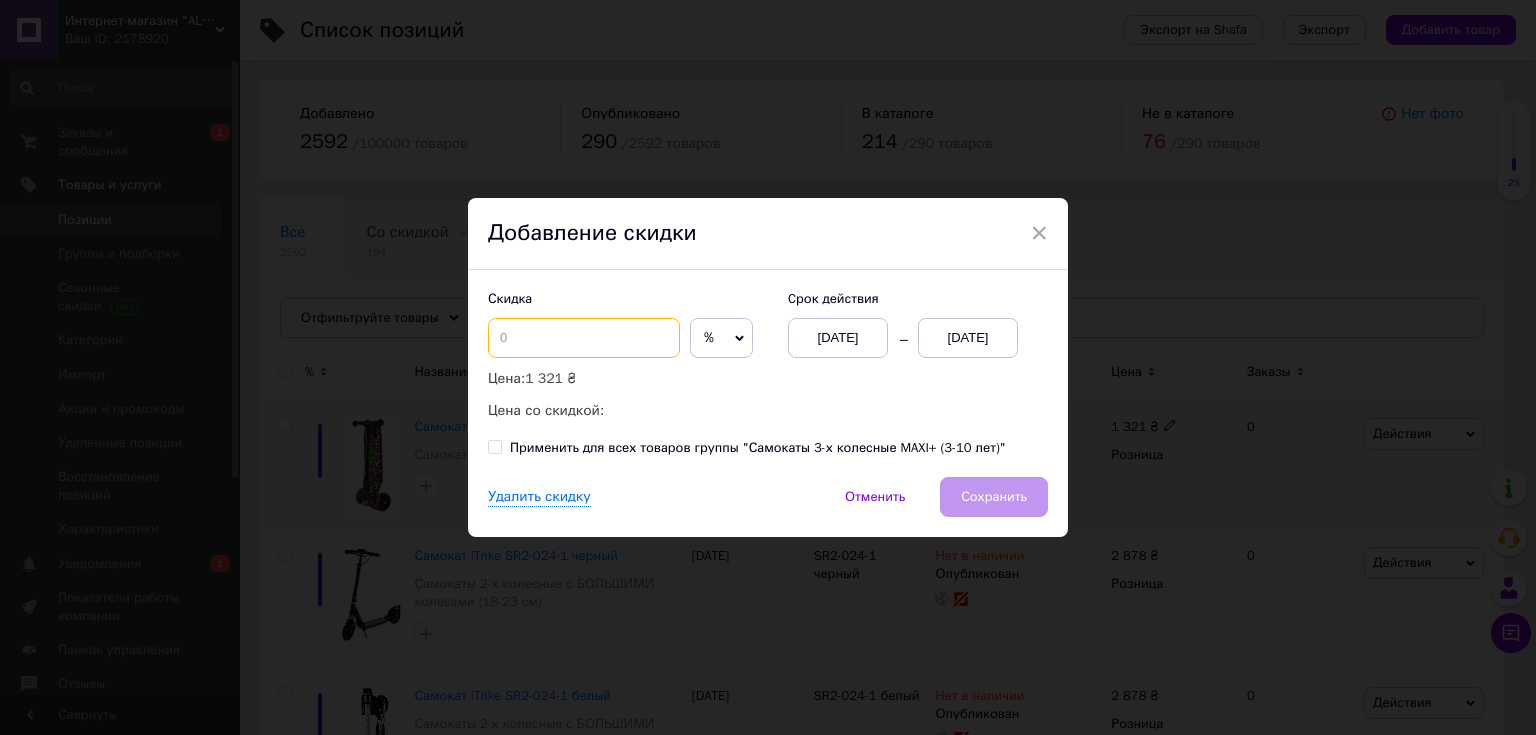 click at bounding box center (584, 338) 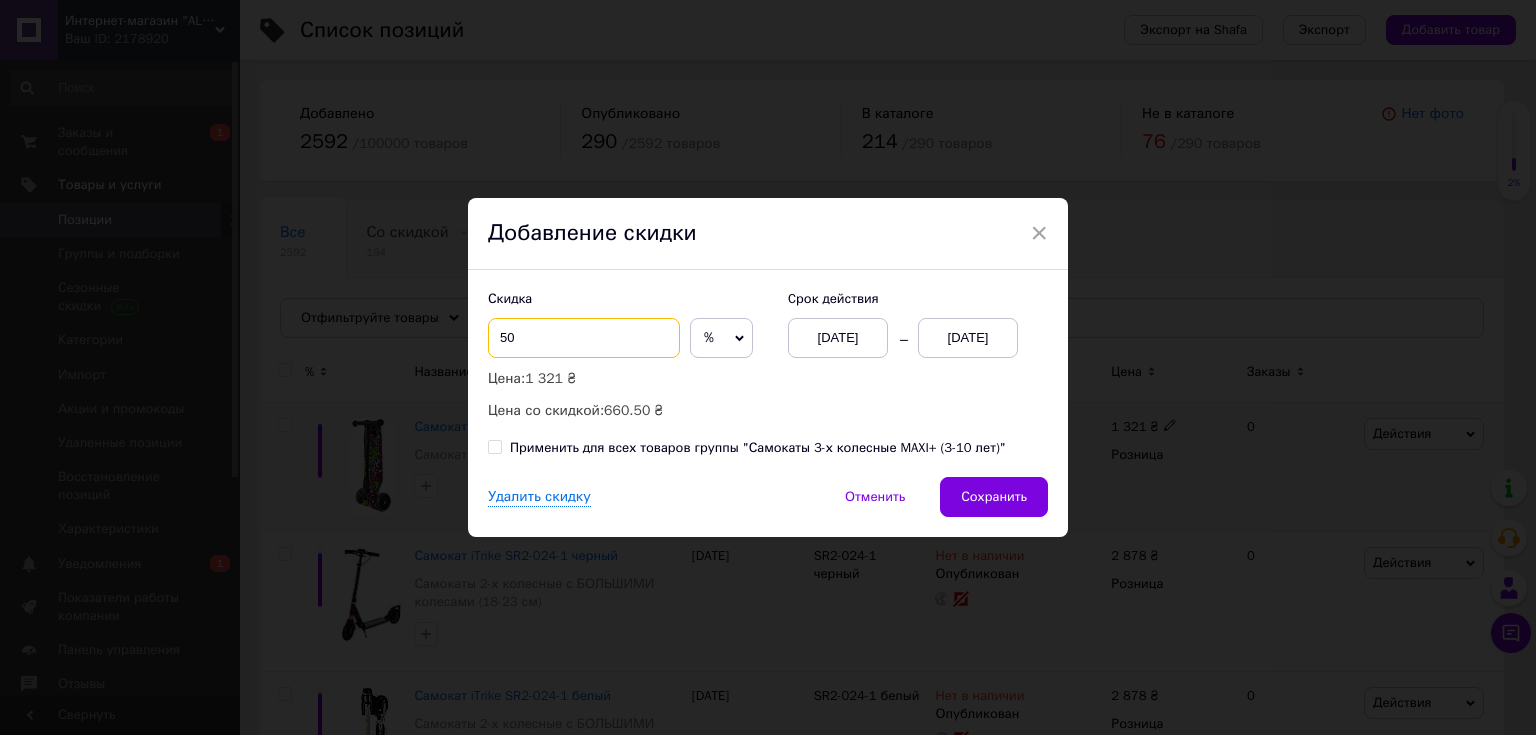 type on "50" 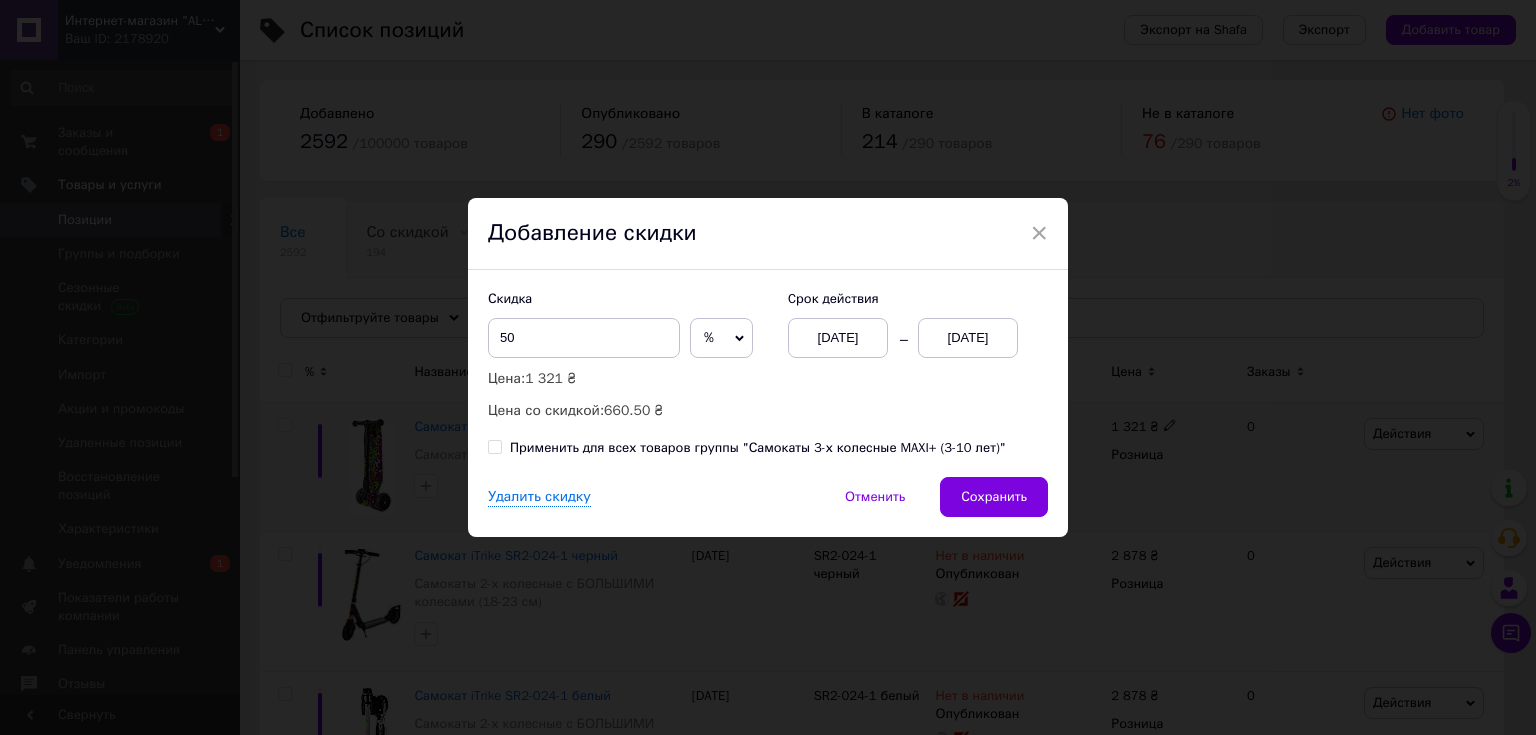 click on "[DATE]" at bounding box center (968, 338) 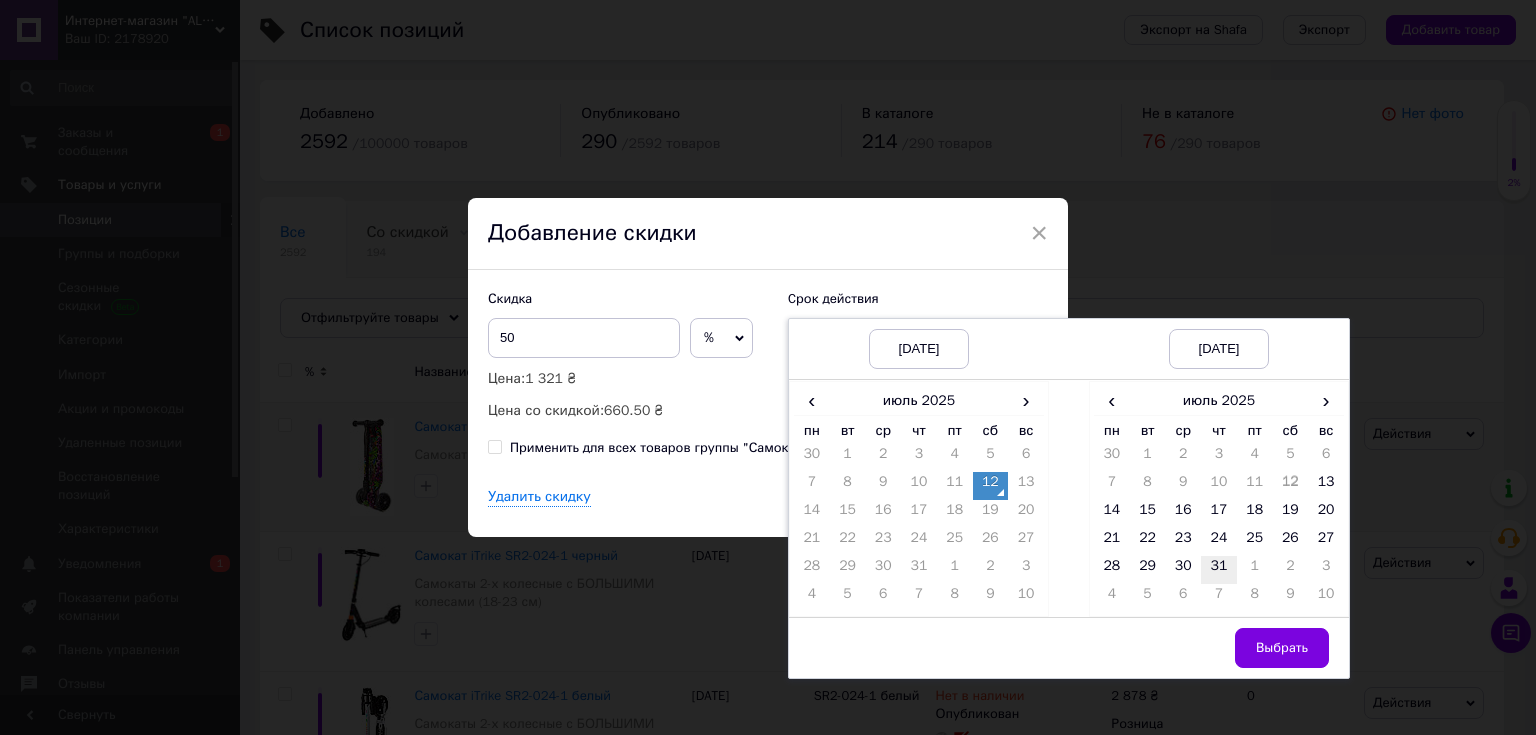 click on "31" at bounding box center [1219, 570] 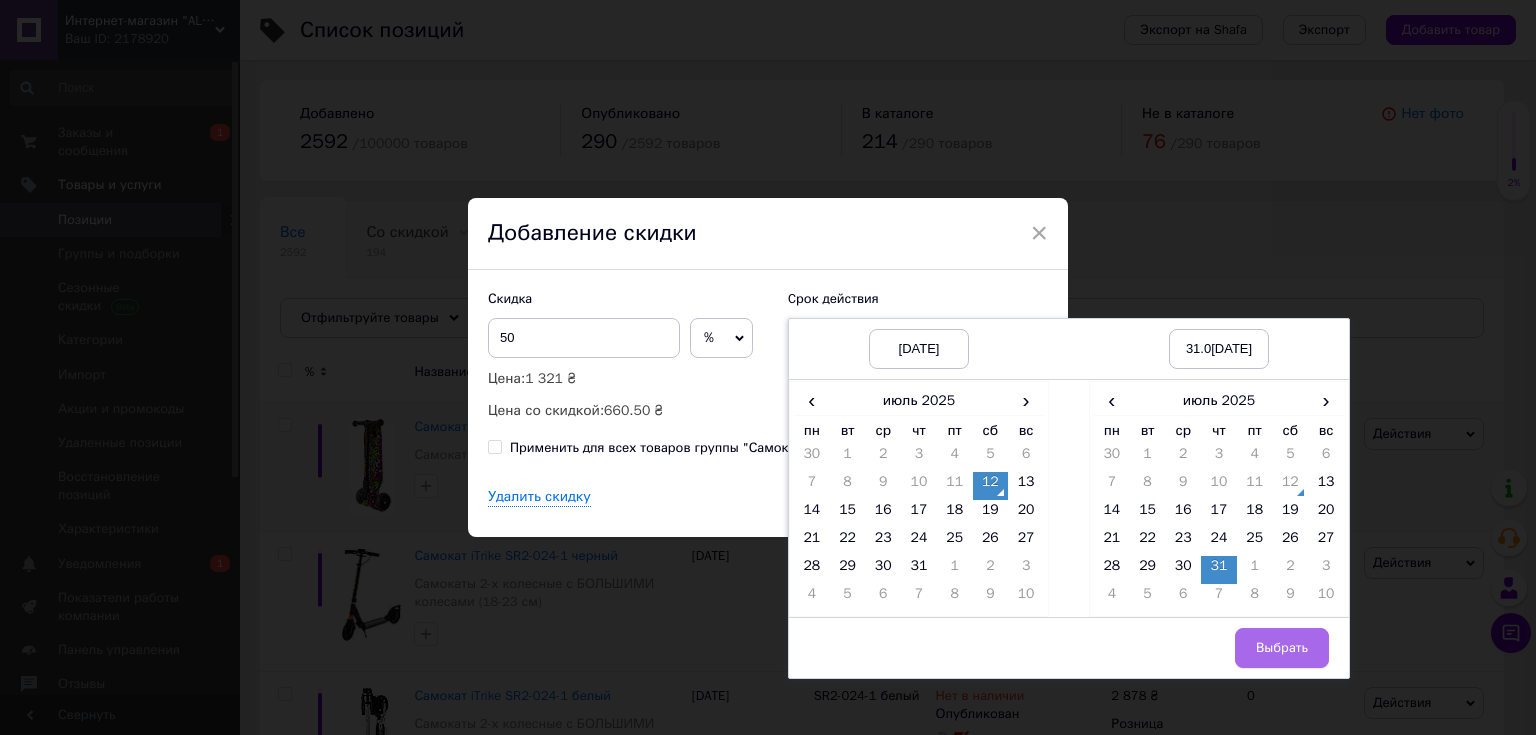 click on "Выбрать" at bounding box center (1282, 648) 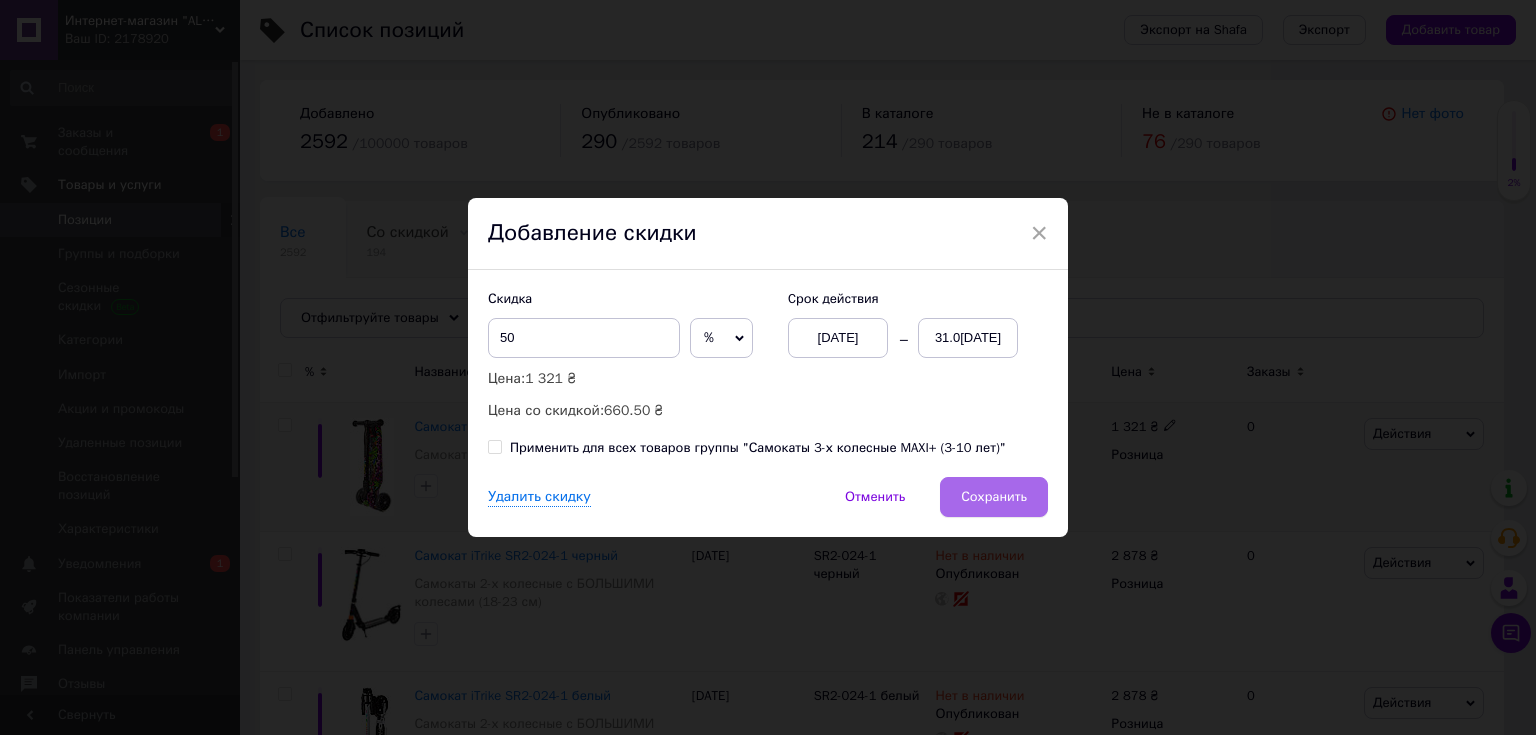 click on "Сохранить" at bounding box center [994, 497] 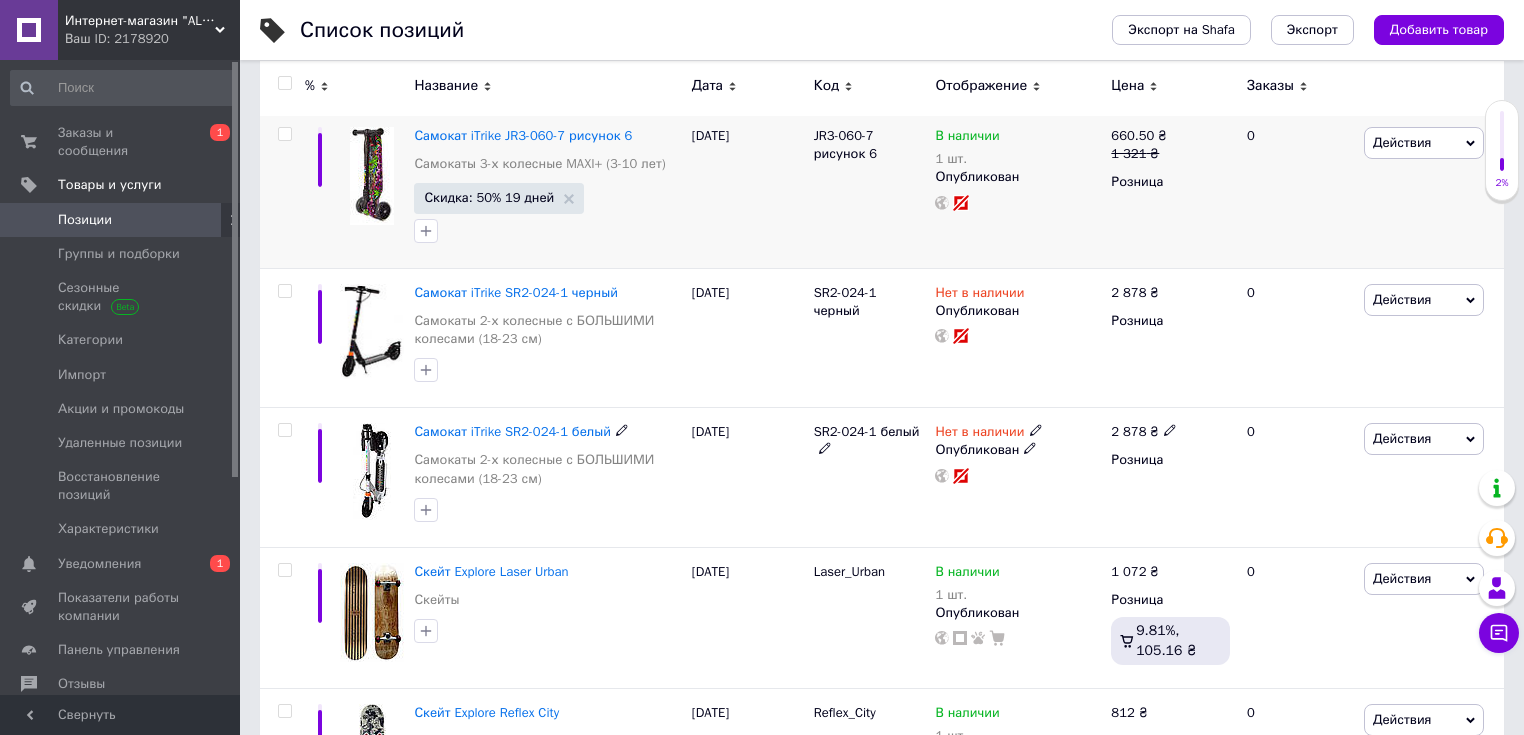 scroll, scrollTop: 320, scrollLeft: 0, axis: vertical 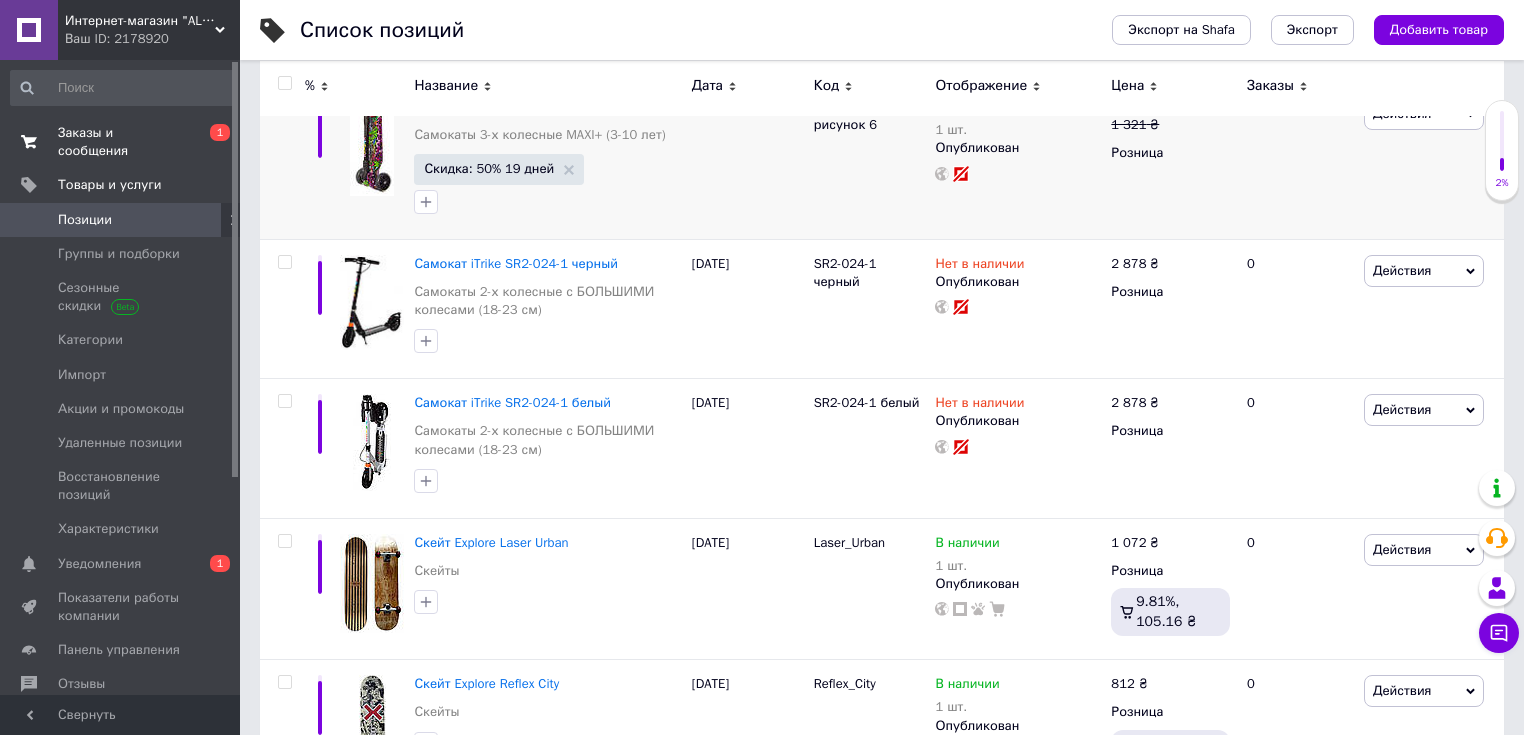 click on "Заказы и сообщения" at bounding box center [121, 142] 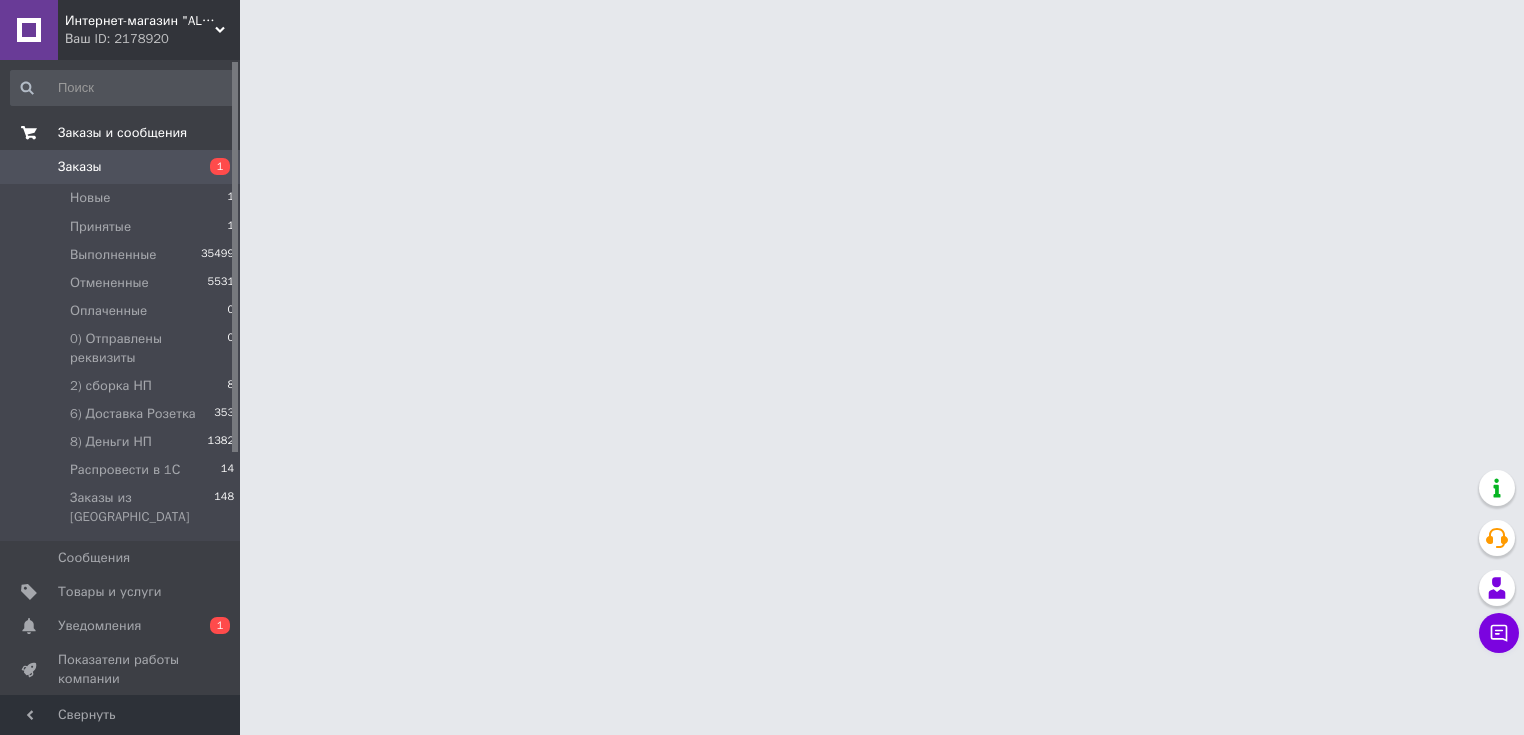 scroll, scrollTop: 0, scrollLeft: 0, axis: both 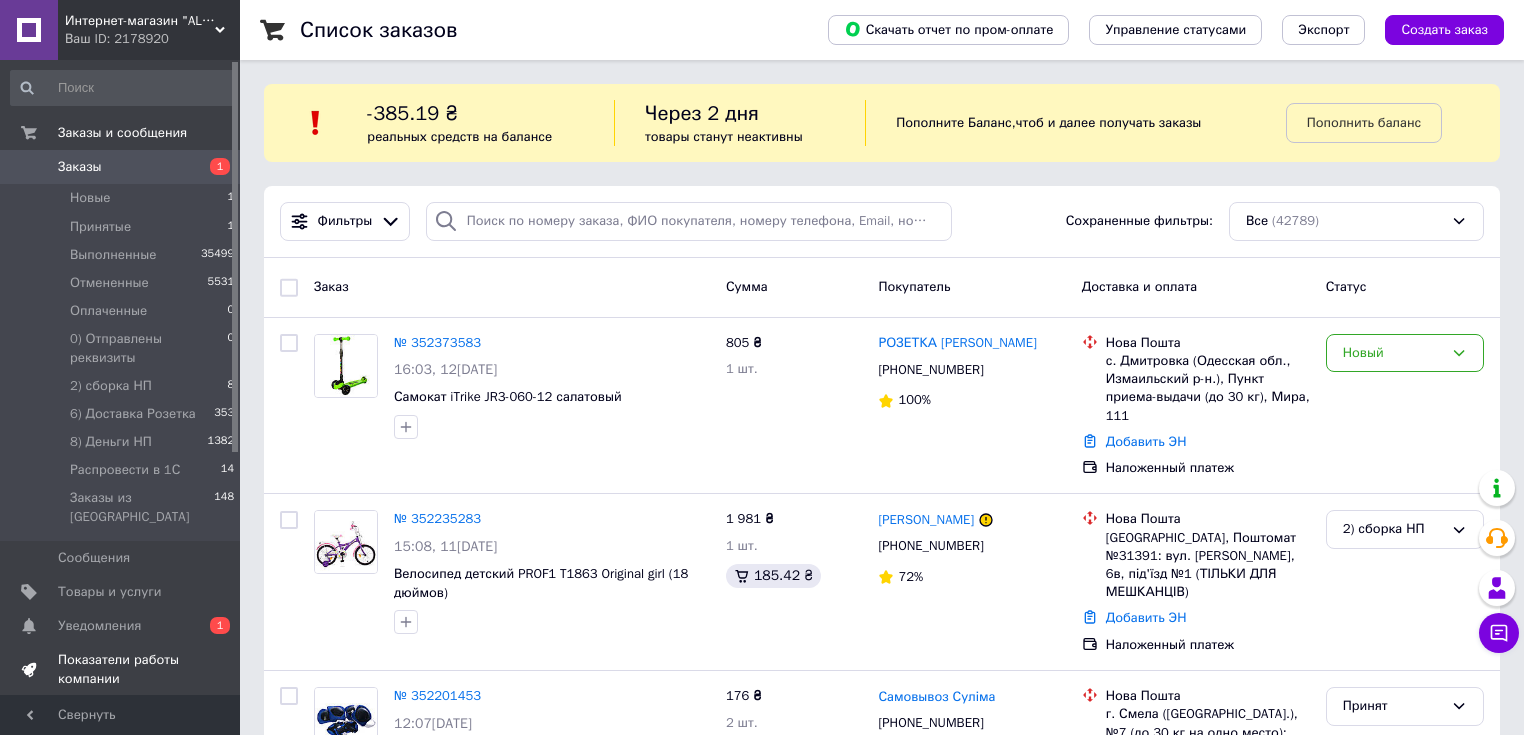 click on "Товары и услуги" at bounding box center (110, 592) 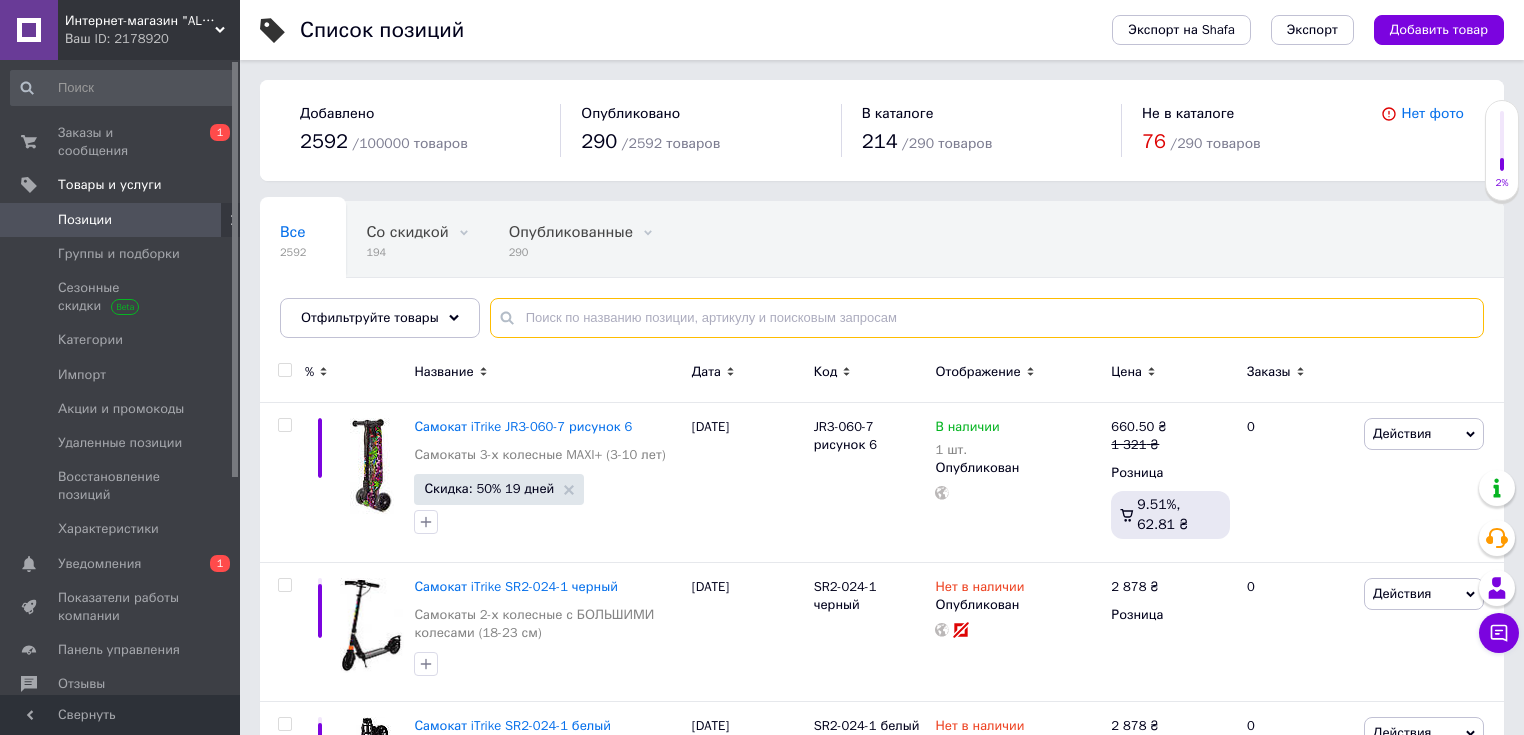 click at bounding box center (987, 318) 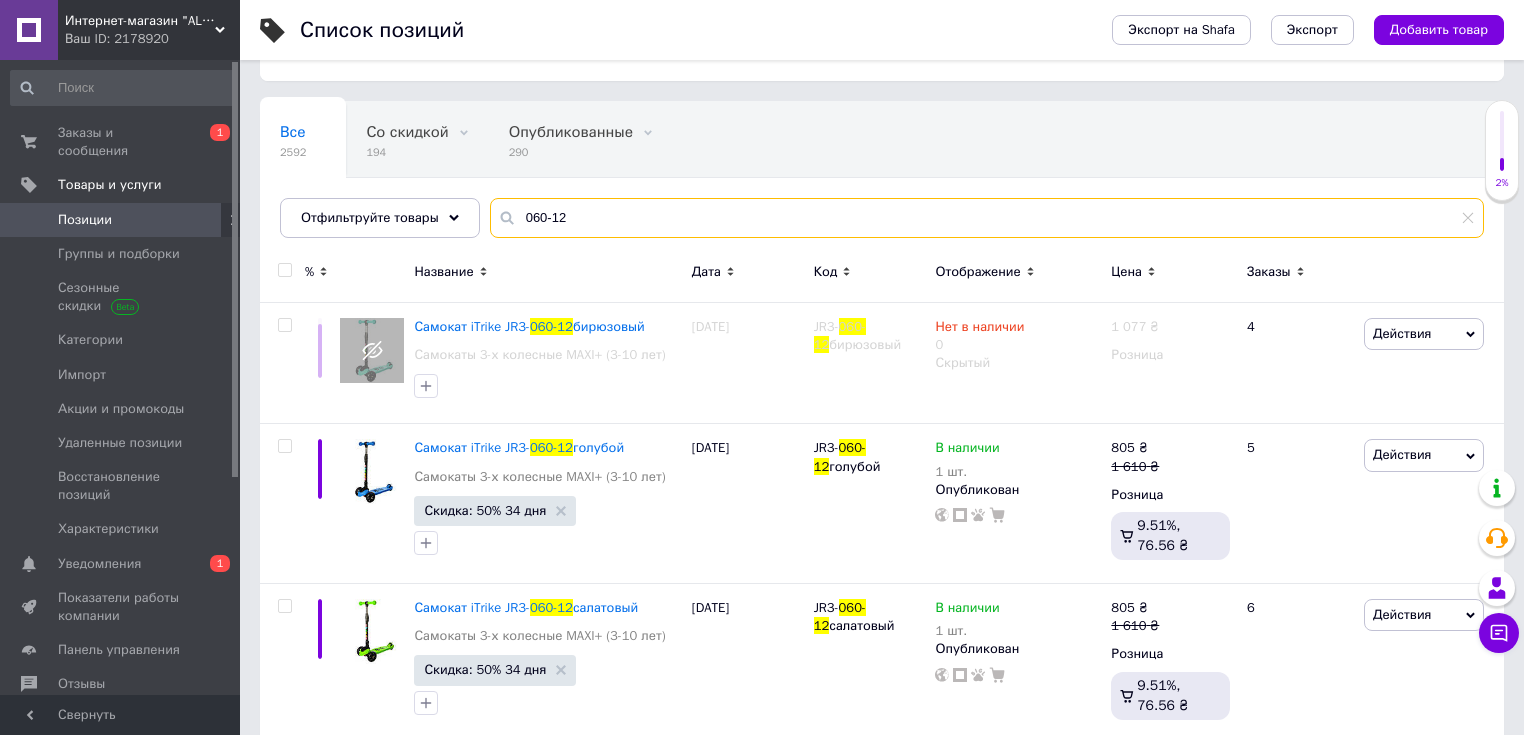 scroll, scrollTop: 240, scrollLeft: 0, axis: vertical 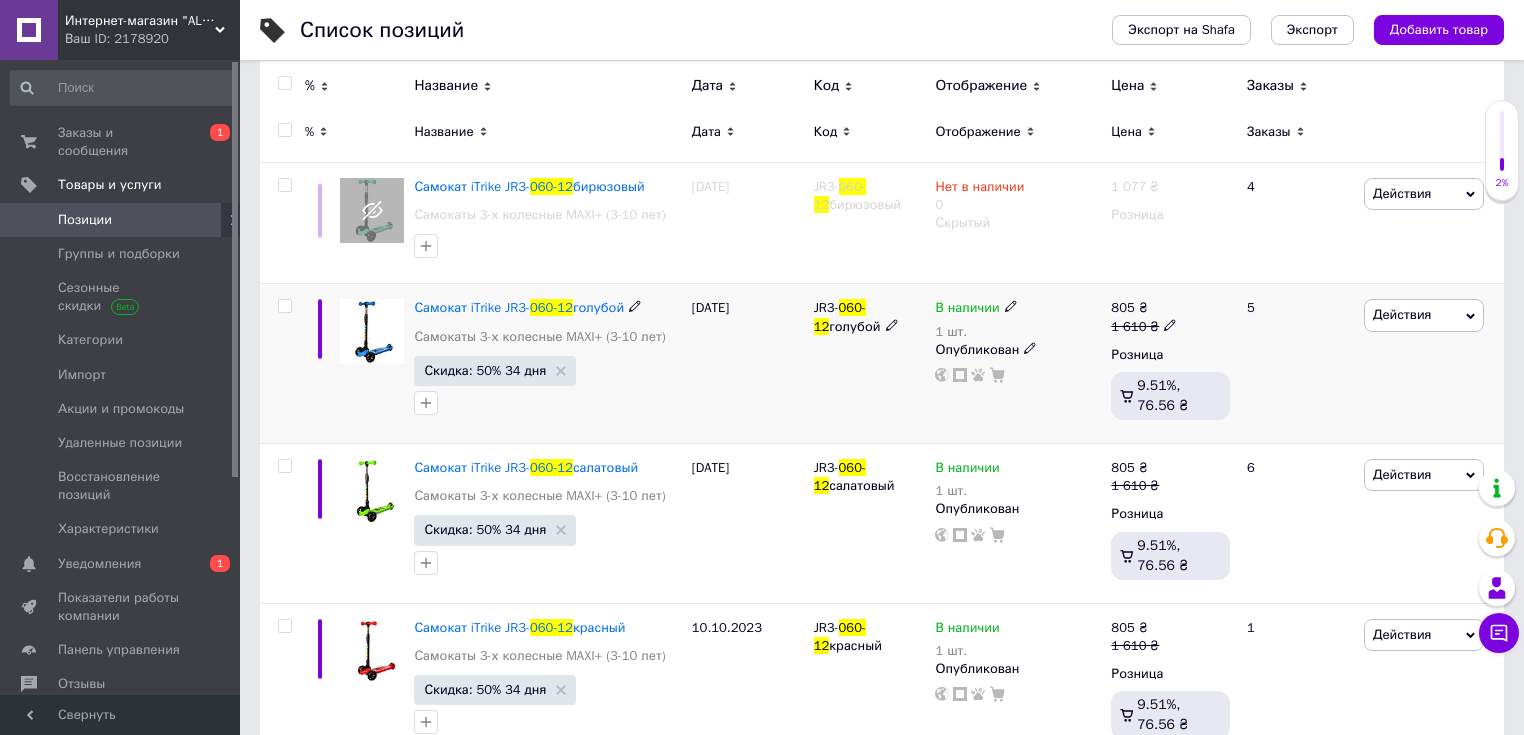 type on "060-12" 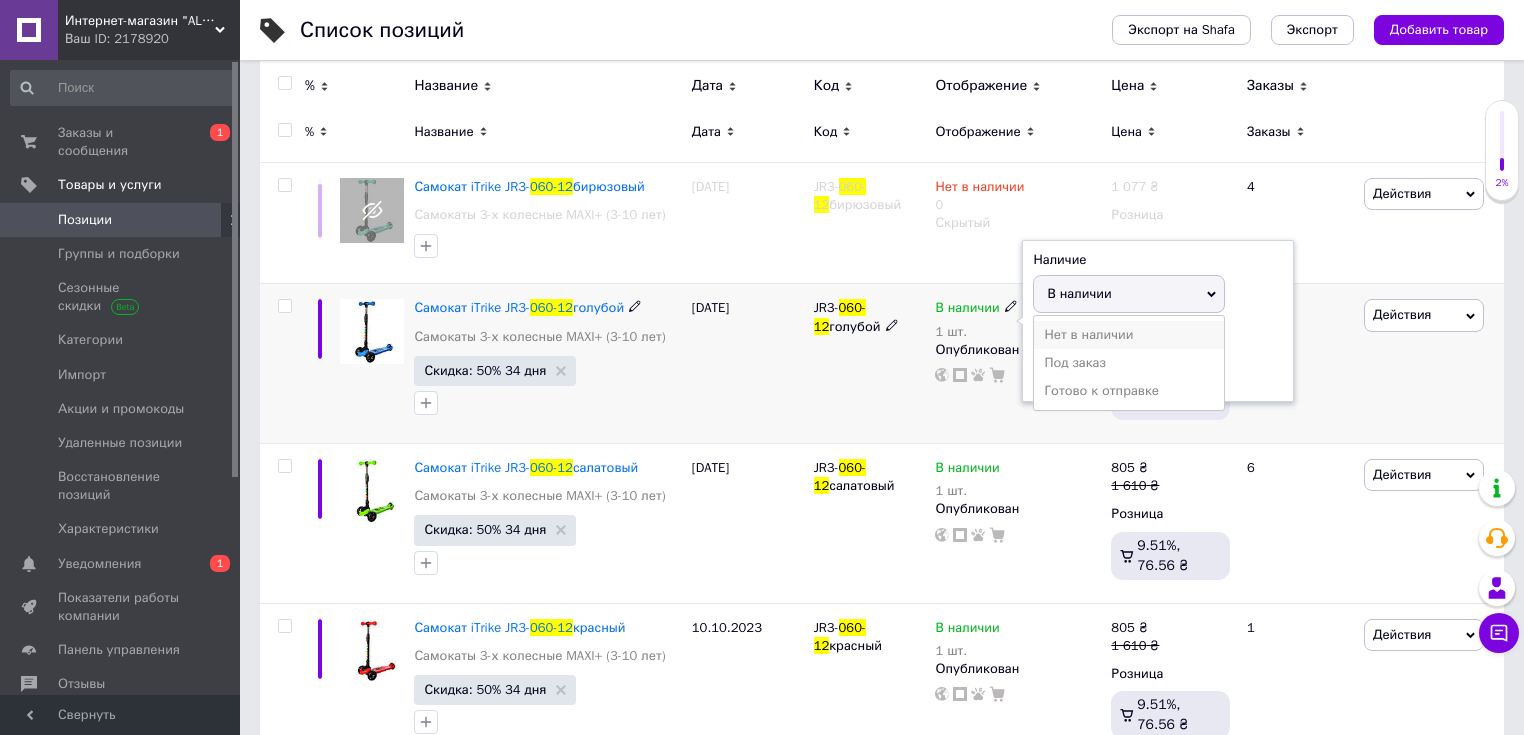 click on "Нет в наличии" at bounding box center [1129, 335] 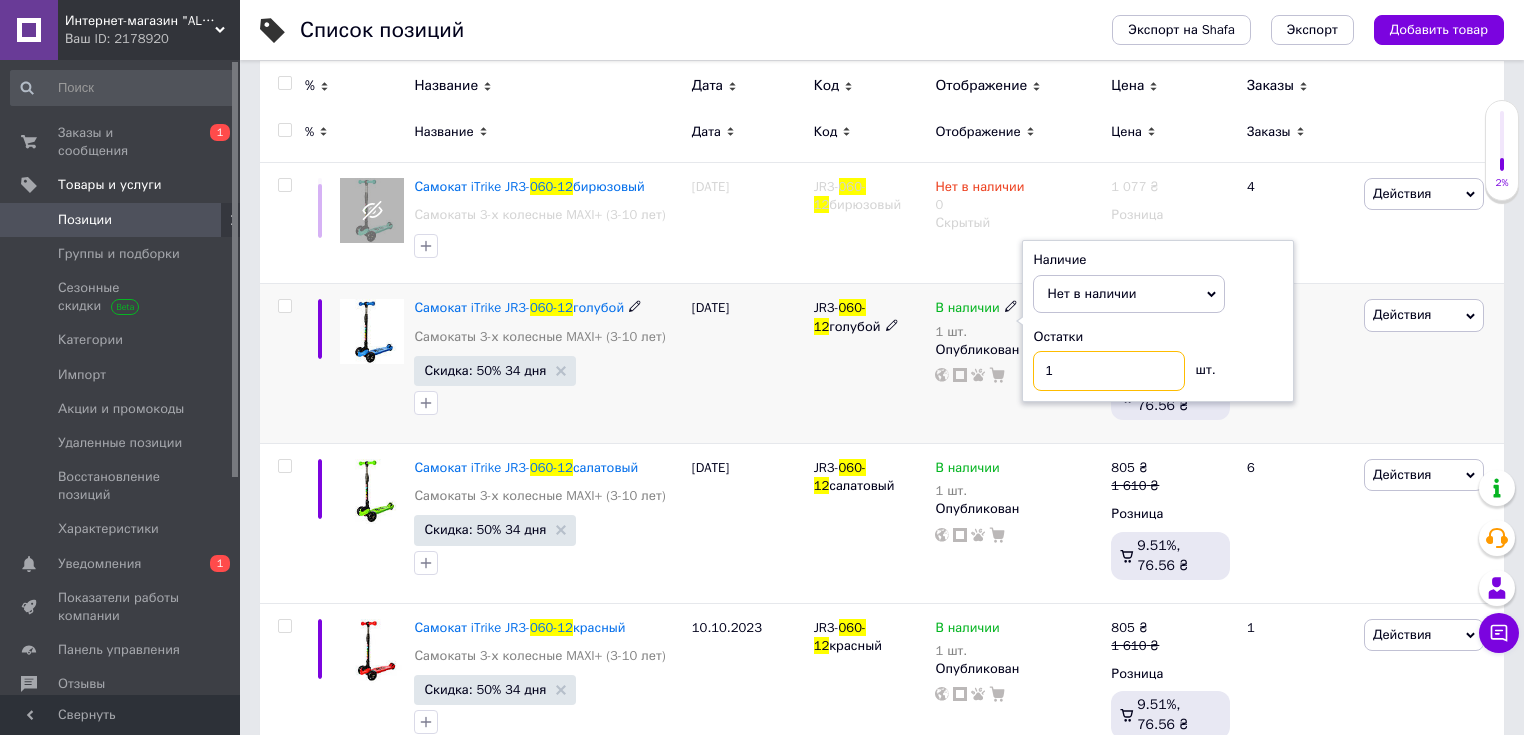 click on "1" at bounding box center [1109, 371] 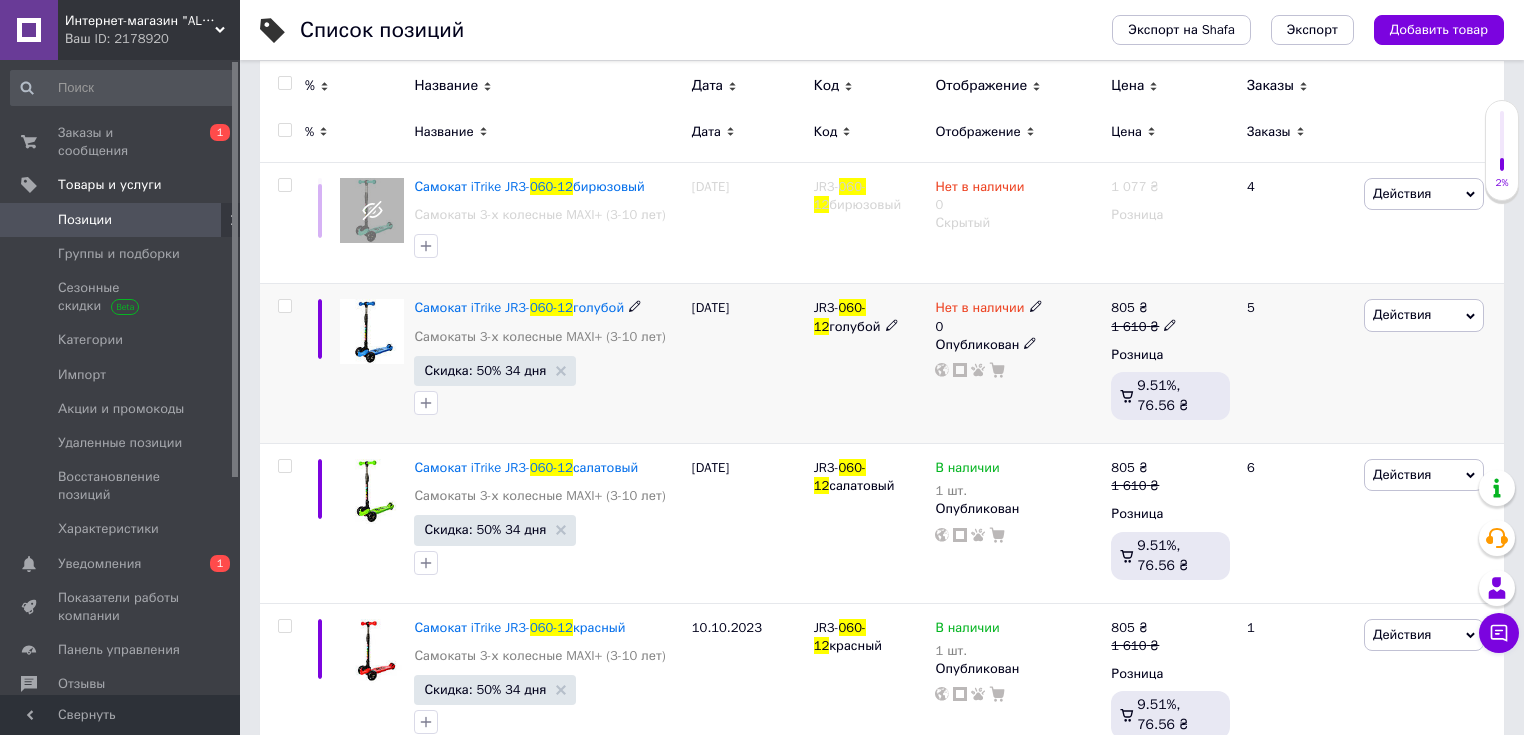 click 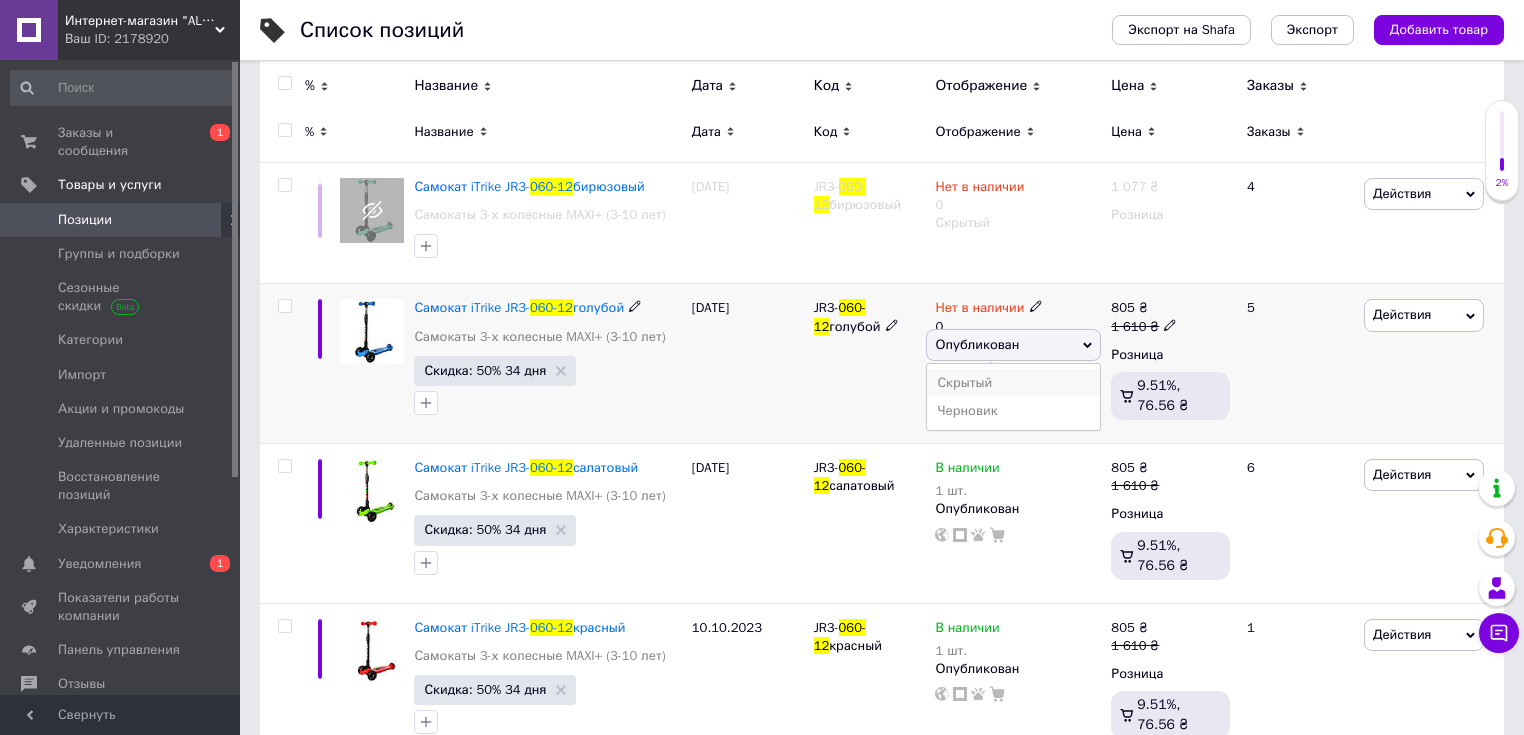 click on "Скрытый" at bounding box center (1013, 383) 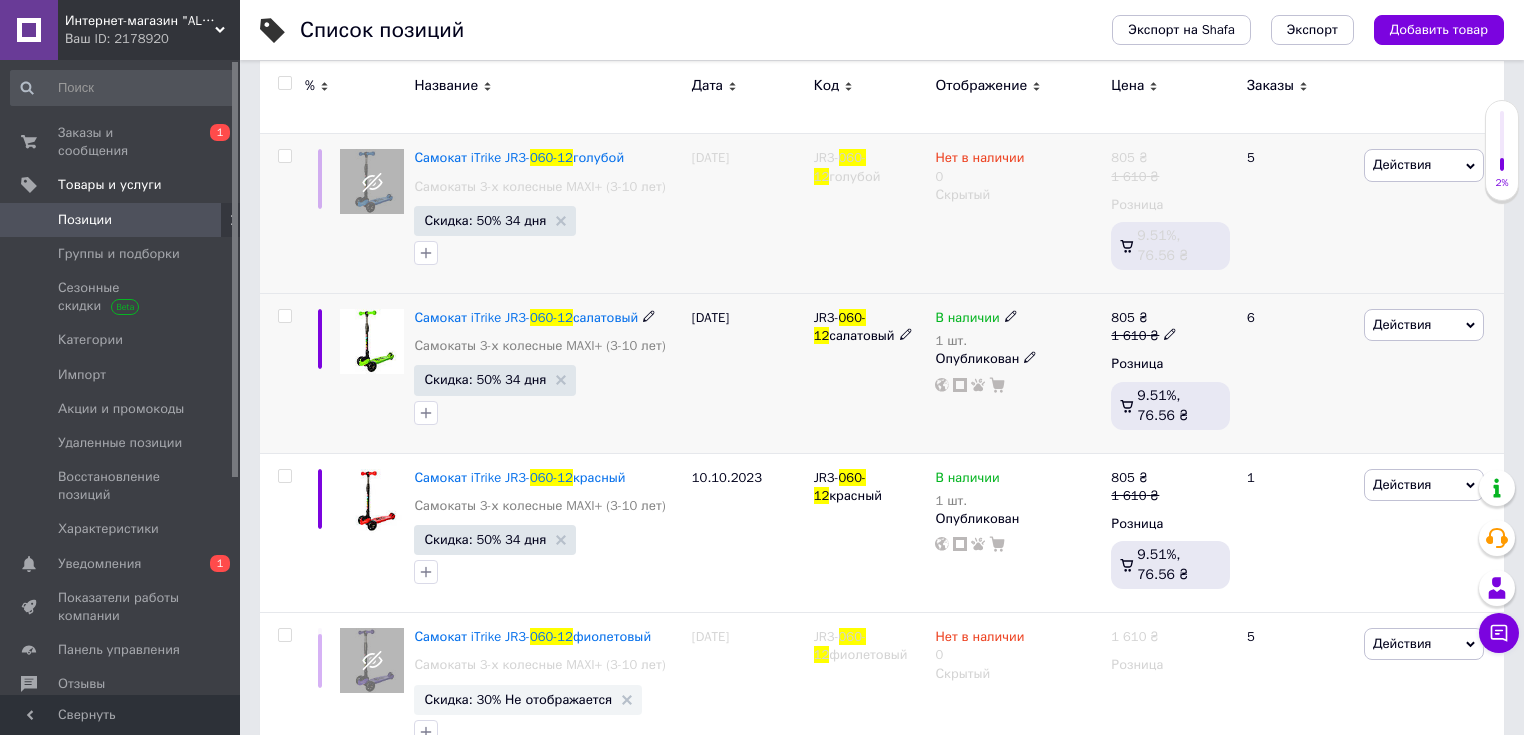 scroll, scrollTop: 400, scrollLeft: 0, axis: vertical 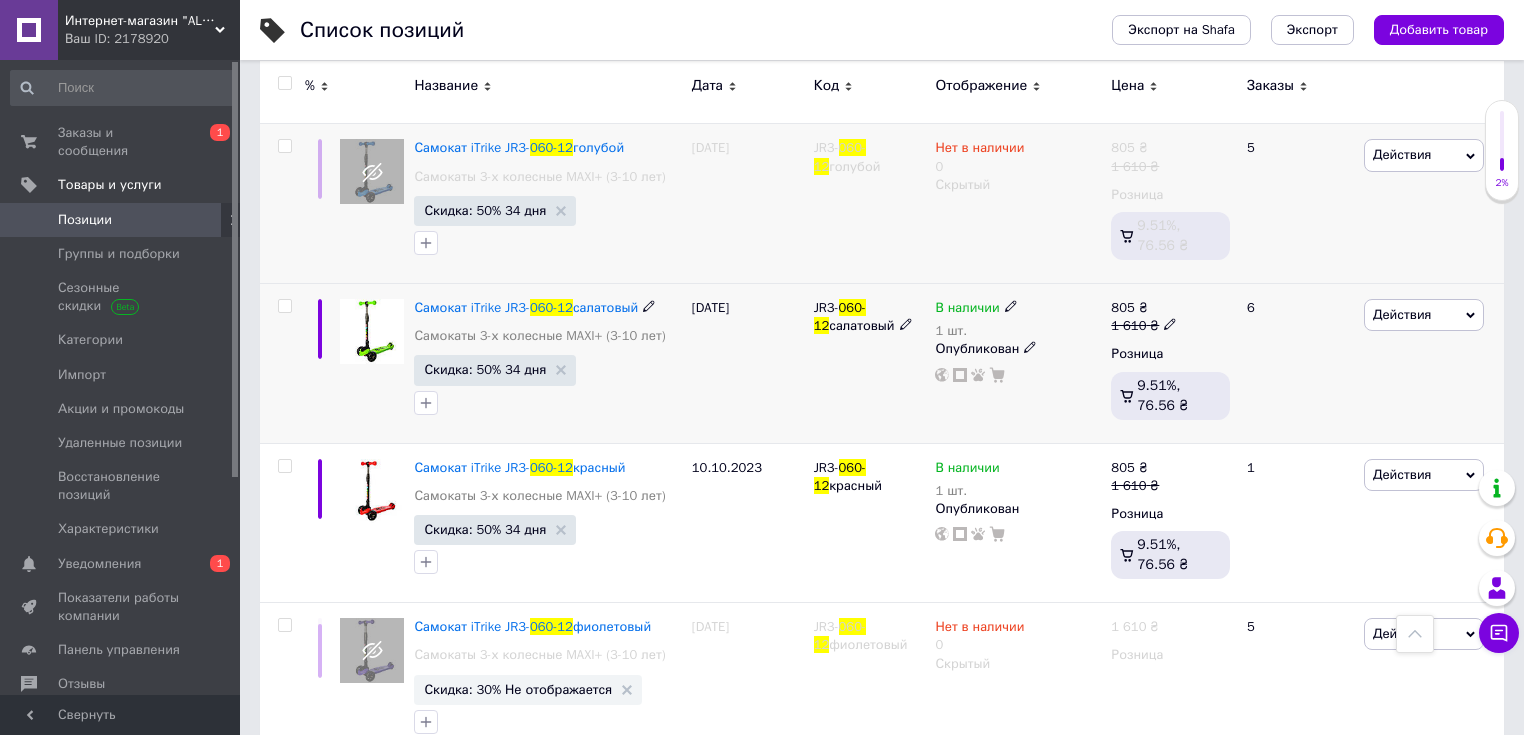 click 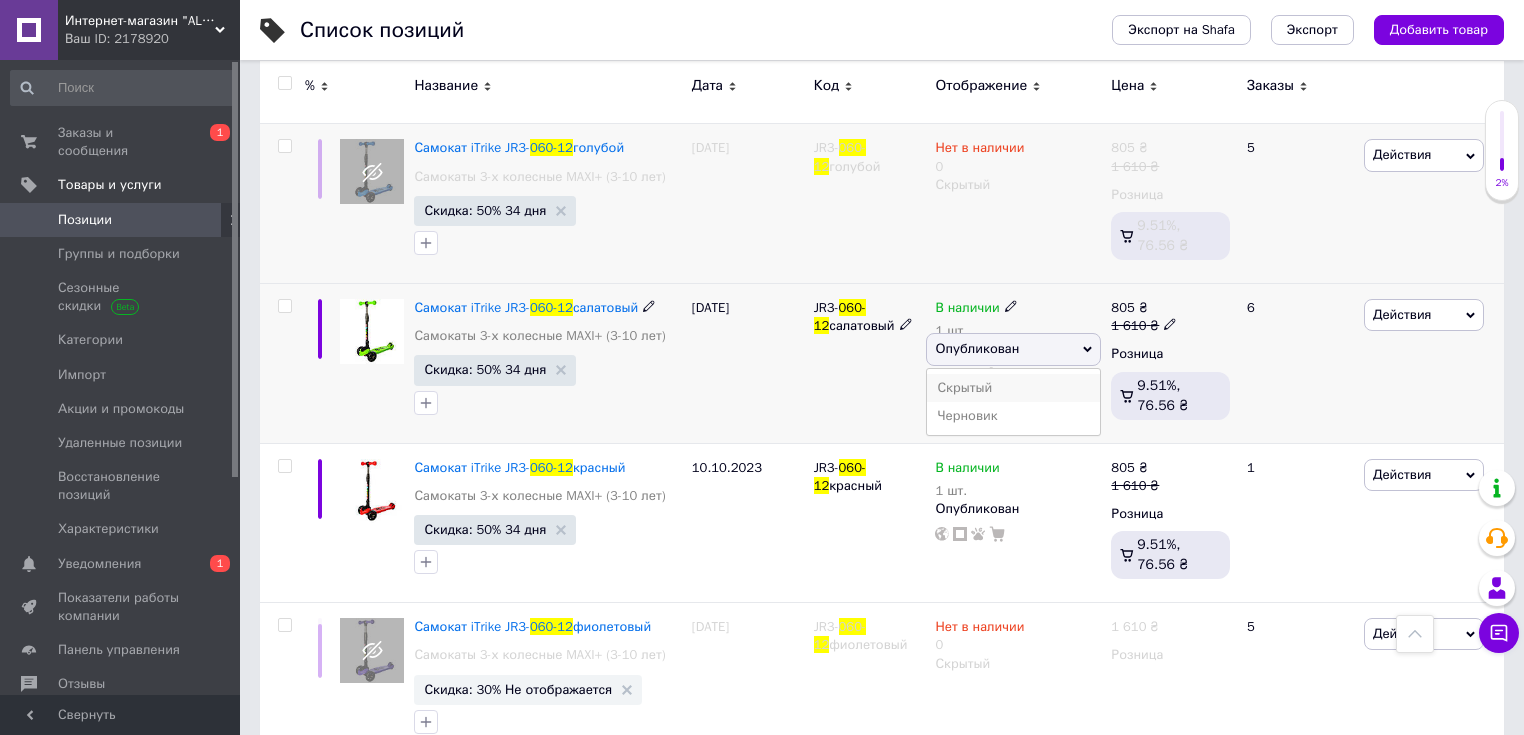 click on "Скрытый" at bounding box center [1013, 388] 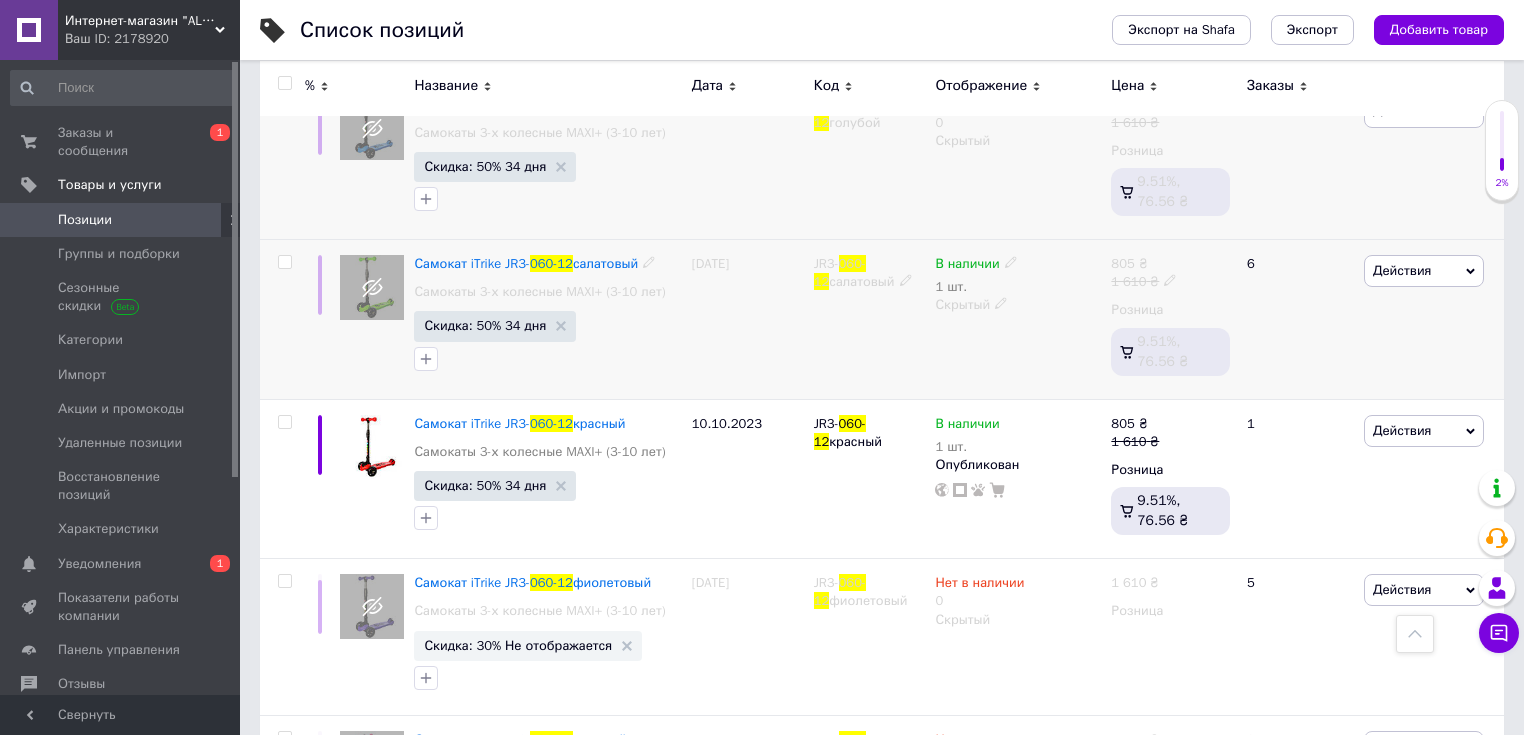 scroll, scrollTop: 438, scrollLeft: 0, axis: vertical 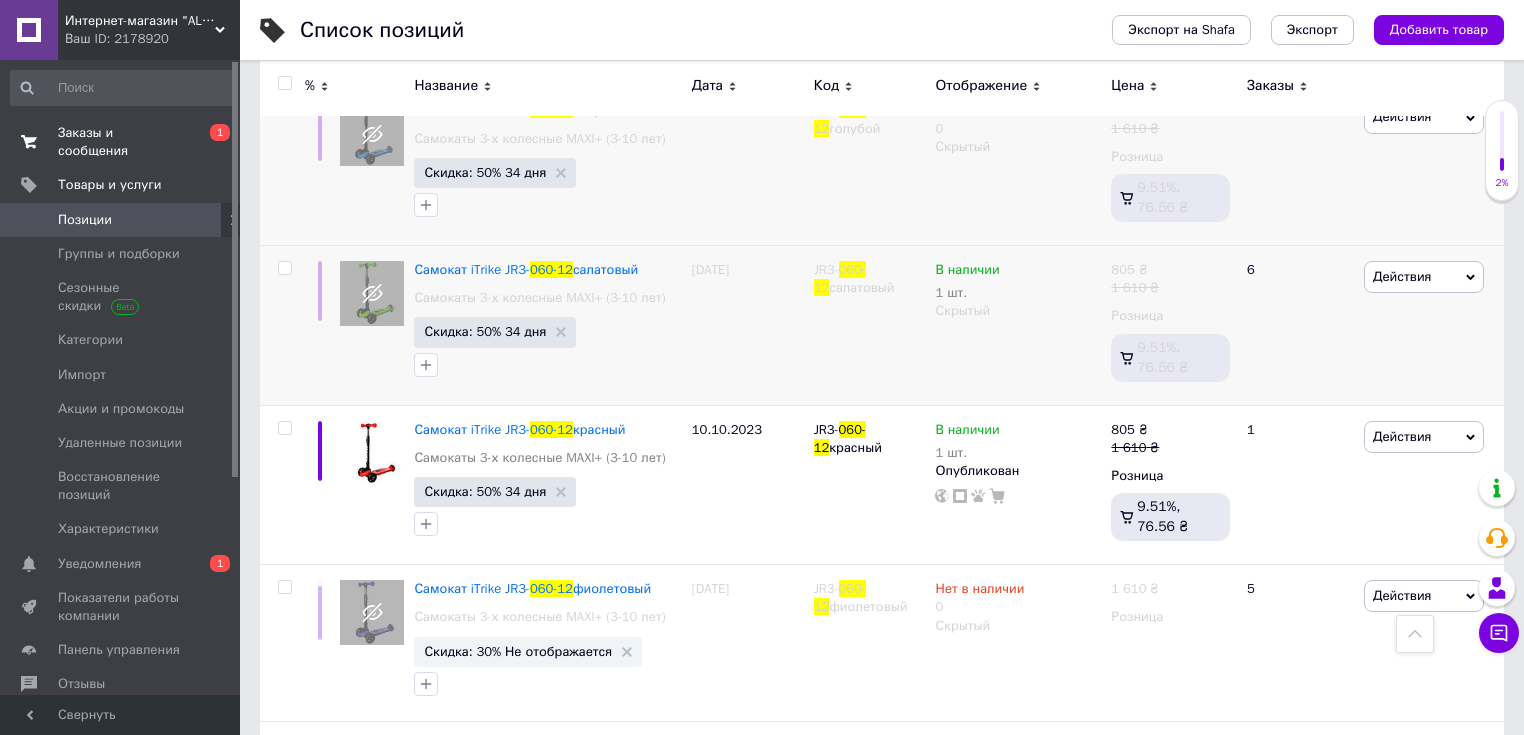 click on "Заказы и сообщения" at bounding box center (121, 142) 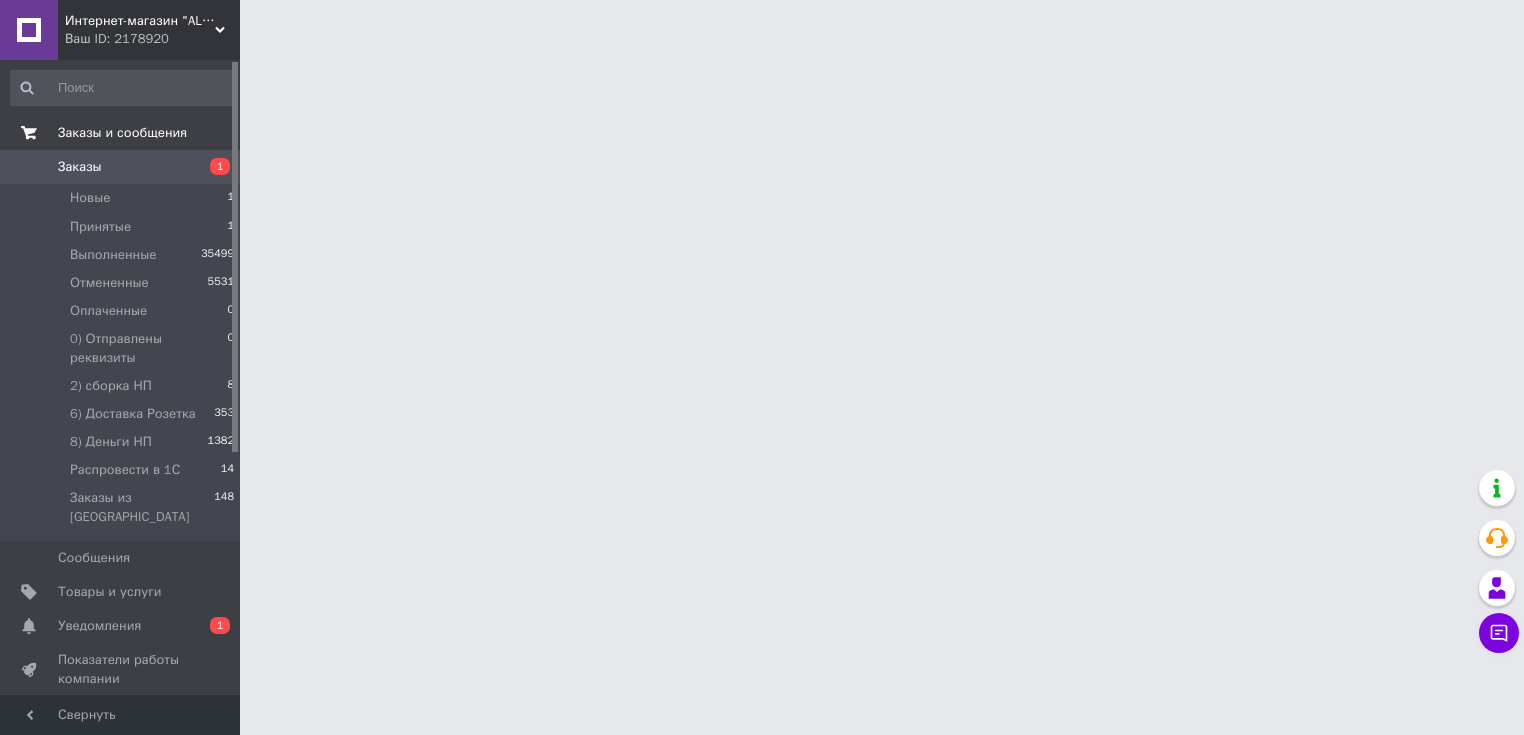 scroll, scrollTop: 0, scrollLeft: 0, axis: both 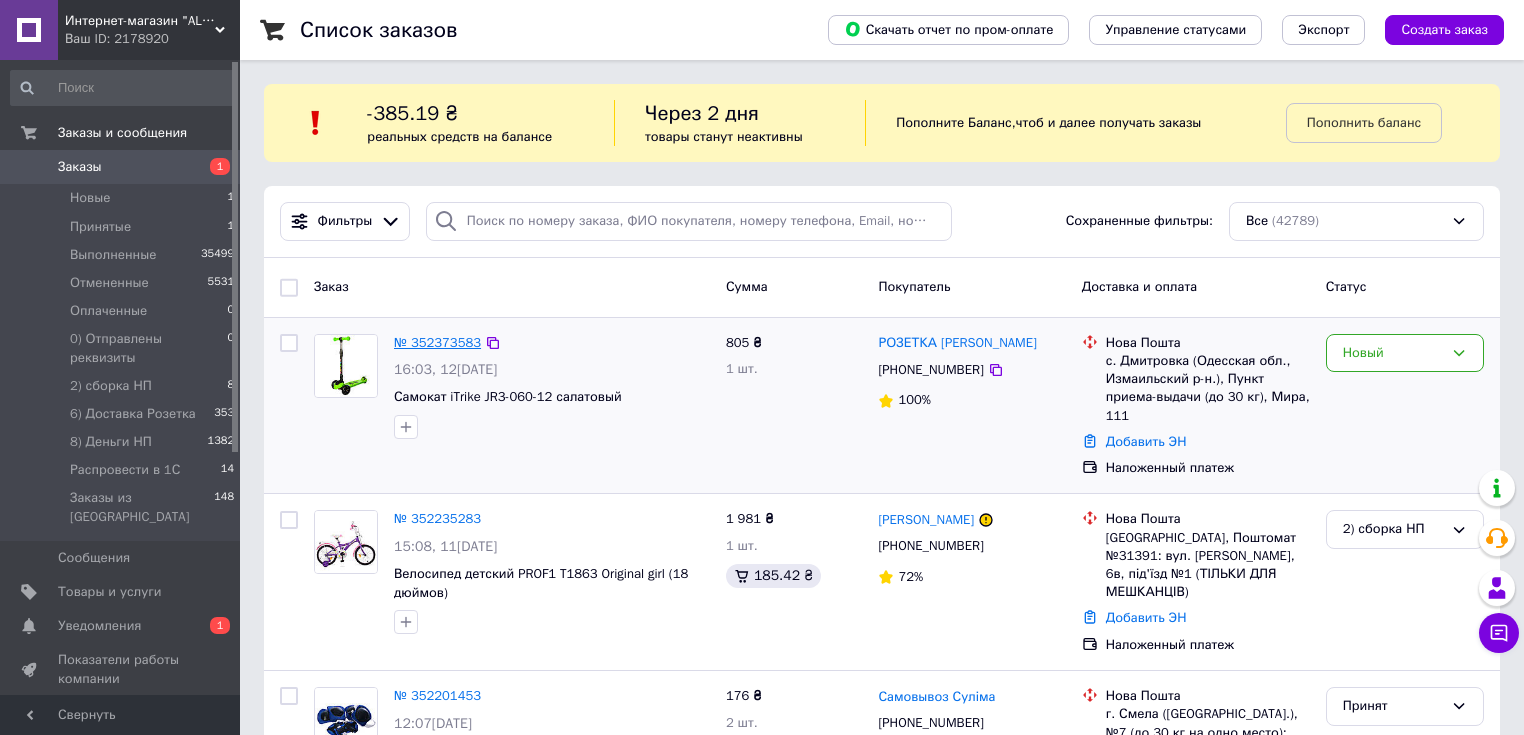 click on "№ 352373583" at bounding box center (437, 342) 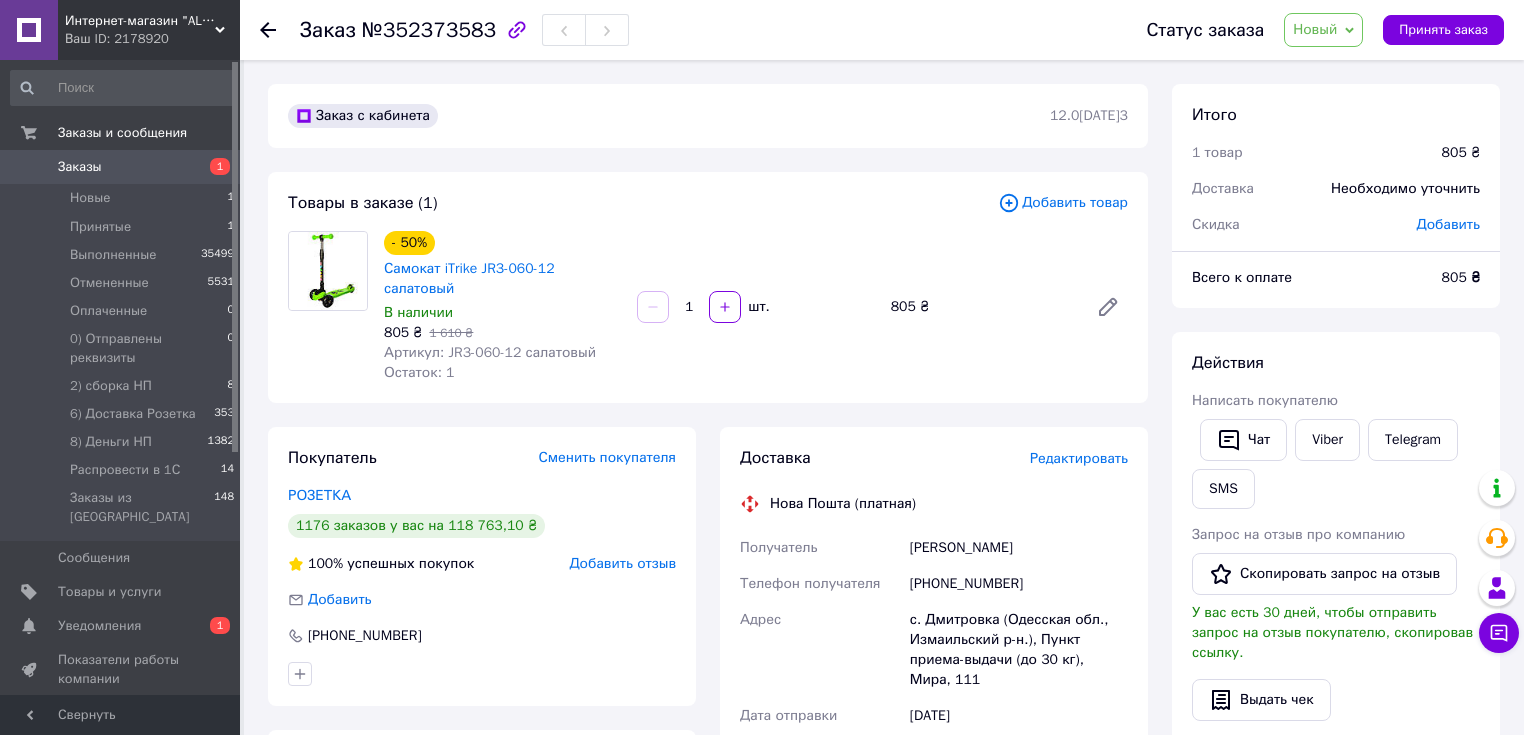 click on "Добавить товар" at bounding box center [1063, 203] 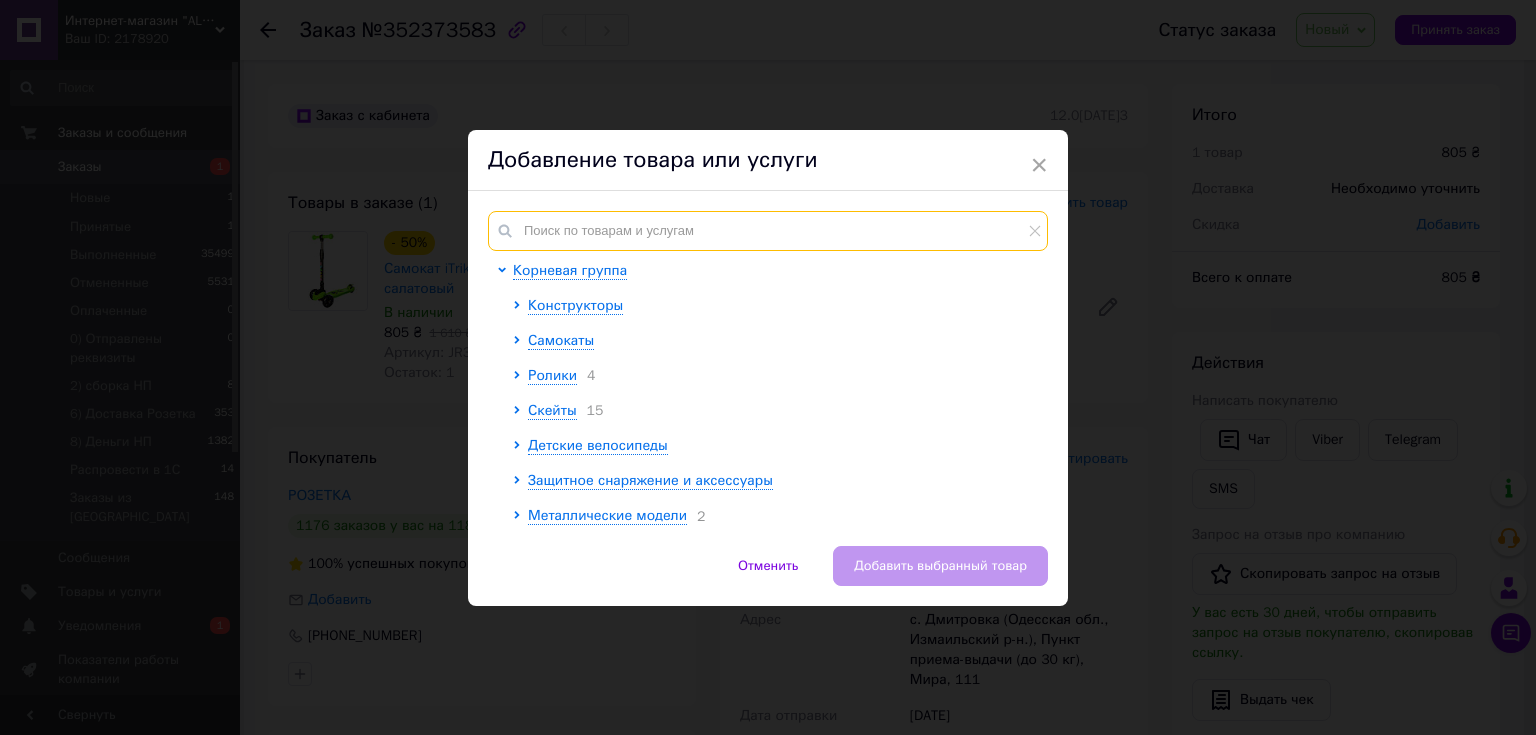 click at bounding box center [768, 231] 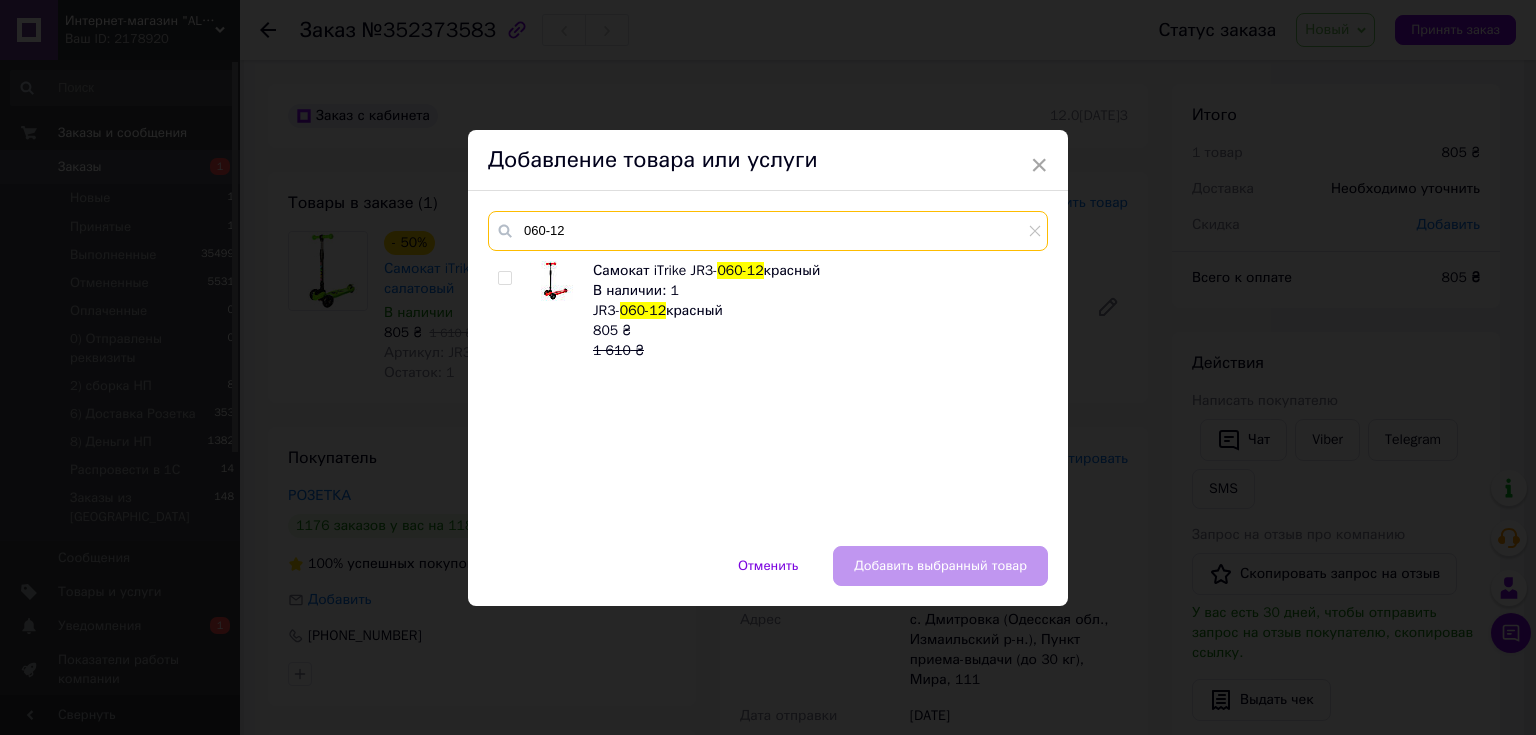 type on "060-12" 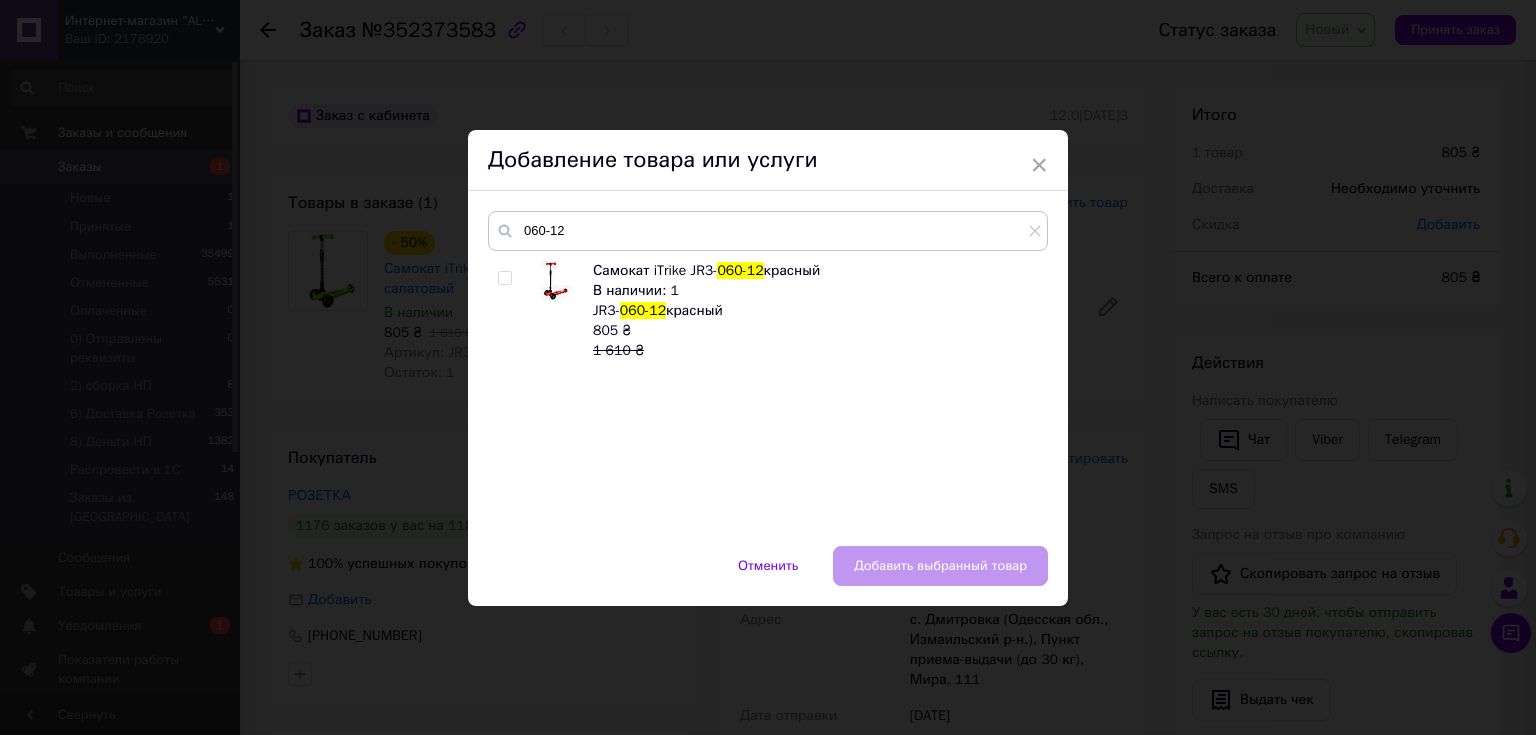 click at bounding box center (504, 278) 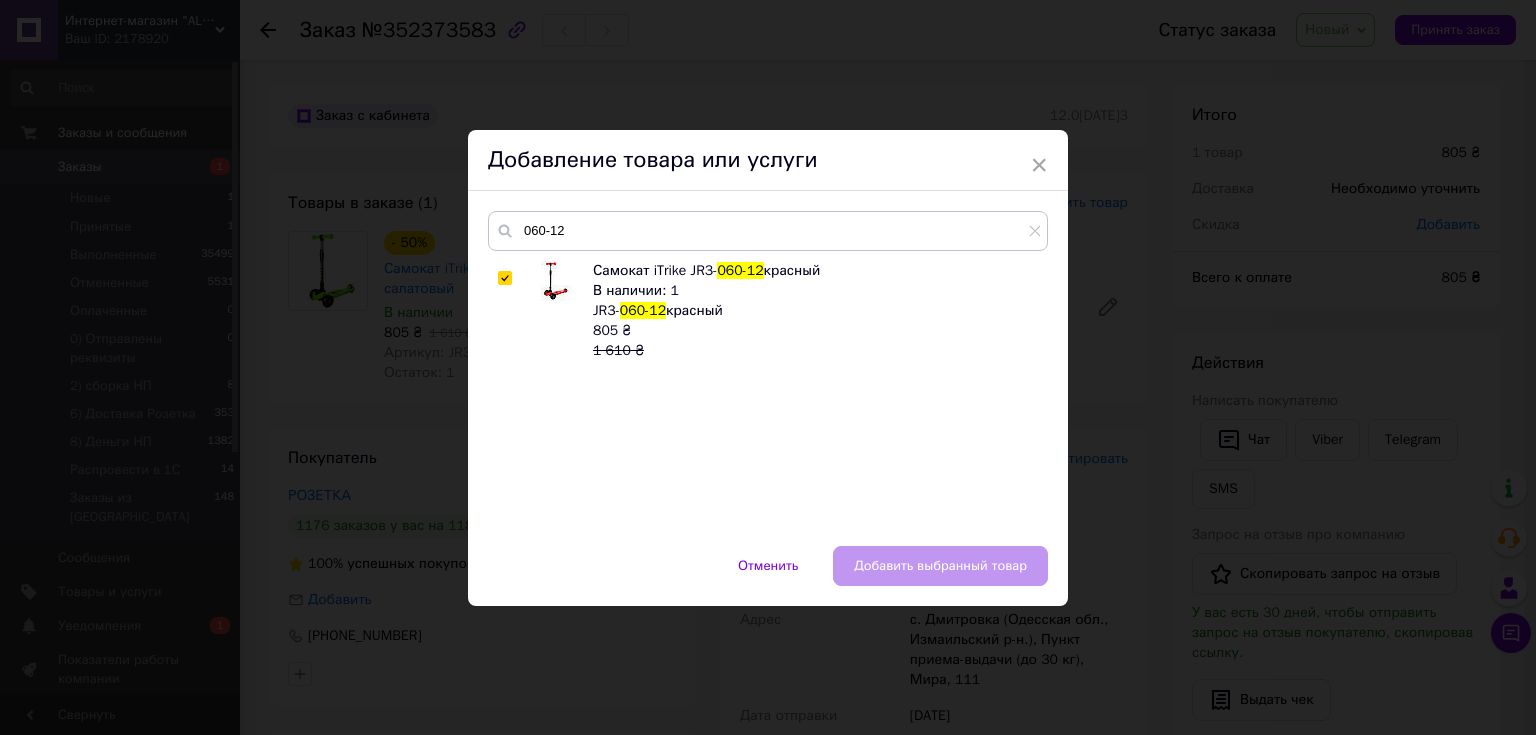 checkbox on "true" 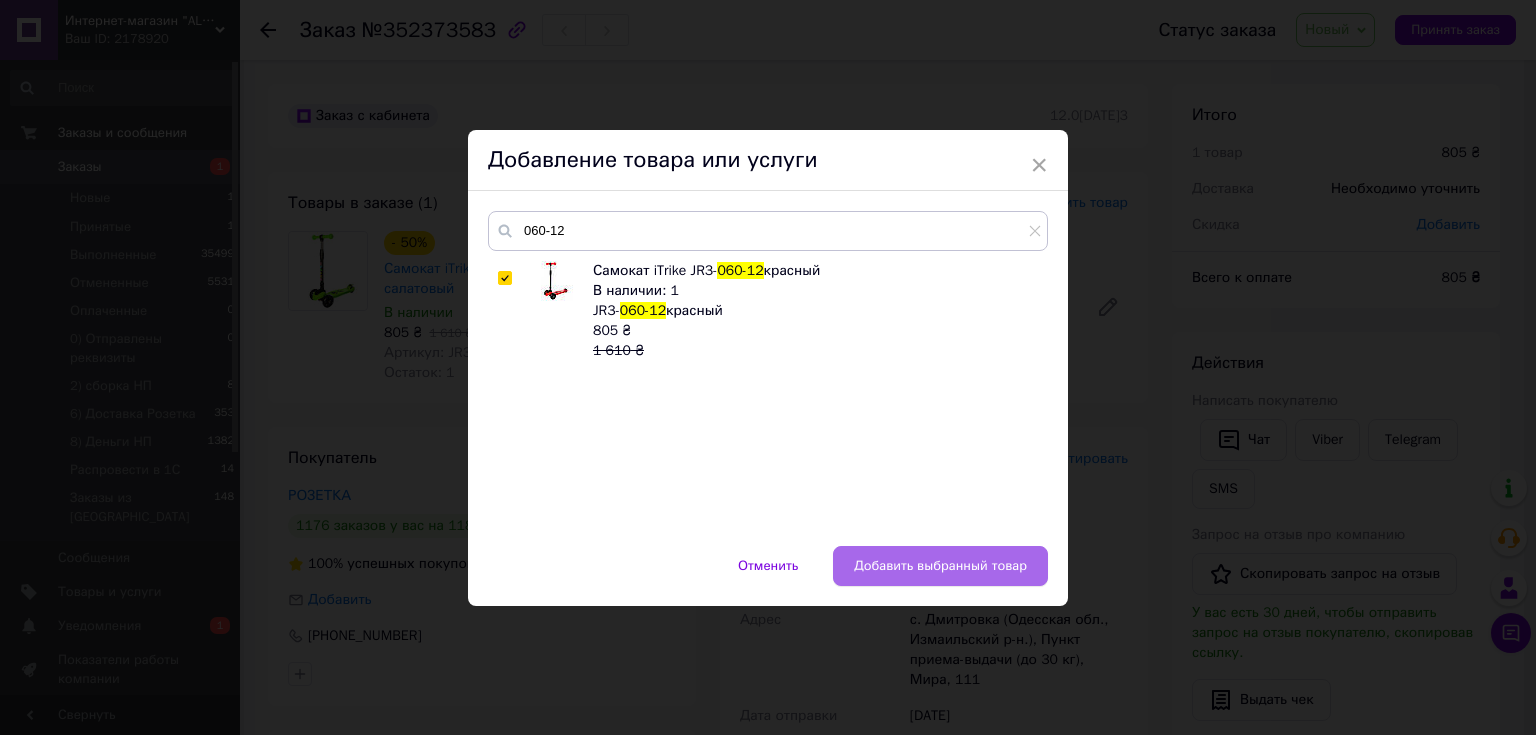 click on "Добавить выбранный товар" at bounding box center [940, 566] 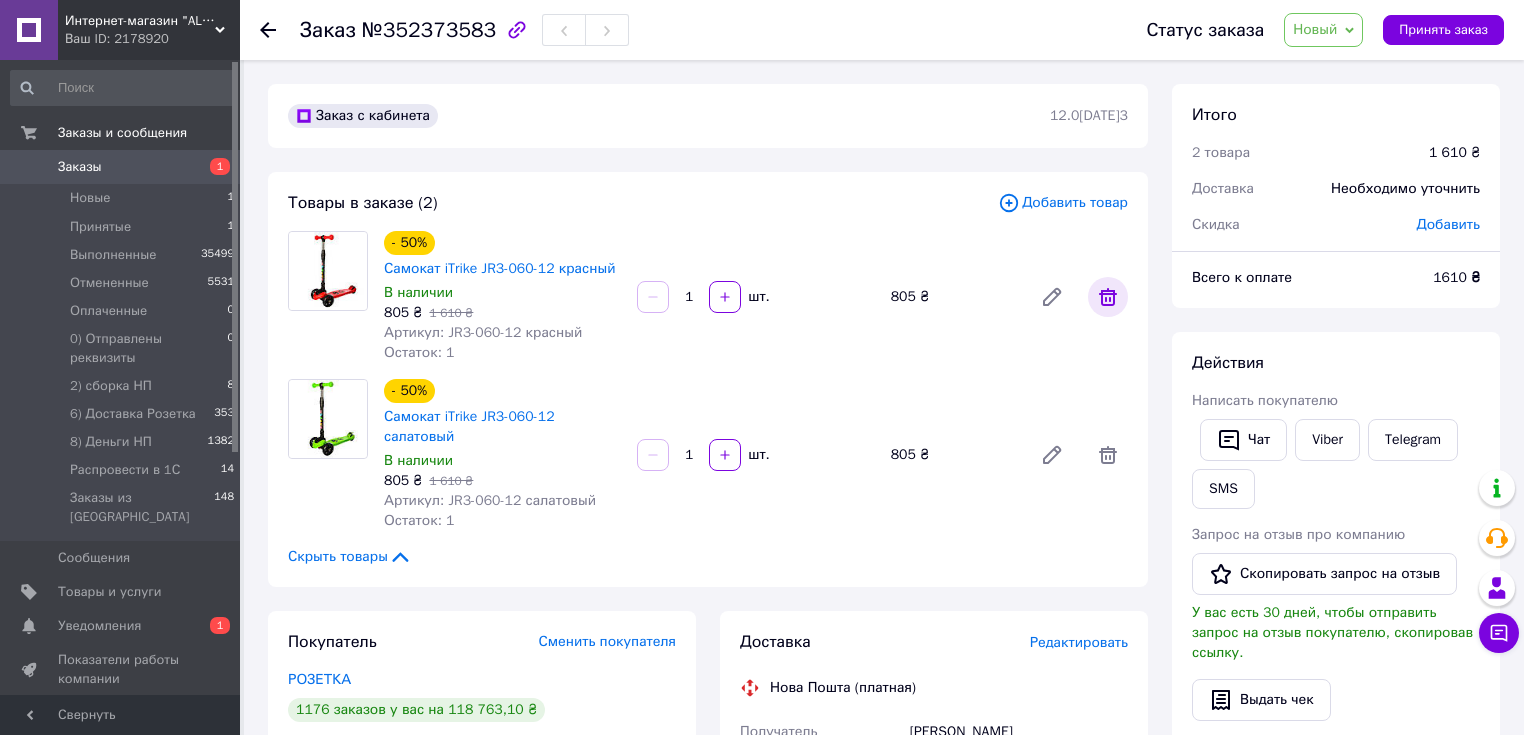 click 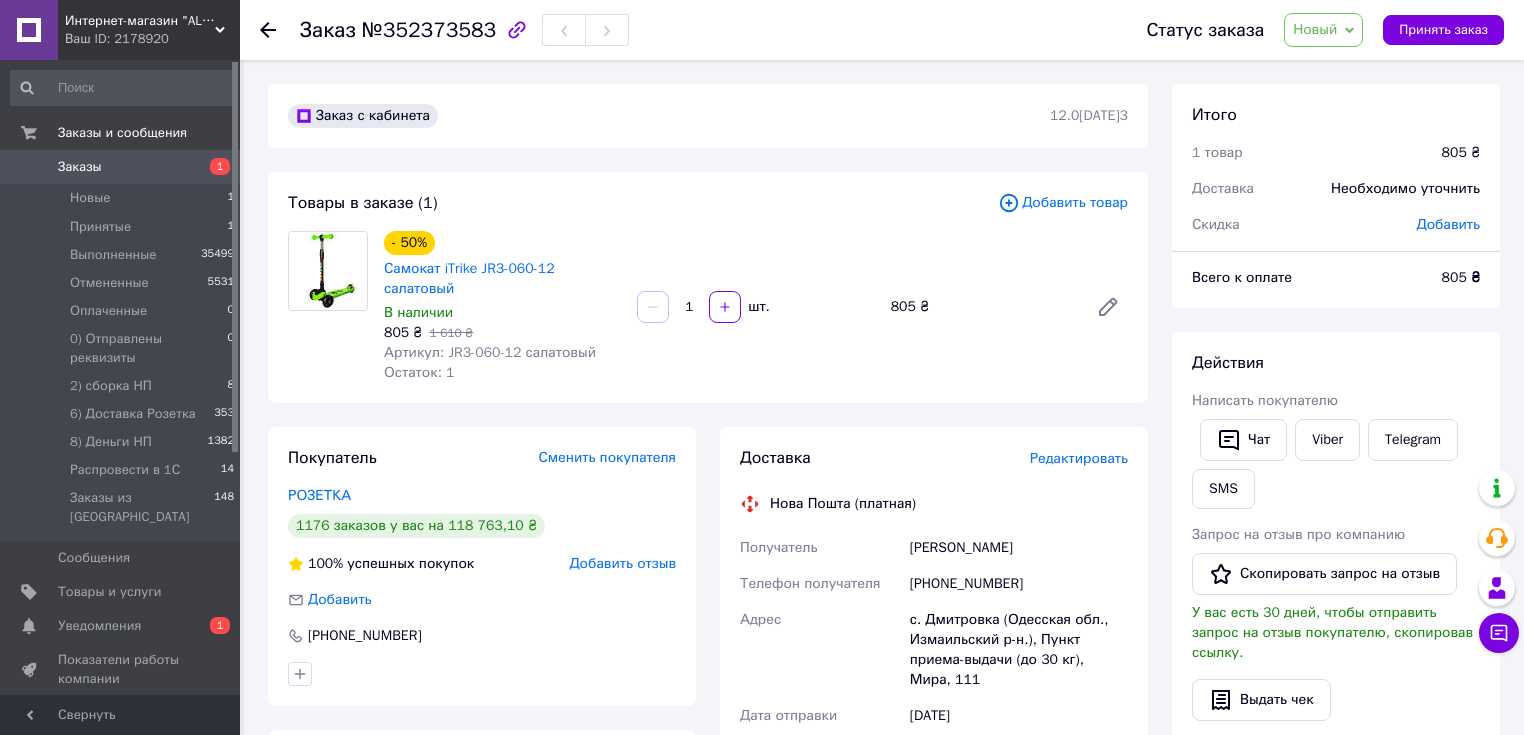 click on "Добавить товар" at bounding box center [1063, 203] 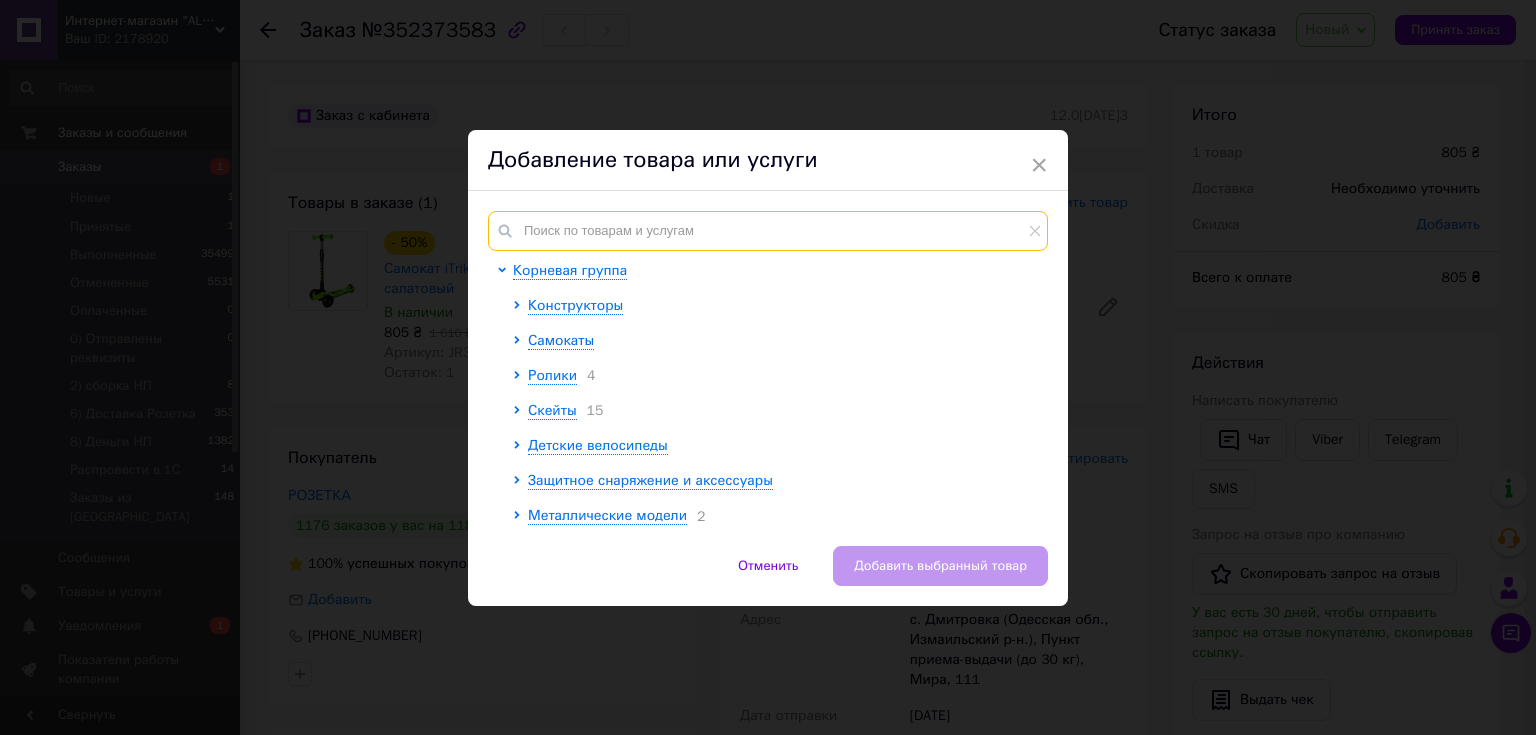 click at bounding box center (768, 231) 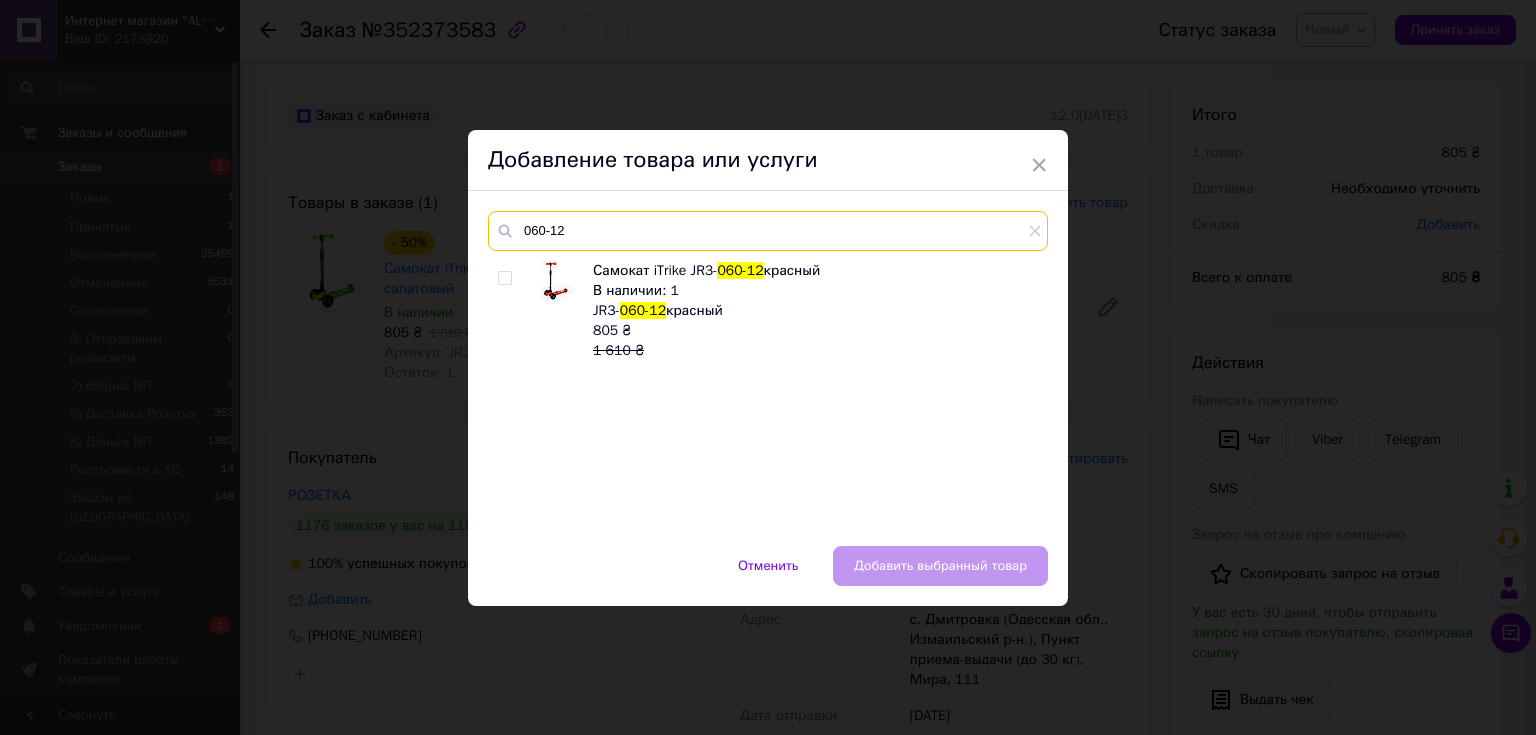 type on "060-12" 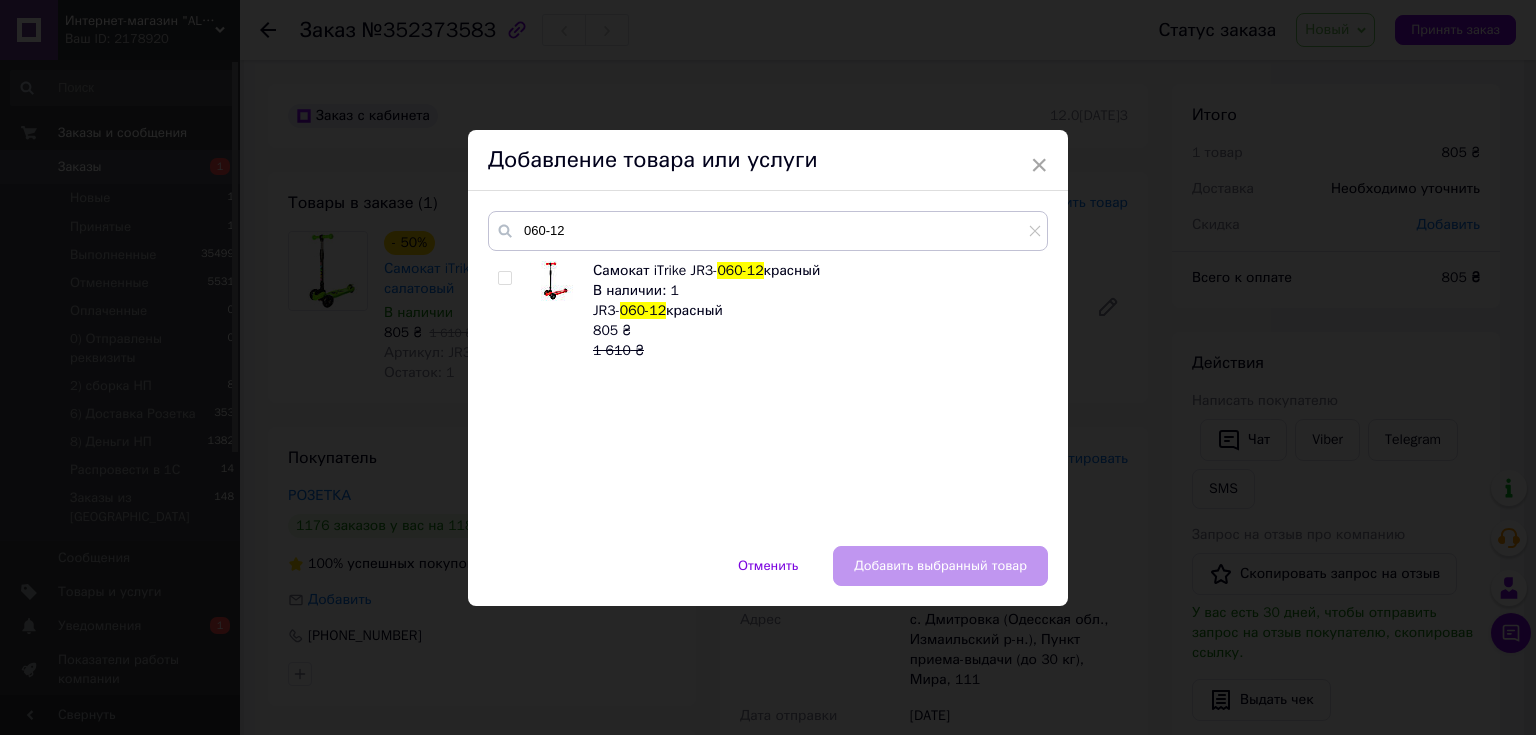click at bounding box center [504, 278] 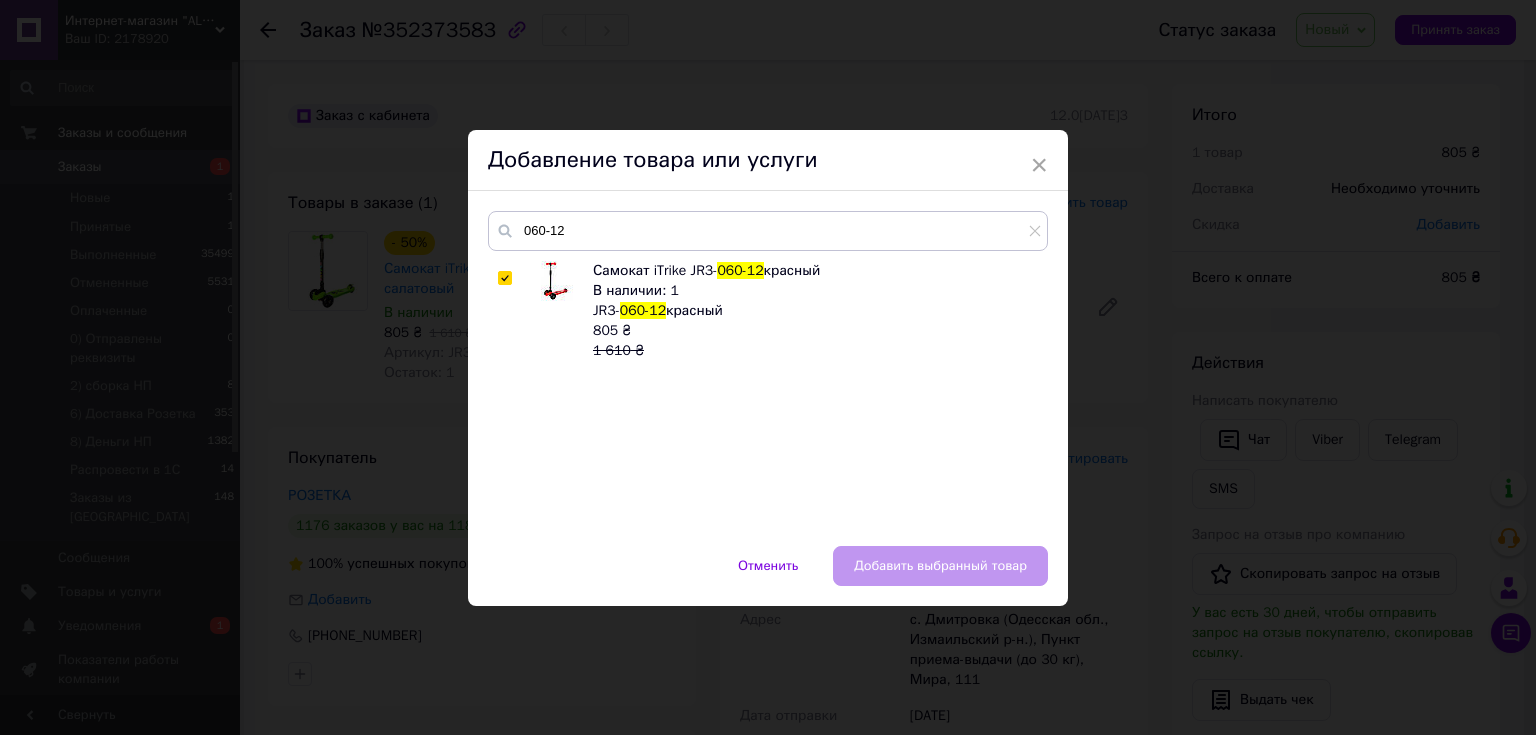 checkbox on "true" 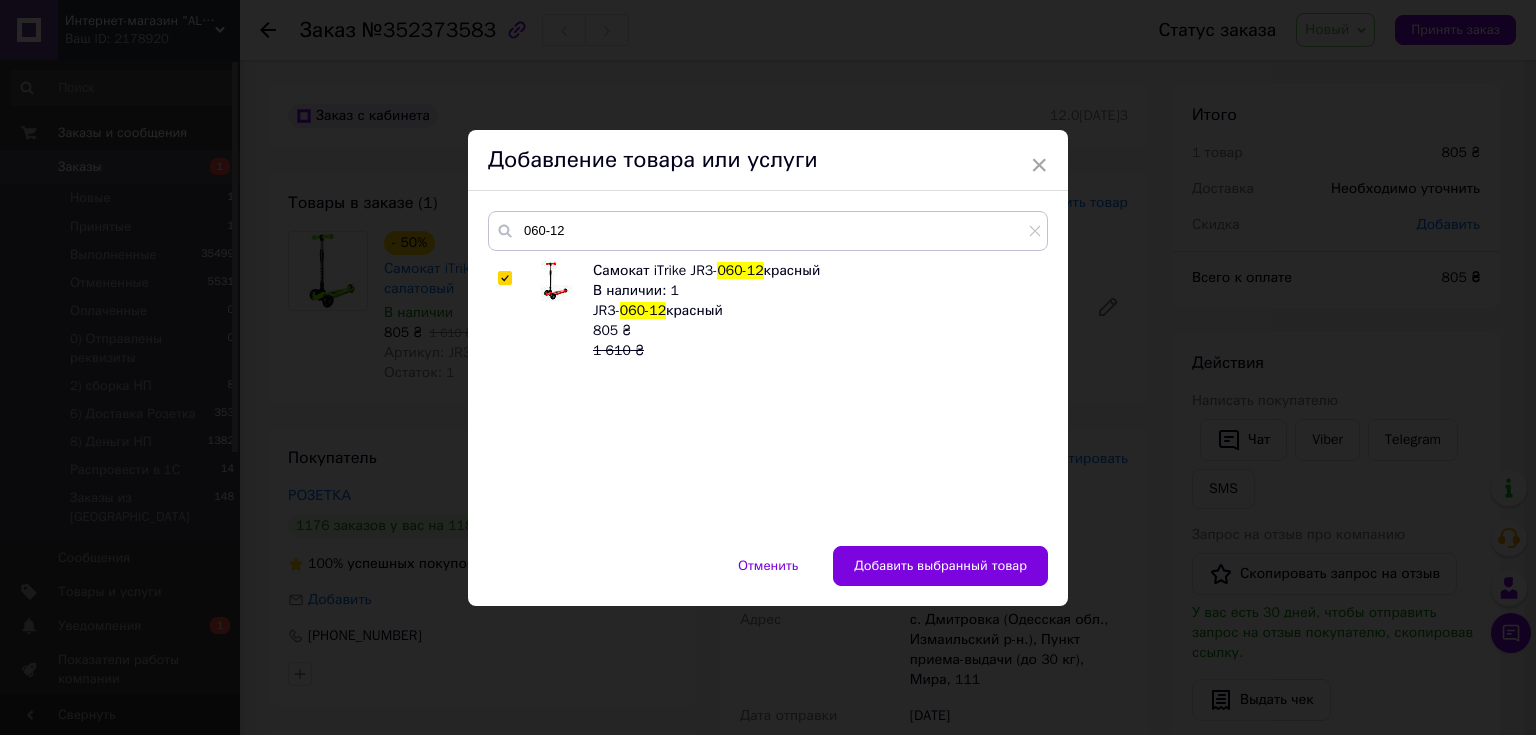 drag, startPoint x: 930, startPoint y: 569, endPoint x: 911, endPoint y: 556, distance: 23.021729 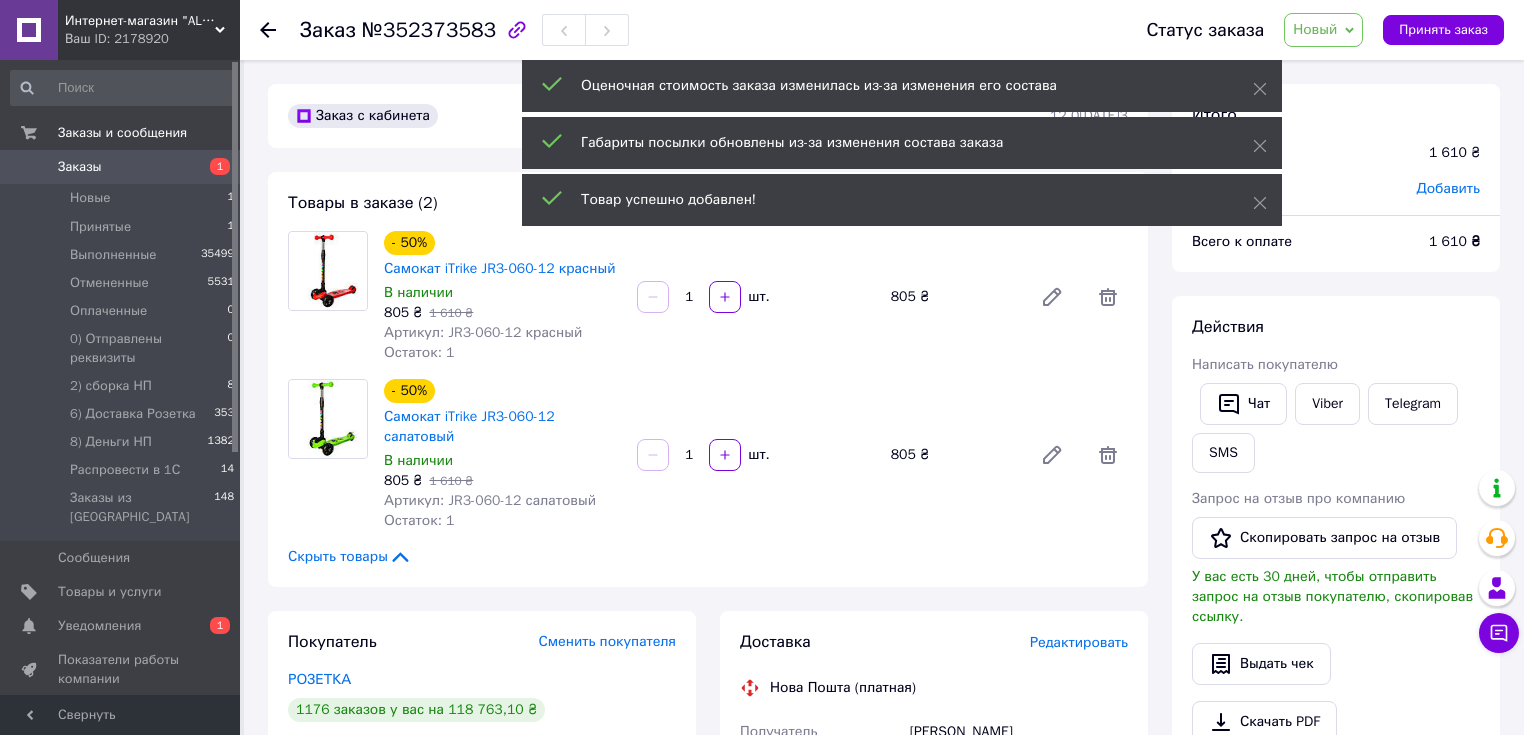scroll, scrollTop: 84, scrollLeft: 0, axis: vertical 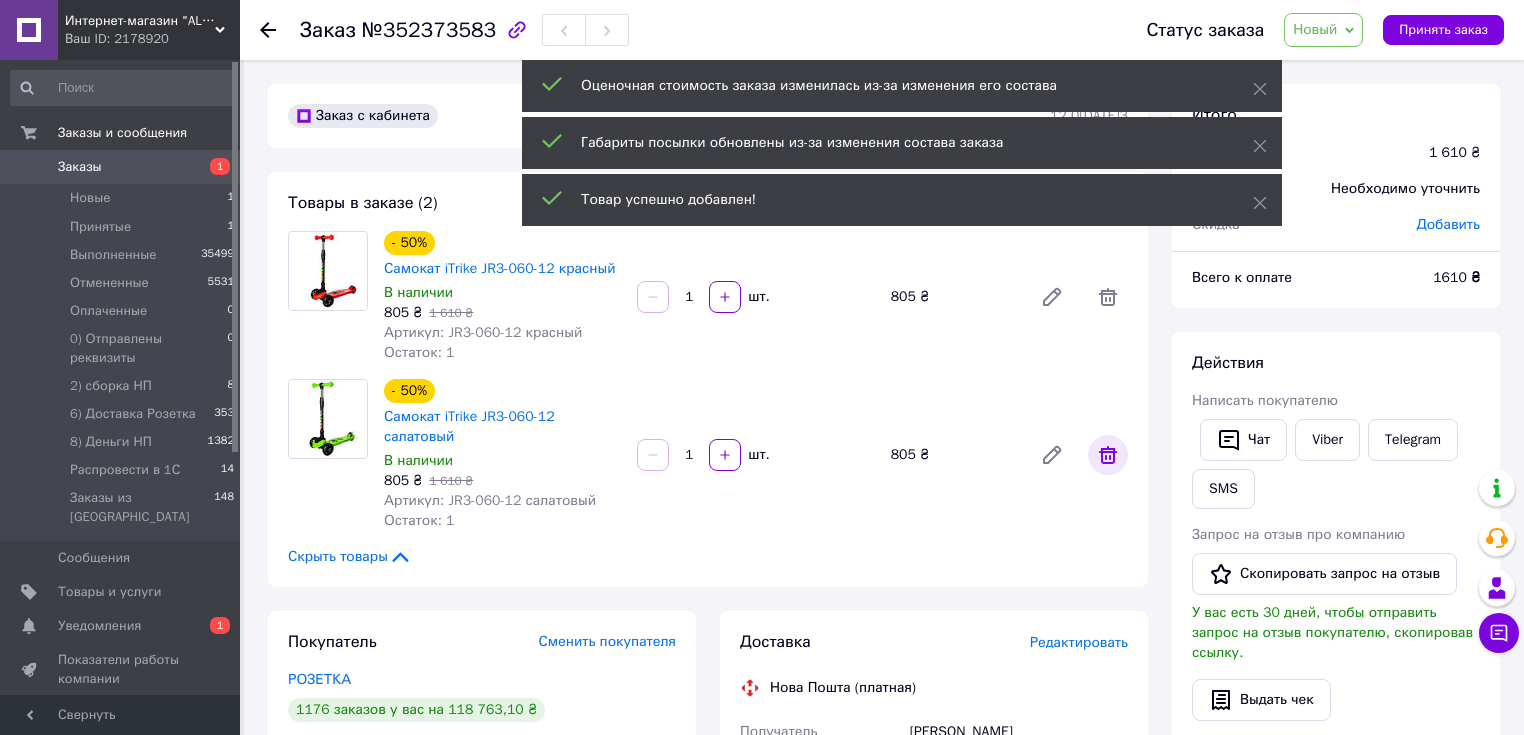 click 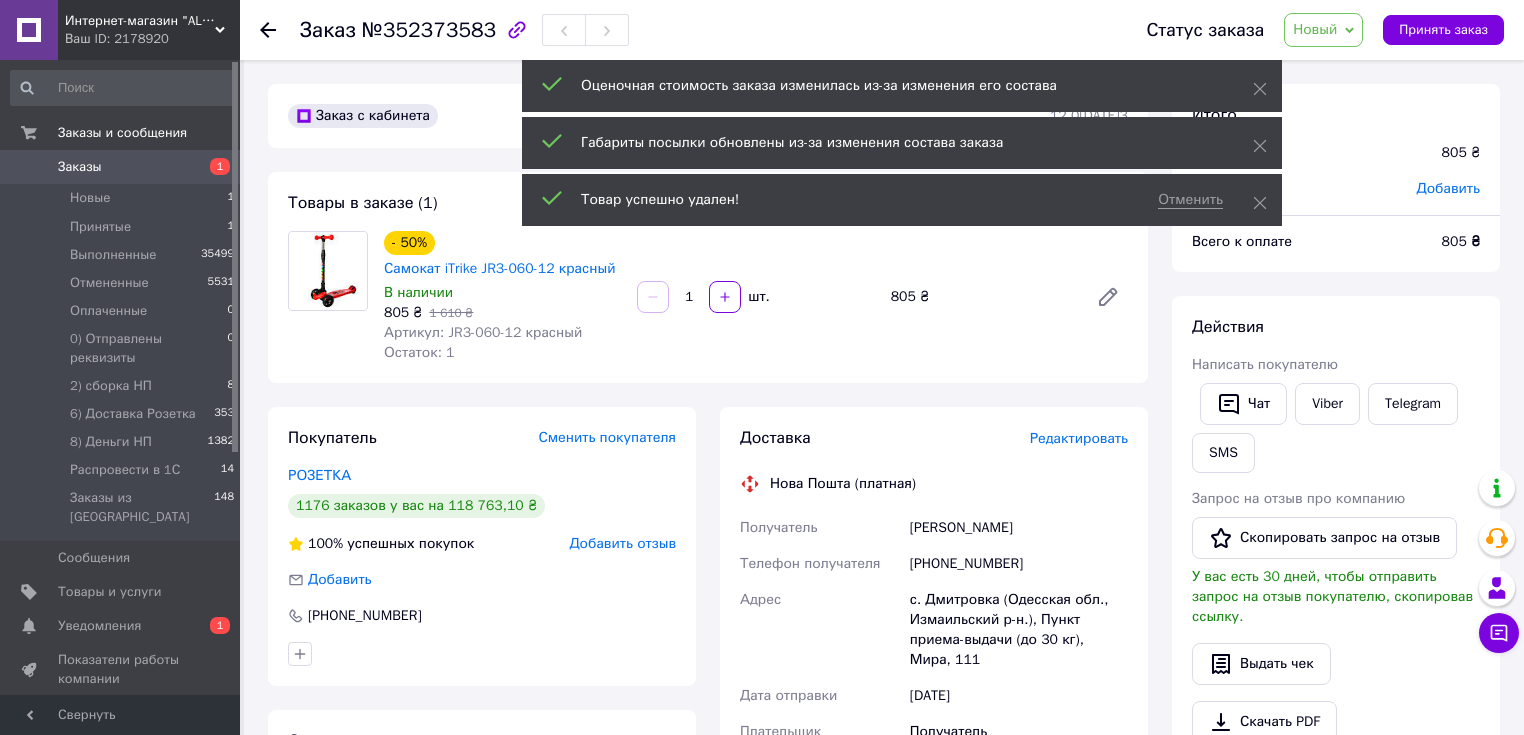 scroll, scrollTop: 180, scrollLeft: 0, axis: vertical 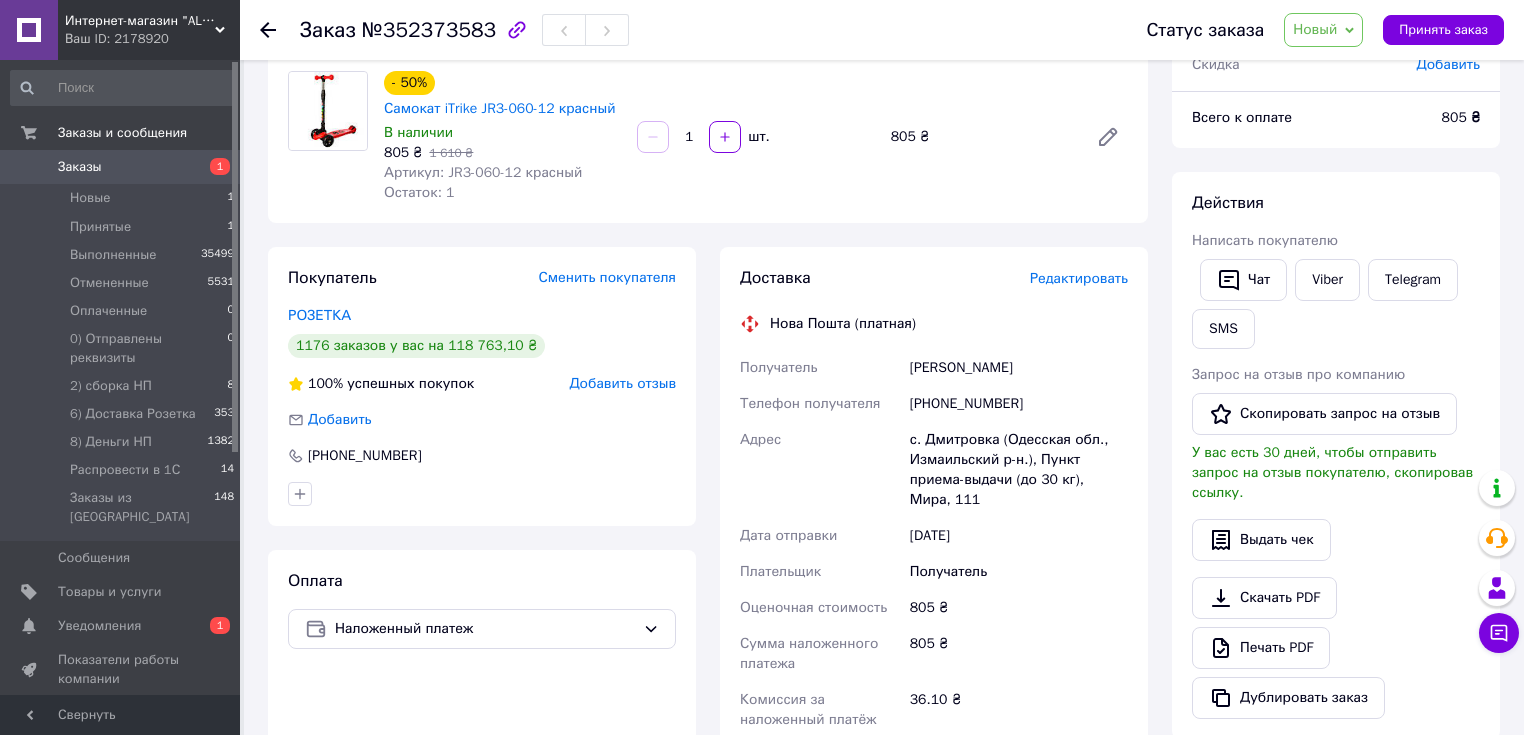 click on "Редактировать" at bounding box center (1079, 278) 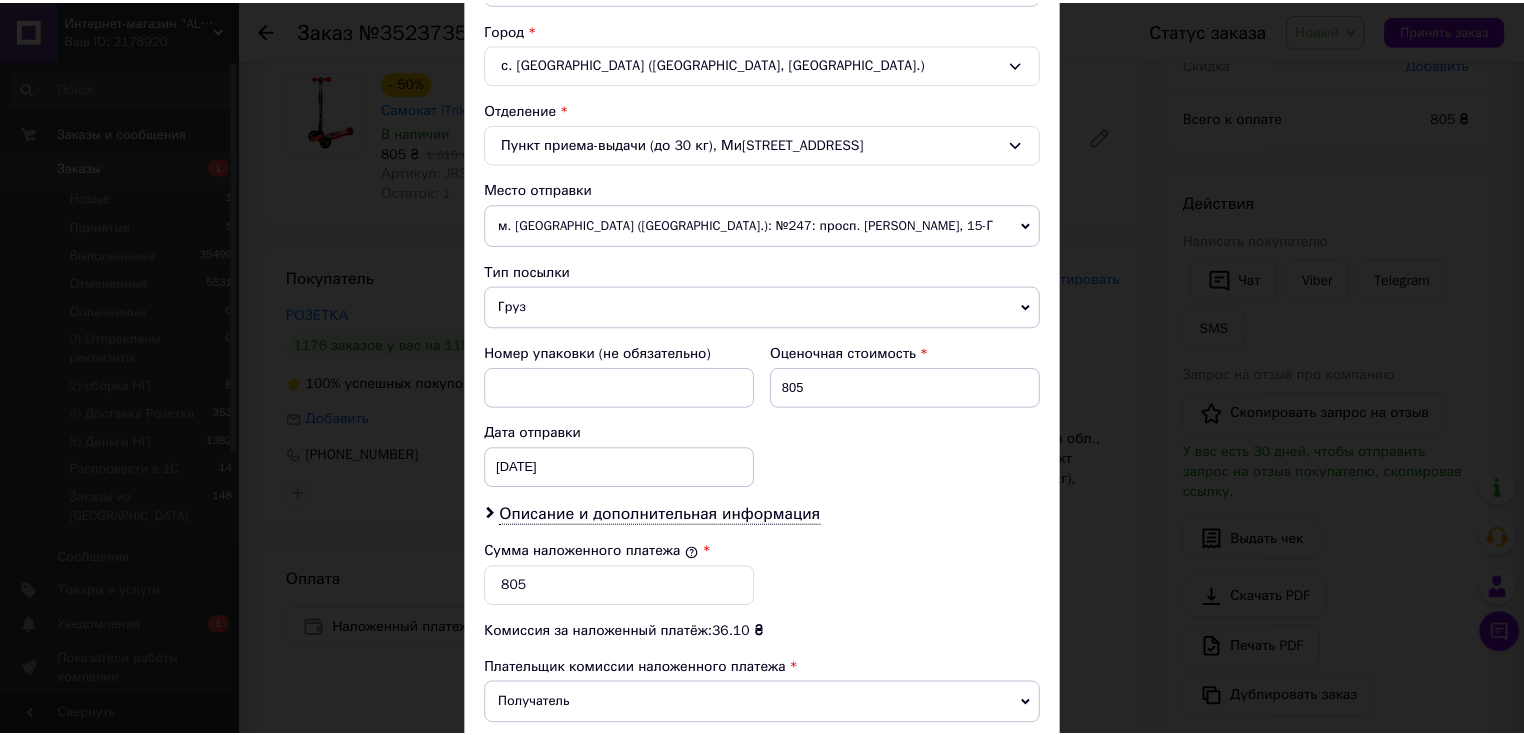scroll, scrollTop: 784, scrollLeft: 0, axis: vertical 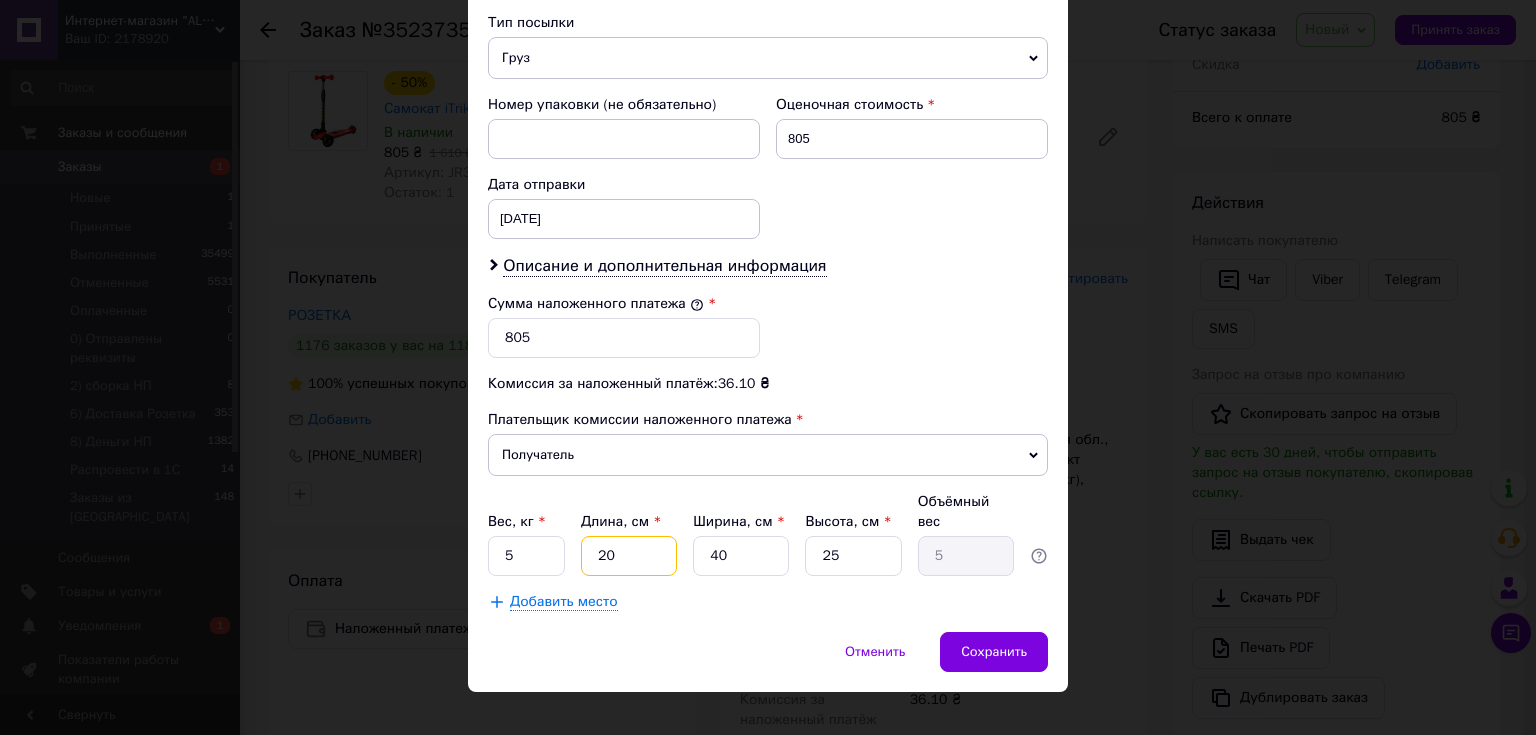 click on "20" at bounding box center [629, 556] 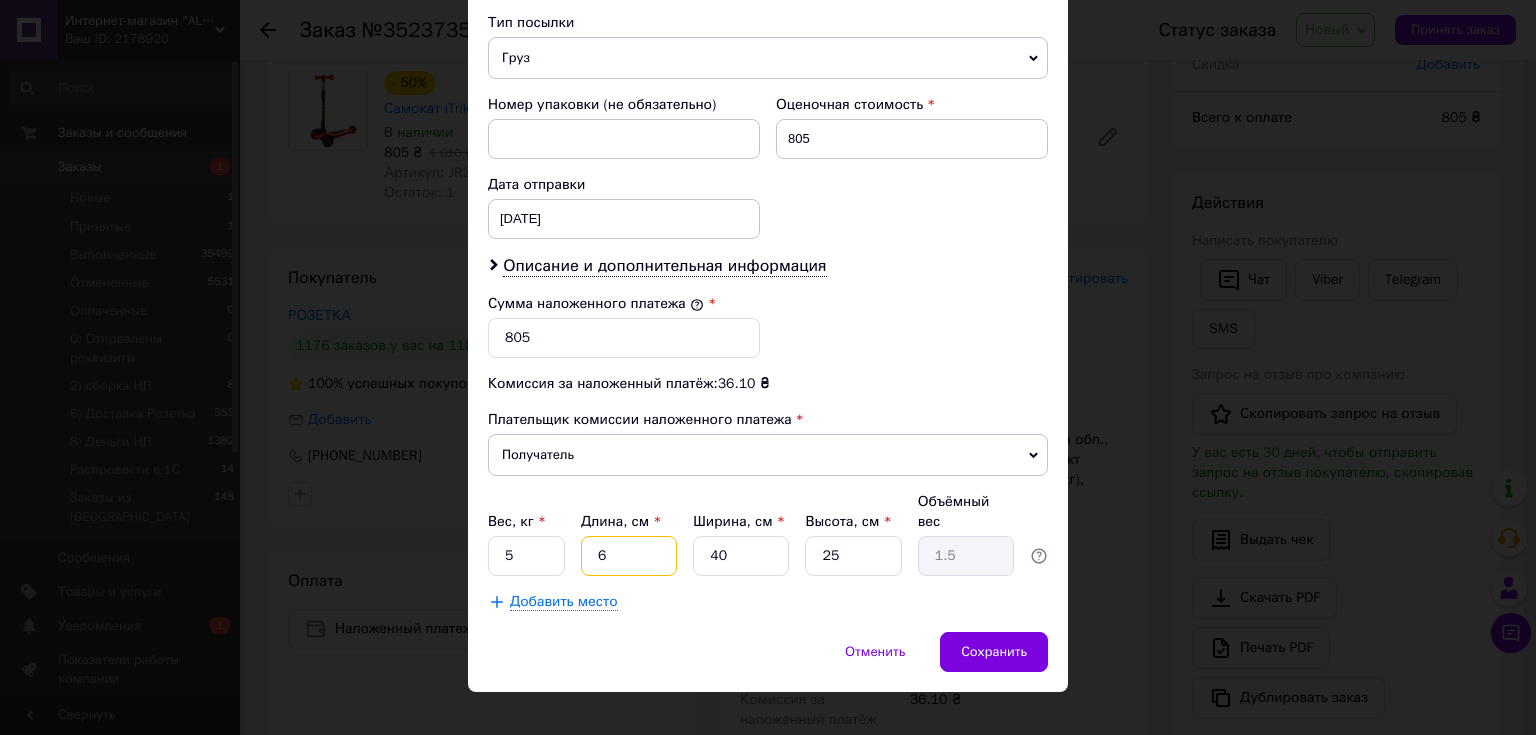 type on "6" 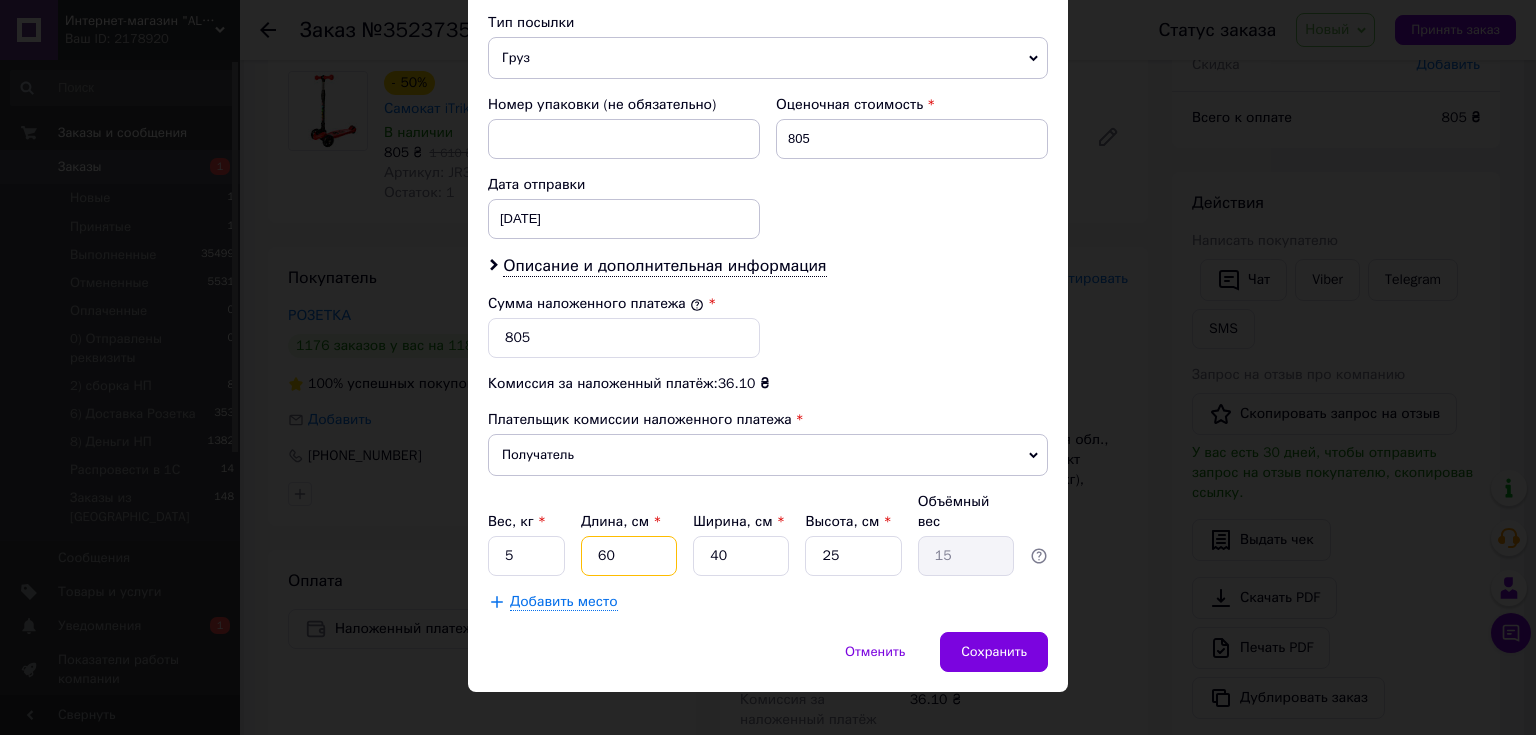 type on "60" 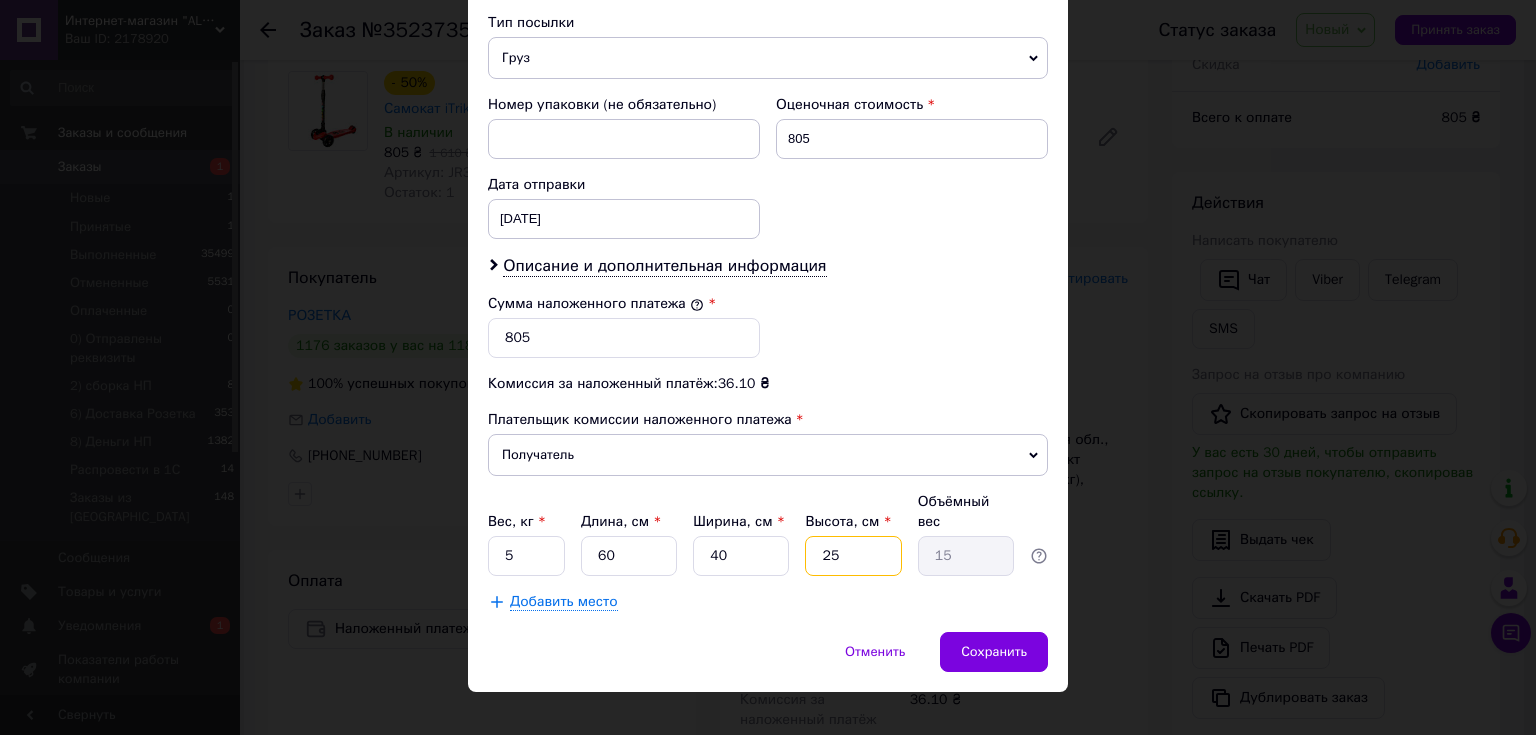 click on "25" at bounding box center (853, 556) 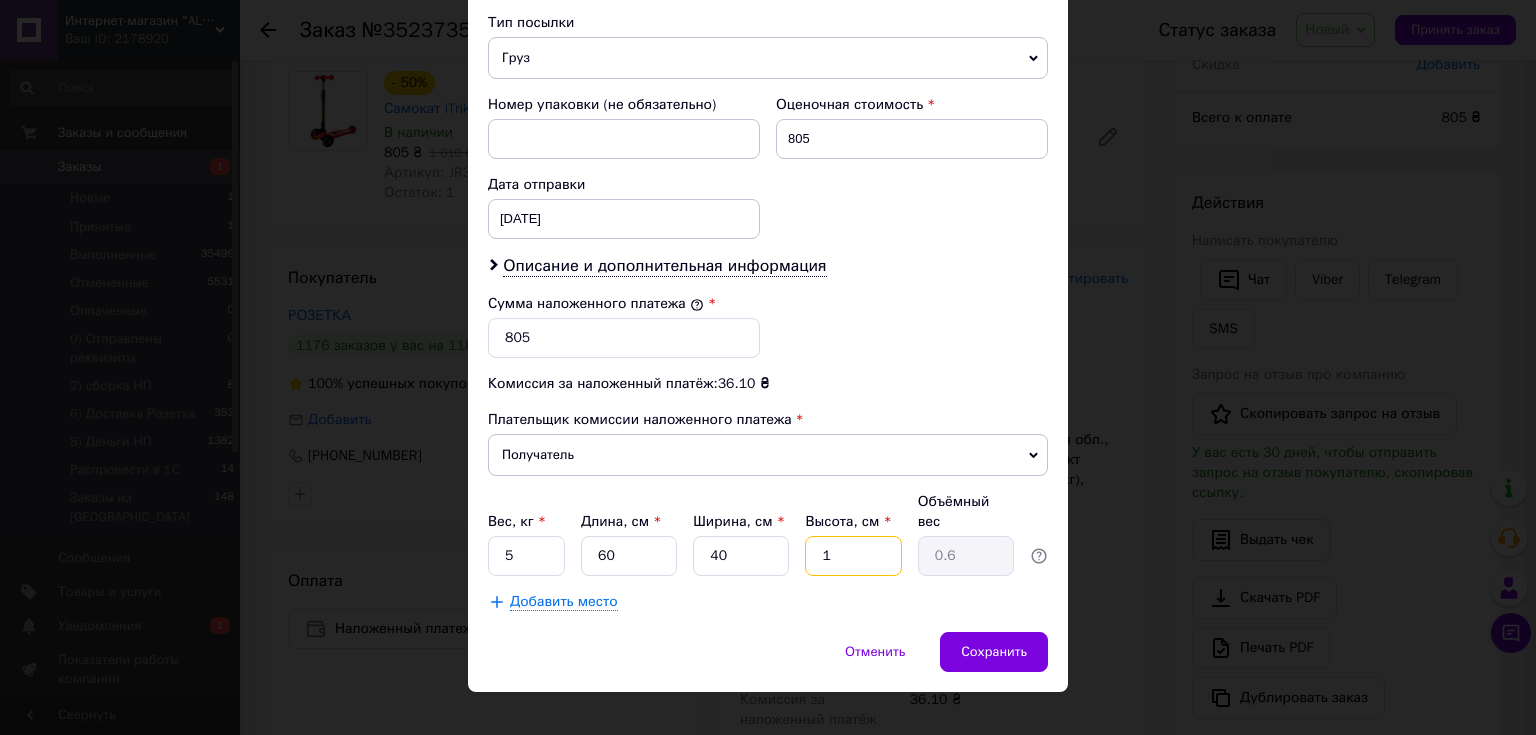 type on "15" 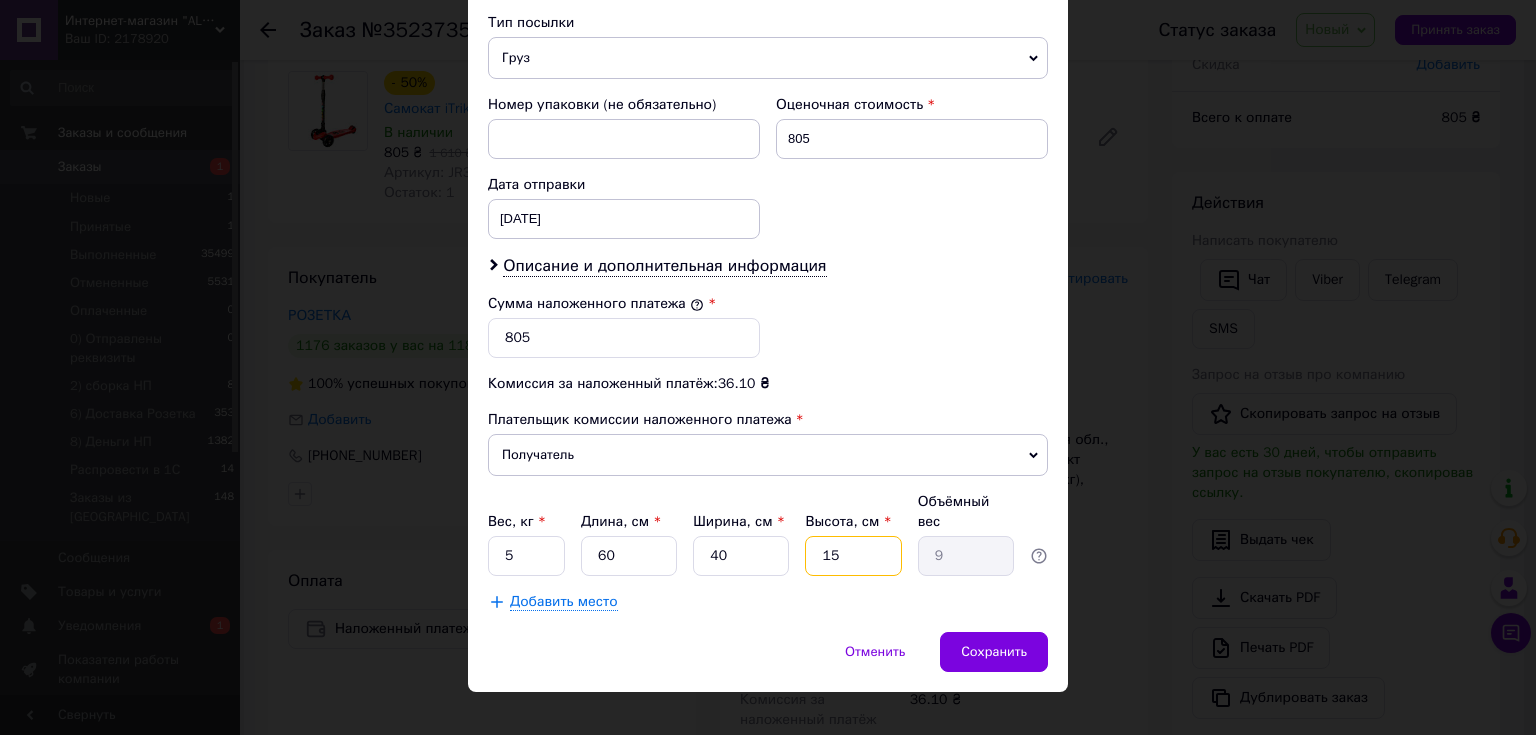 type on "15" 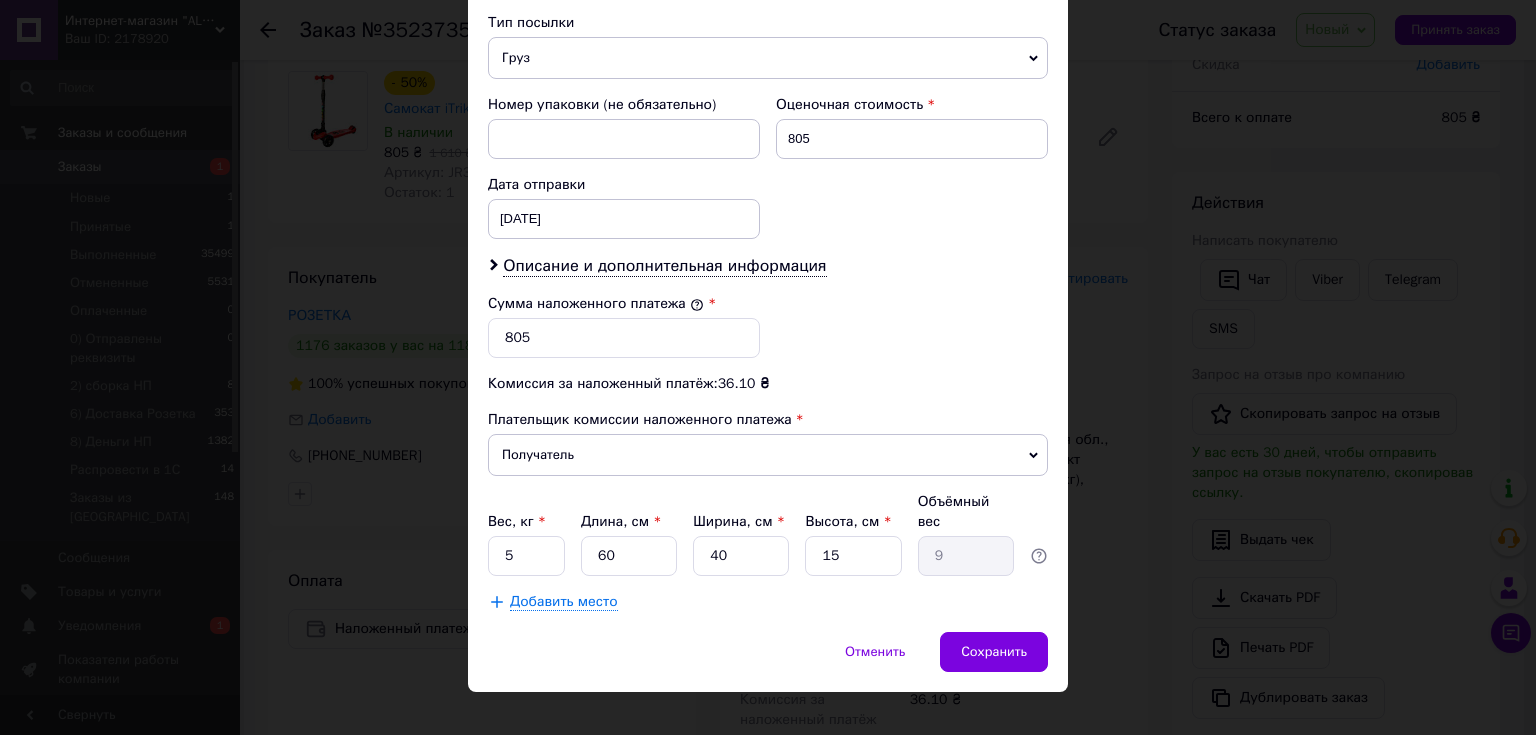 click on "Способ доставки Нова Пошта (платная) Плательщик Получатель Отправитель Фамилия получателя Іонел Имя получателя [PERSON_NAME] Отчество получателя Телефон получателя [PHONE_NUMBER] Тип доставки В отделении Курьером В почтомате Город с. Дмитровка (Одесская обл., [GEOGRAPHIC_DATA].) Отделение Пункт приема-выдачи (до 30 кг), Мира, 111 Место отправки м. [GEOGRAPHIC_DATA] ([GEOGRAPHIC_DATA].): №247: просп. [PERSON_NAME][STREET_ADDRESS]: [PERSON_NAME][STREET_ADDRESS] Добавить еще место отправки Тип посылки Груз Документы Номер упаковки (не обязательно) Оценочная стоимость 805 [DATE] <" at bounding box center [768, -11] 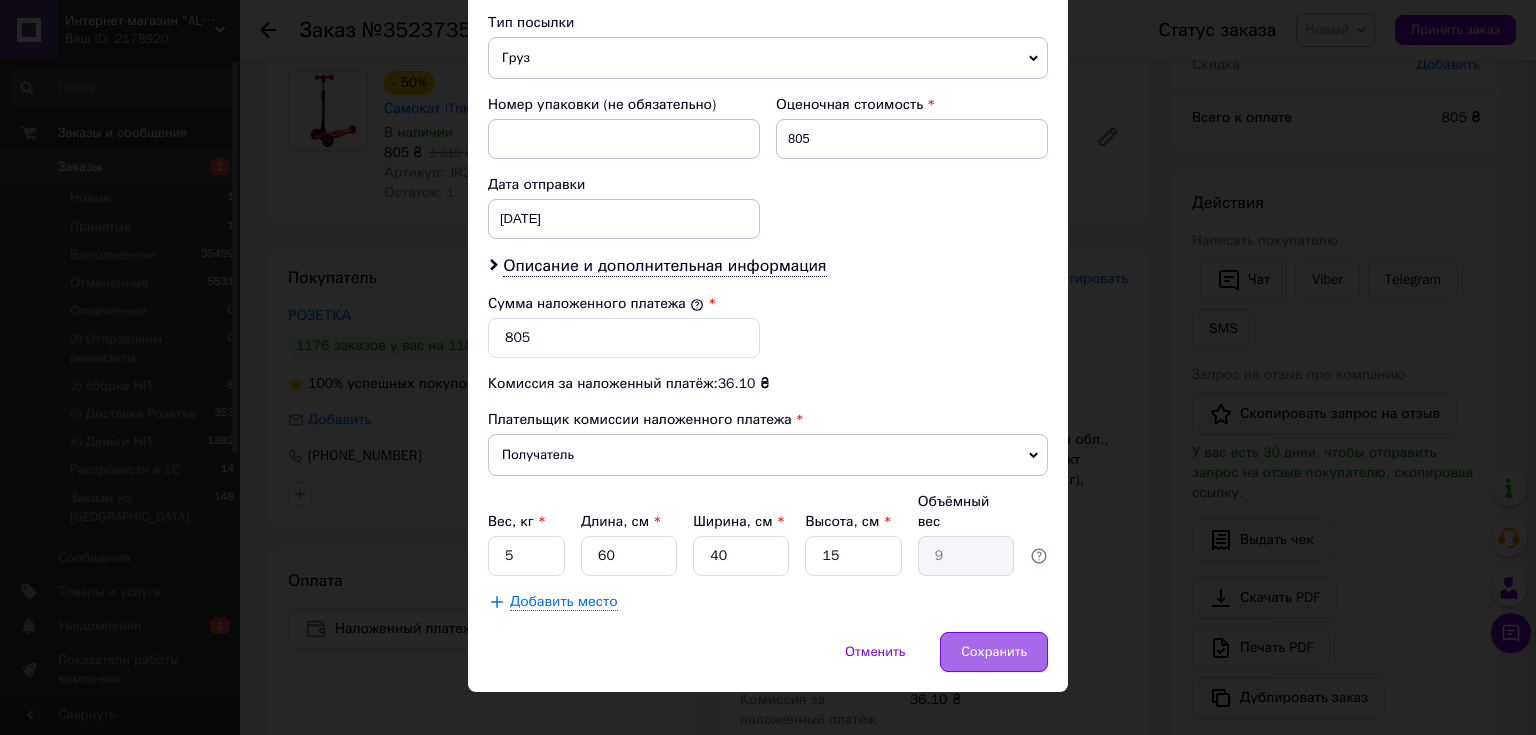 click on "Сохранить" at bounding box center [994, 652] 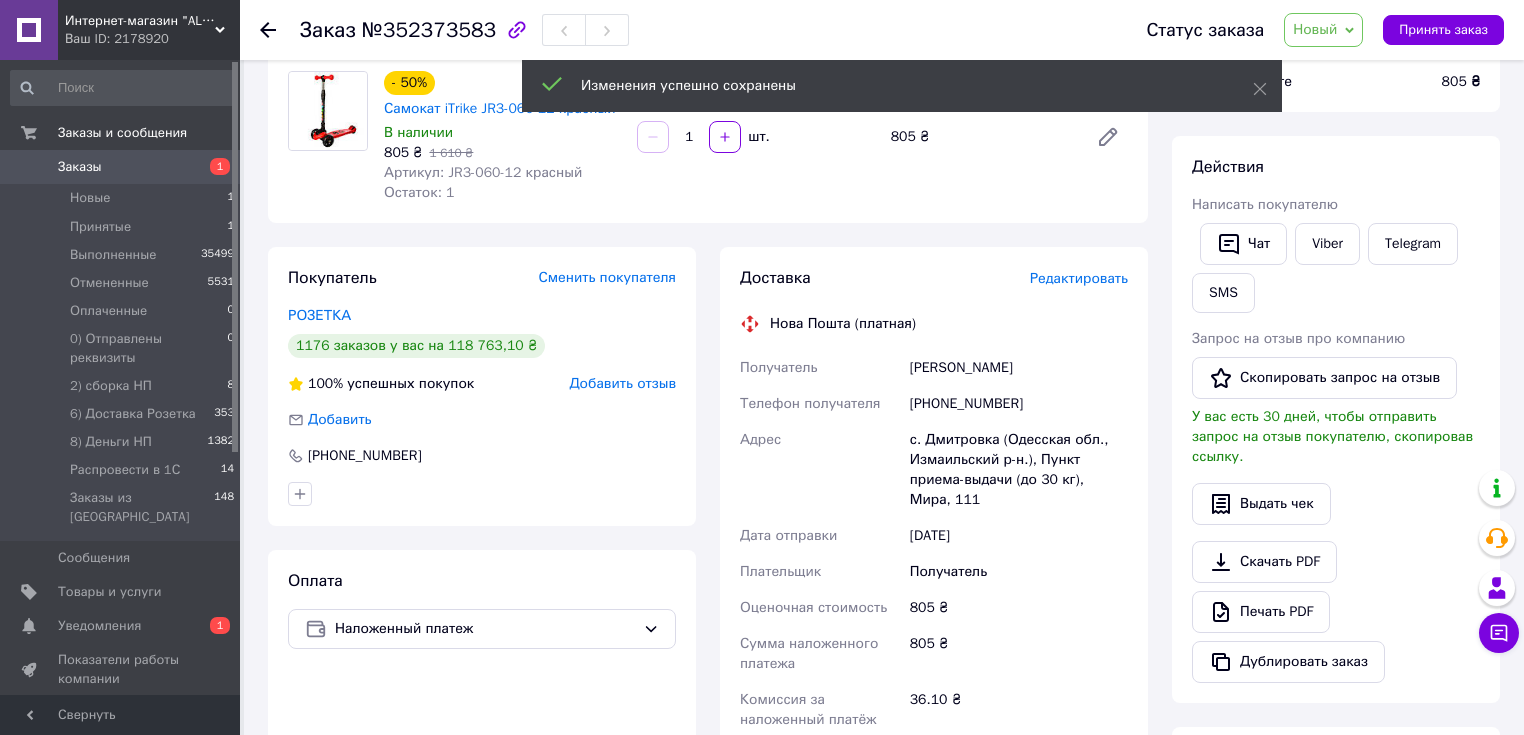 scroll, scrollTop: 268, scrollLeft: 0, axis: vertical 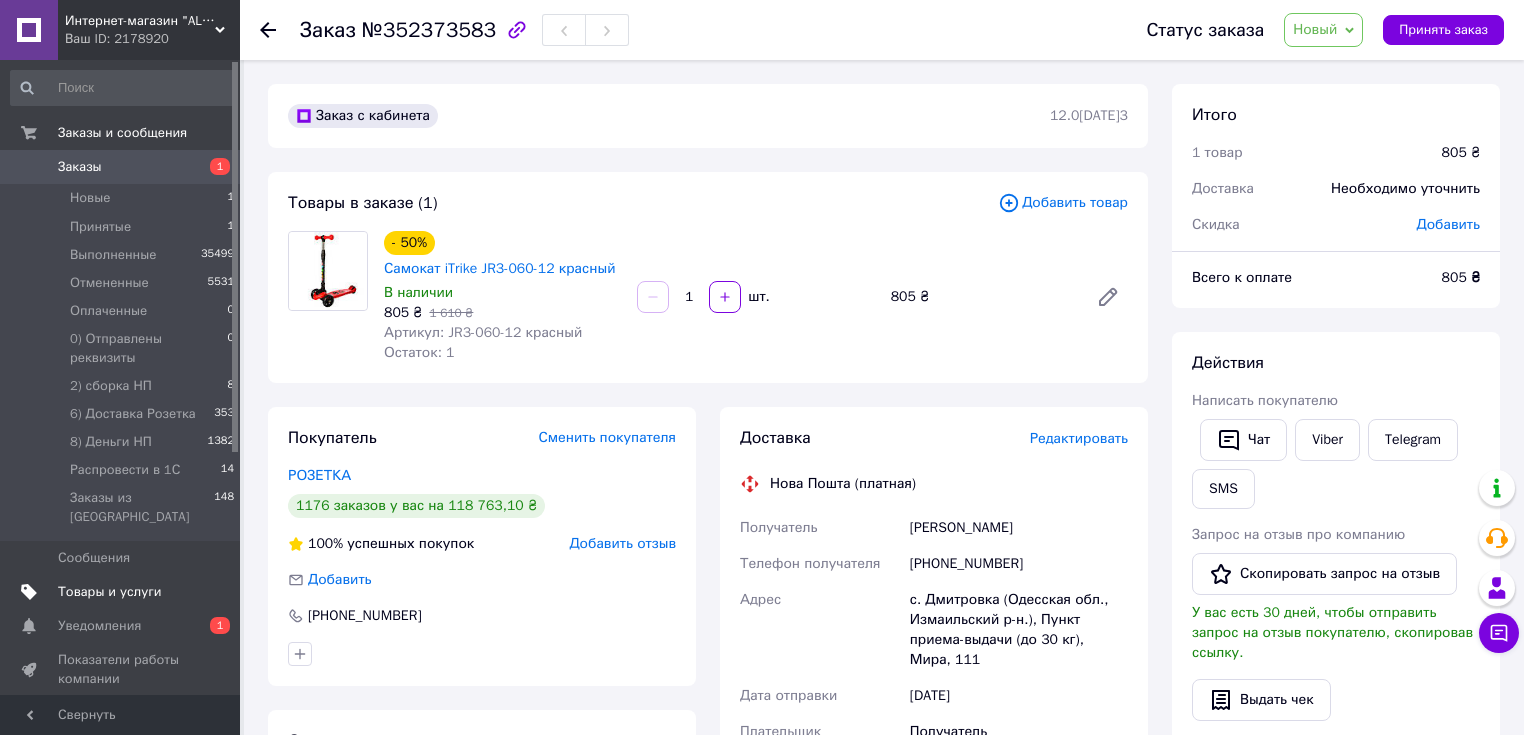 click on "Товары и услуги" at bounding box center (110, 592) 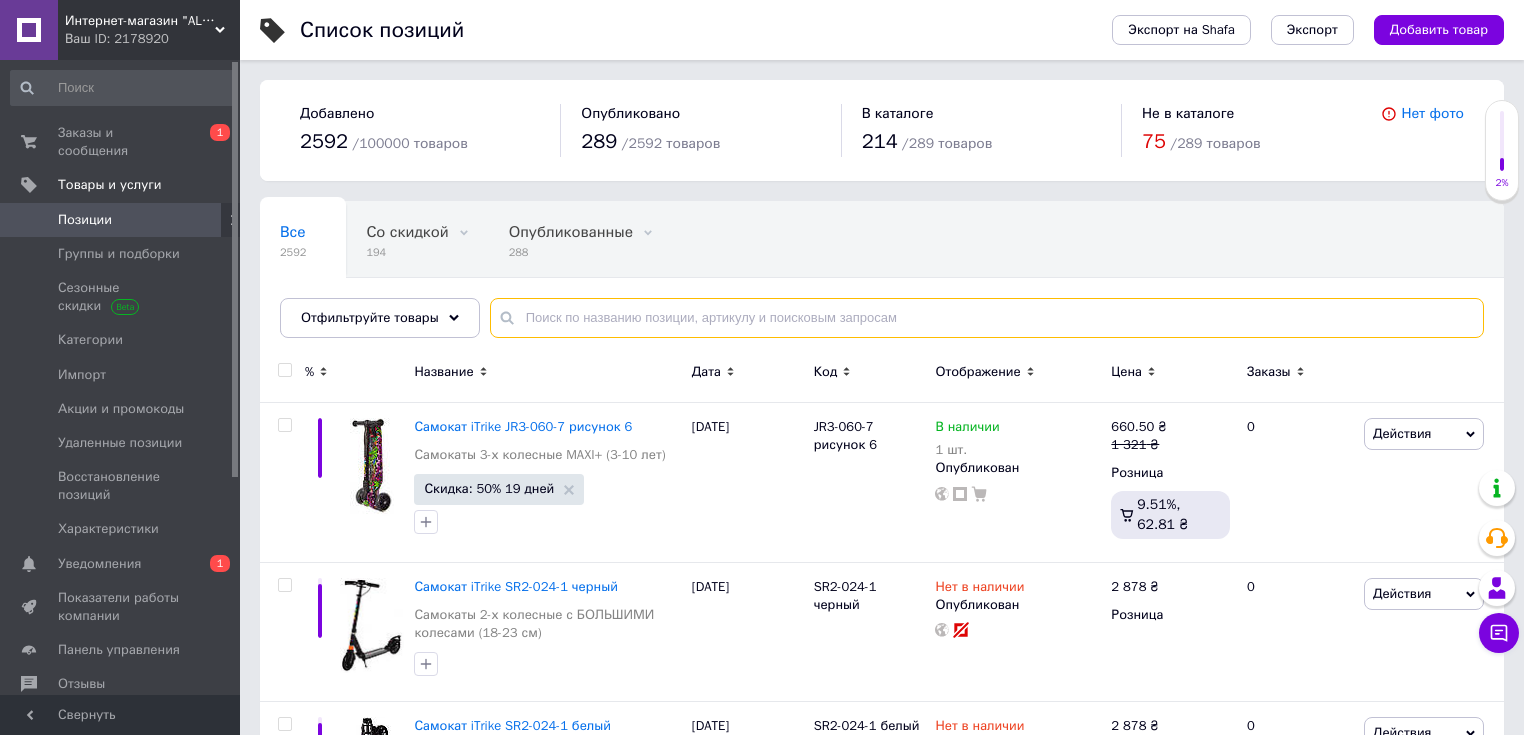 click at bounding box center (987, 318) 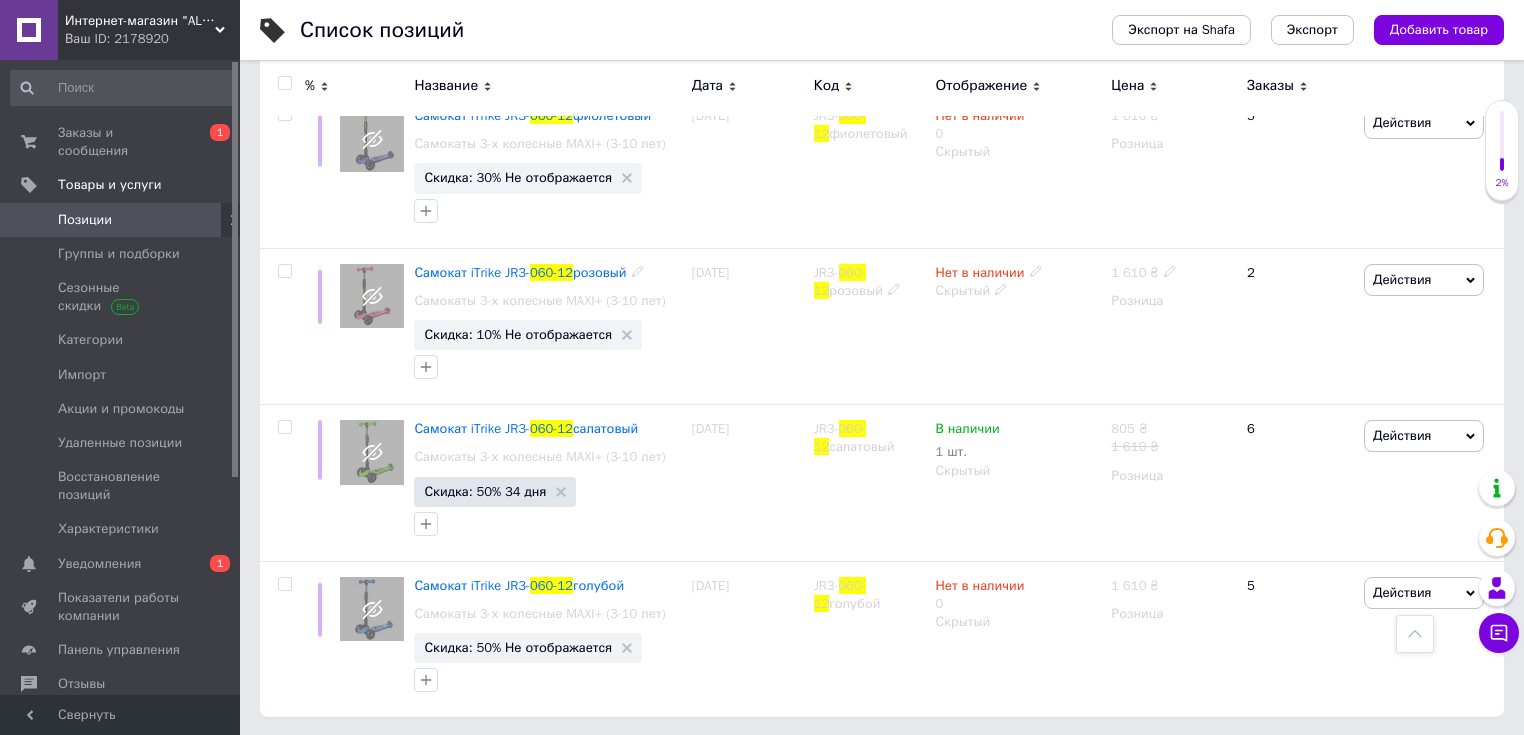 scroll, scrollTop: 0, scrollLeft: 0, axis: both 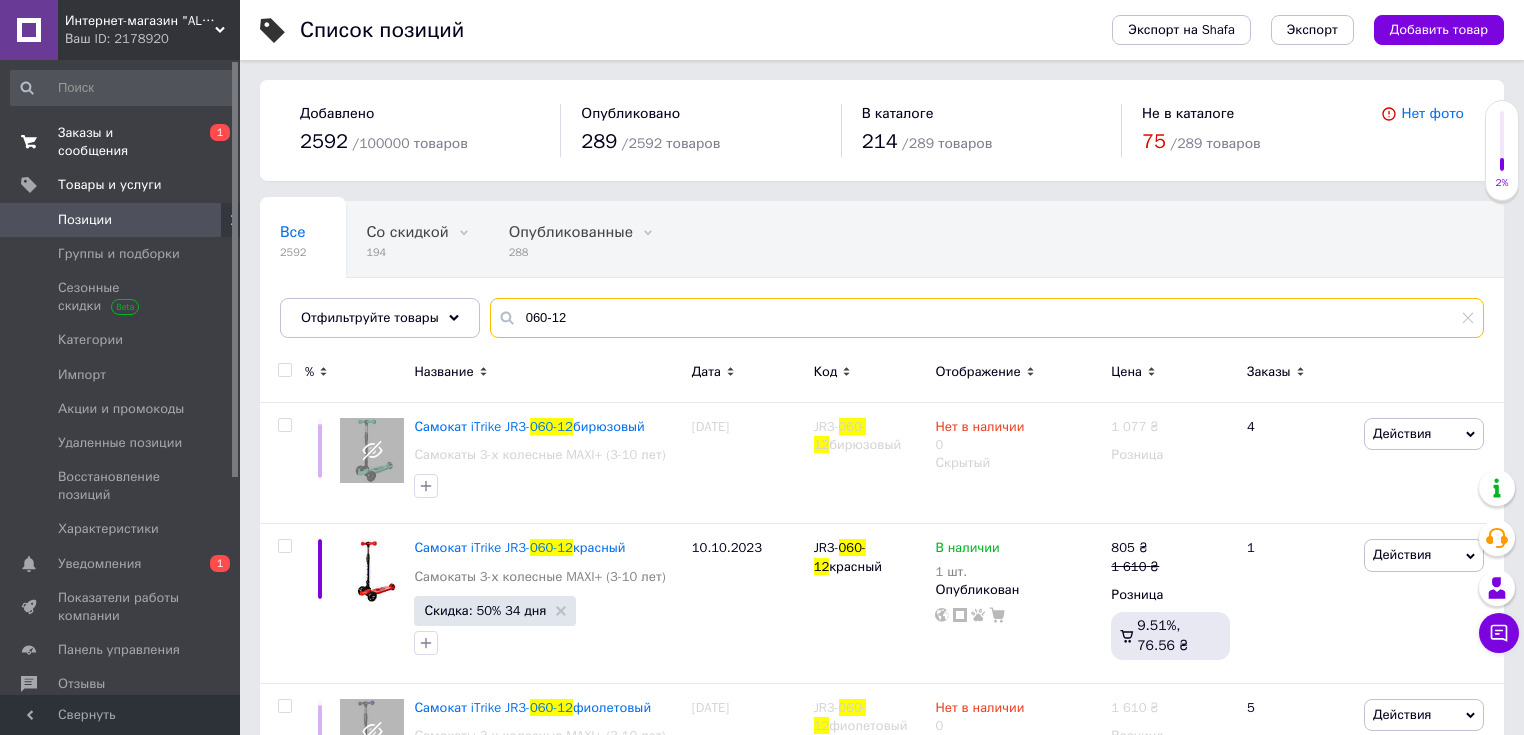 type on "060-12" 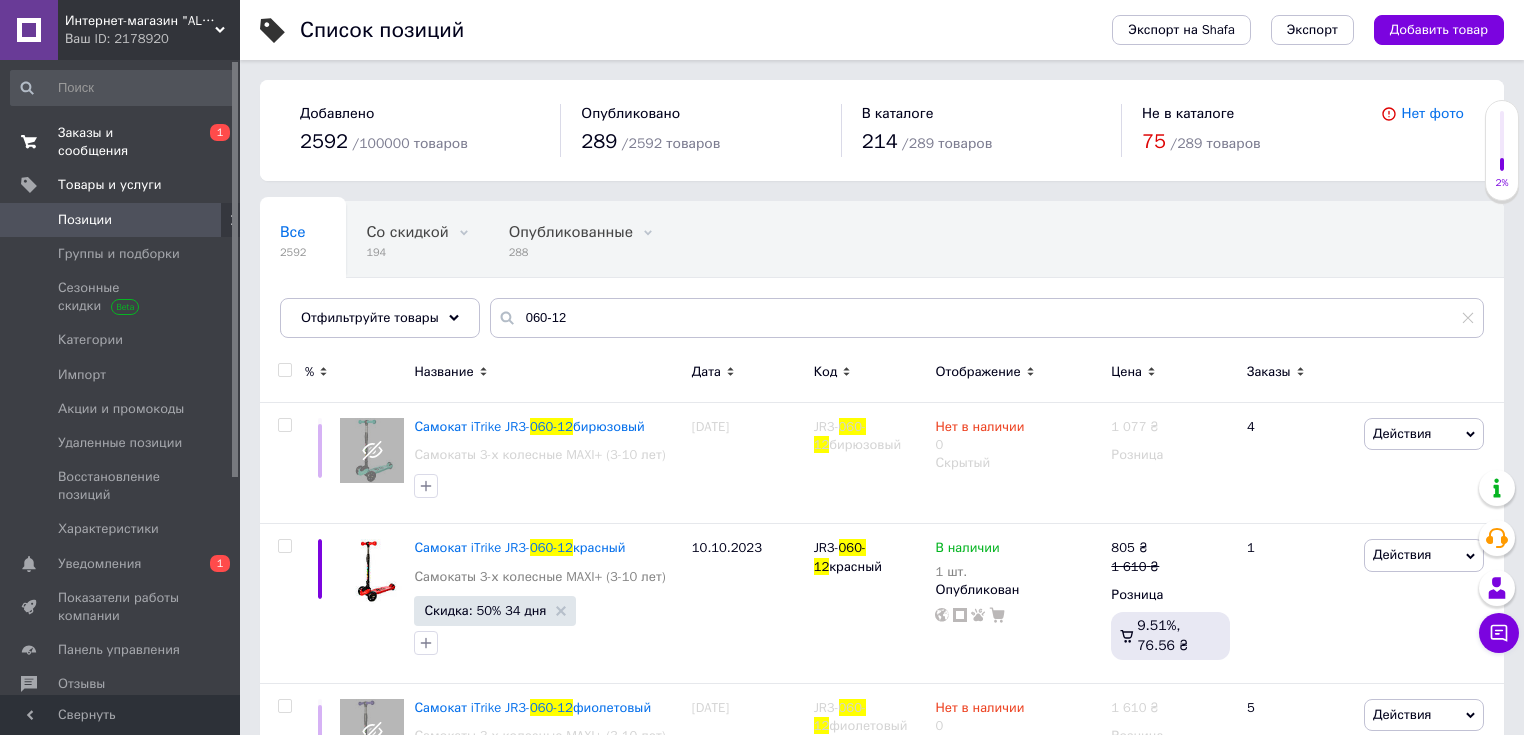 click on "Заказы и сообщения" at bounding box center [121, 142] 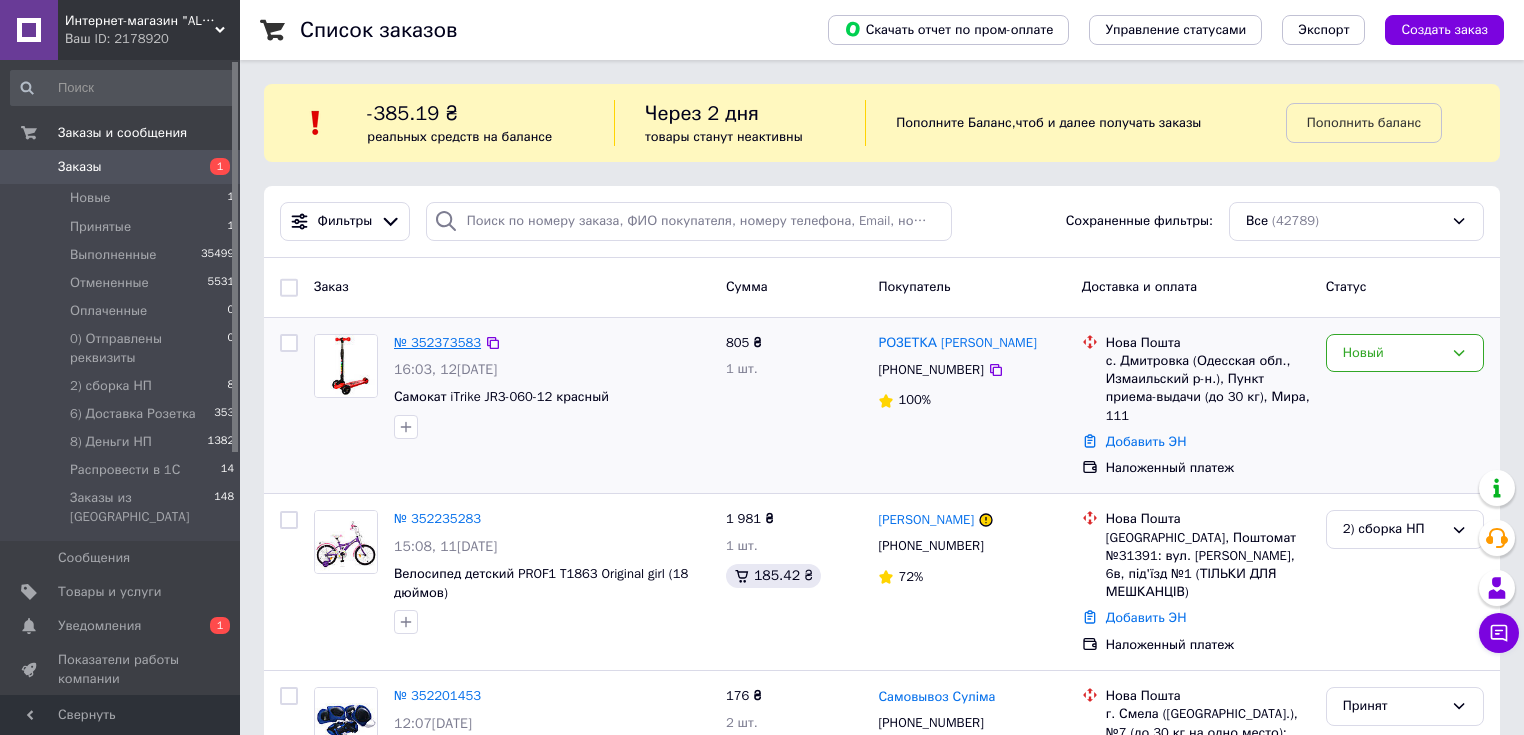 click on "№ 352373583" at bounding box center (437, 342) 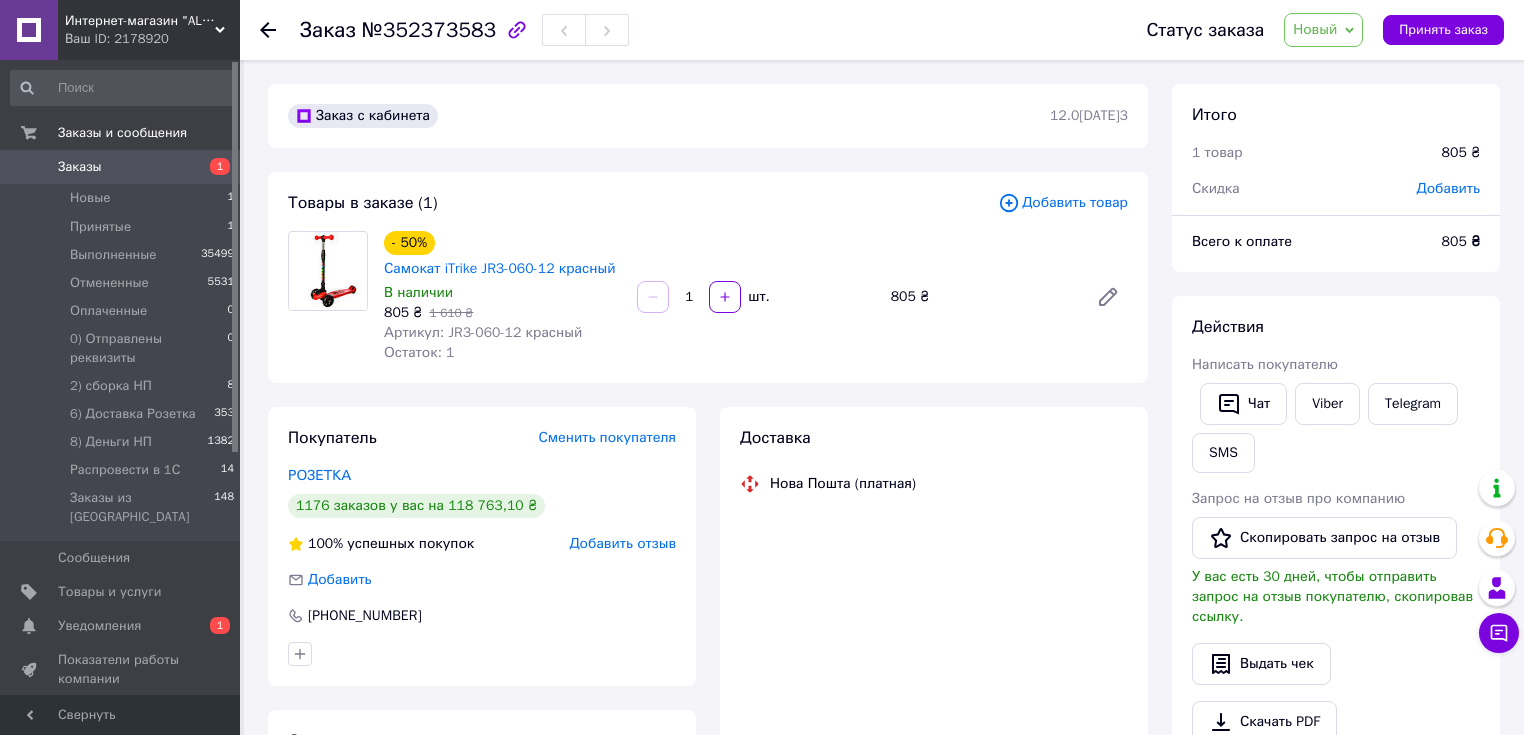 scroll, scrollTop: 268, scrollLeft: 0, axis: vertical 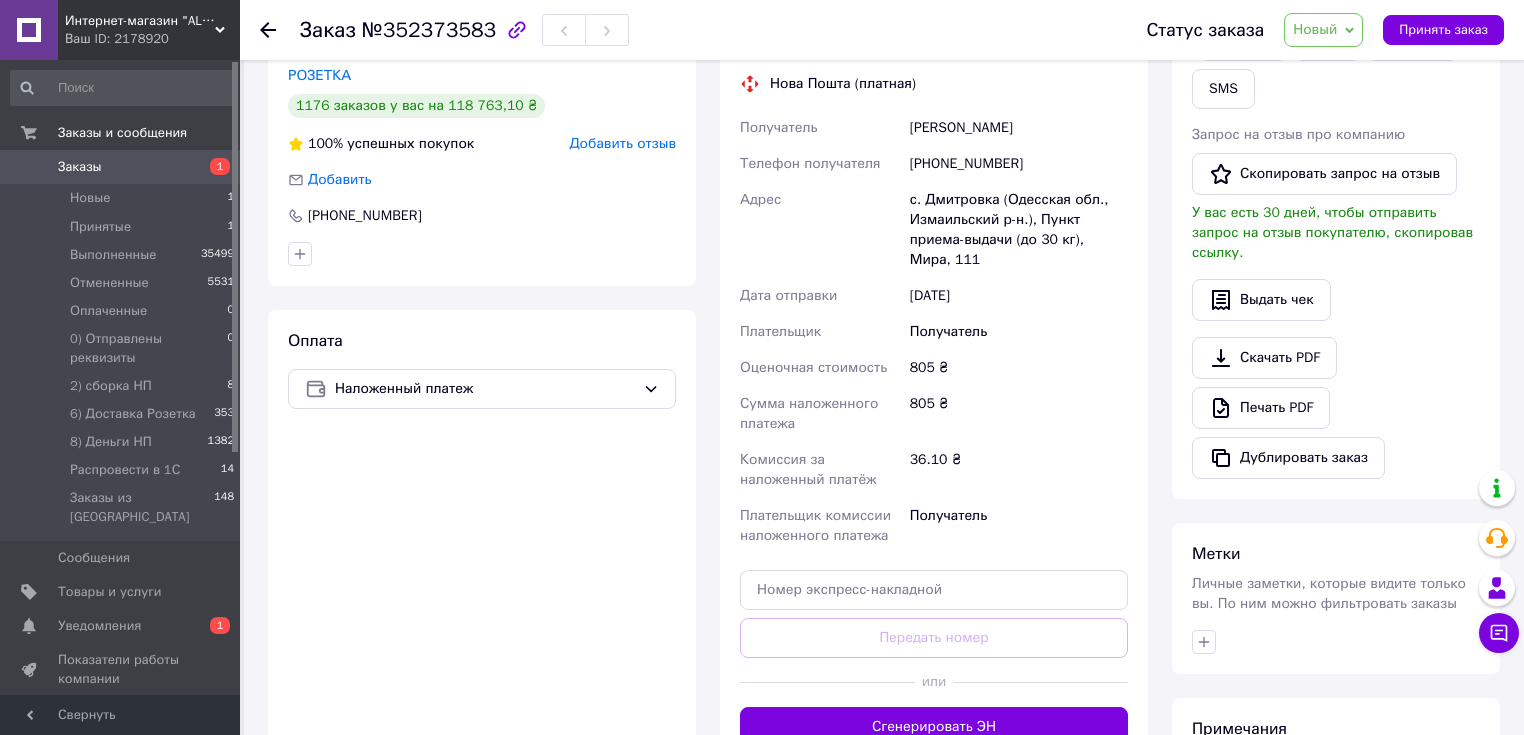 click on "Новый Принят Выполнен Отменен Оплаченный 0) Отправлены реквизиты 2) сборка НП 6) Доставка Розетка 8) Деньги НП Распровести в 1С" at bounding box center (1323, 30) 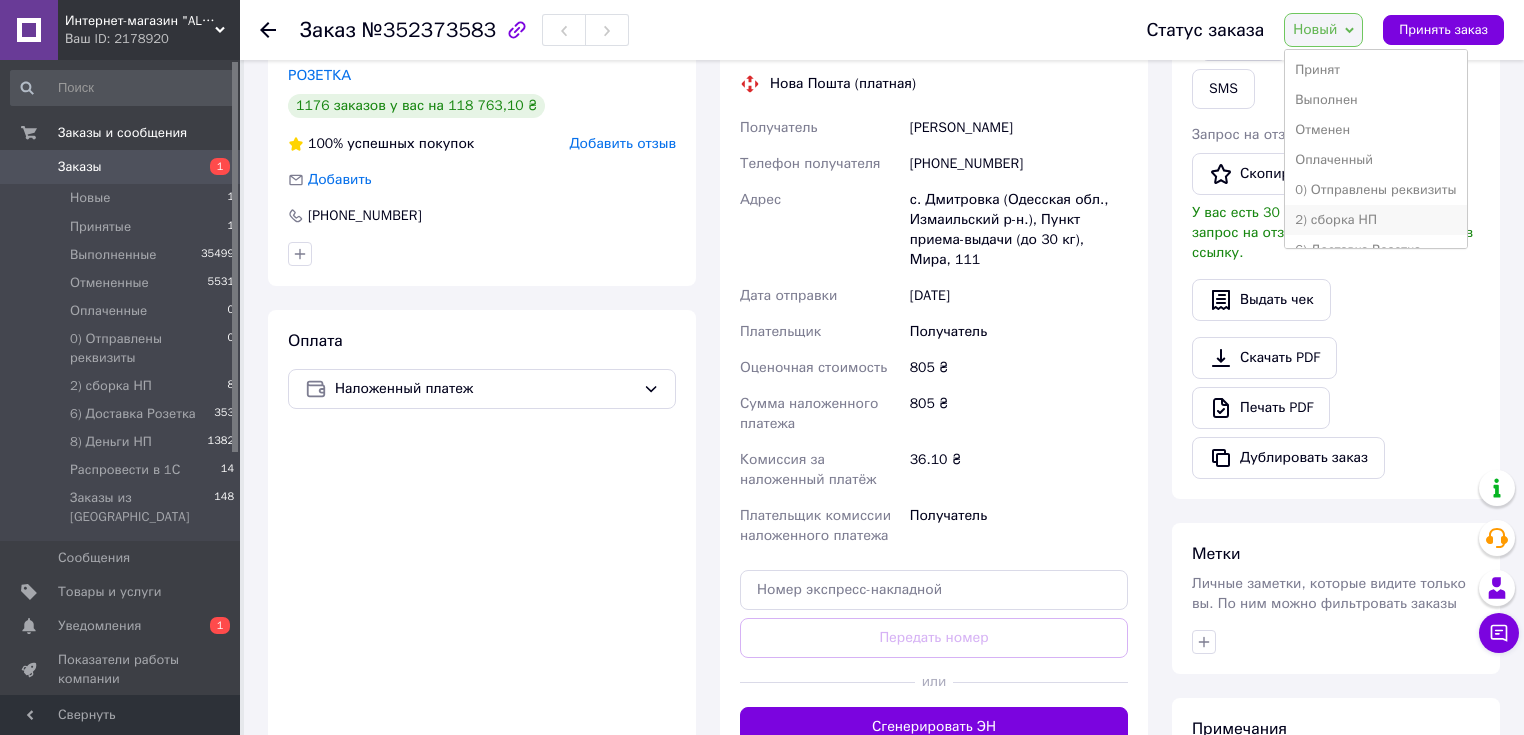 click on "2) сборка НП" at bounding box center (1375, 220) 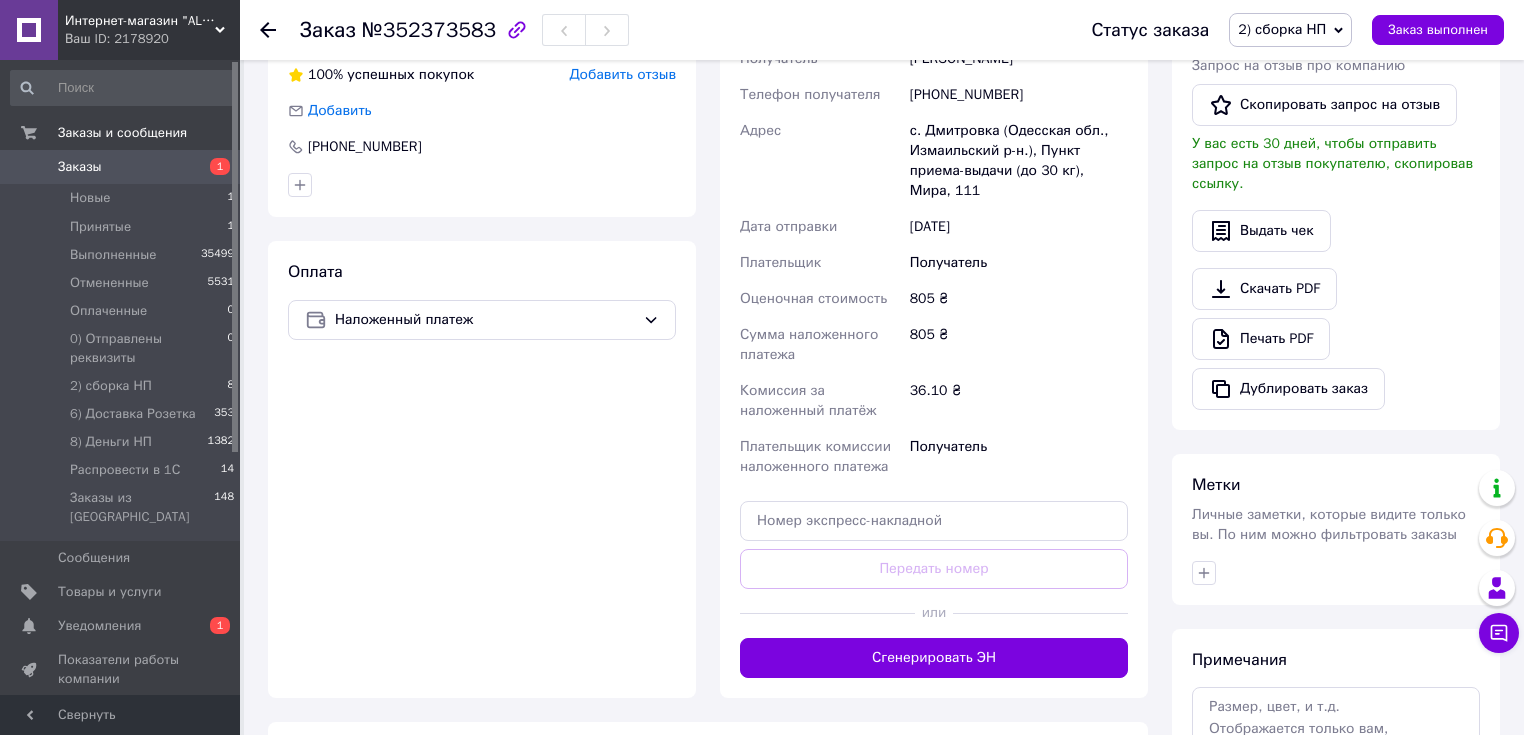 scroll, scrollTop: 560, scrollLeft: 0, axis: vertical 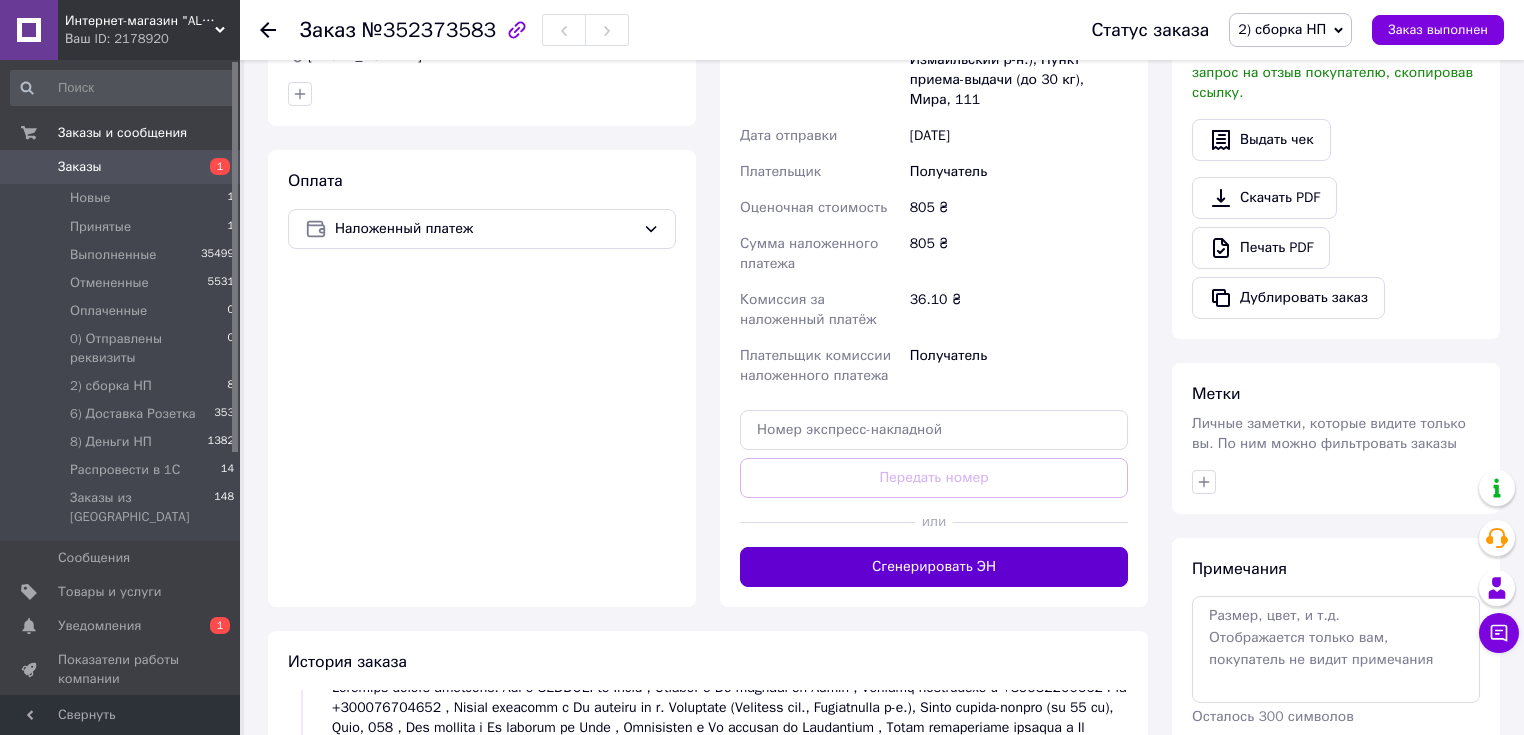 click on "Сгенерировать ЭН" at bounding box center (934, 567) 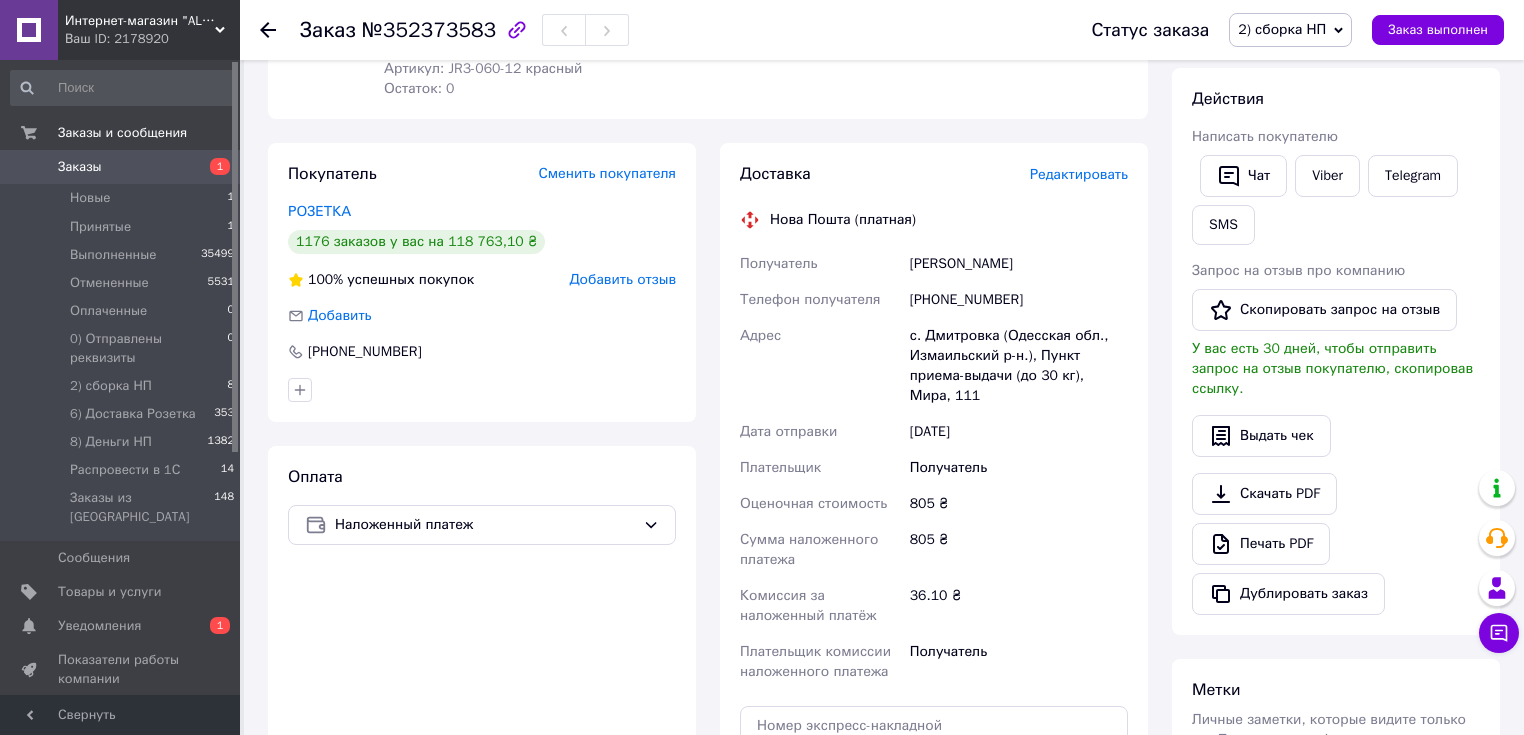 scroll, scrollTop: 240, scrollLeft: 0, axis: vertical 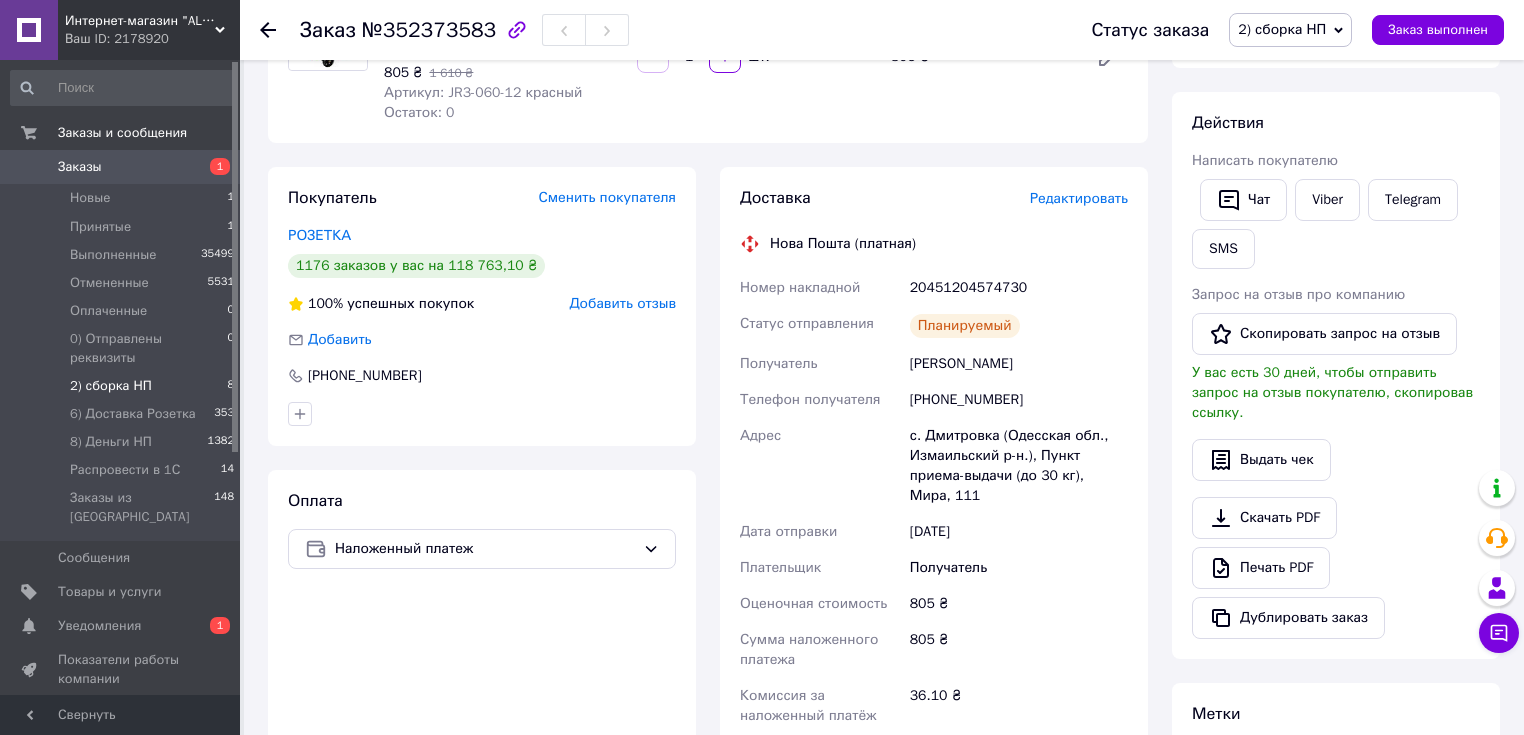 click on "2) сборка НП" at bounding box center [111, 386] 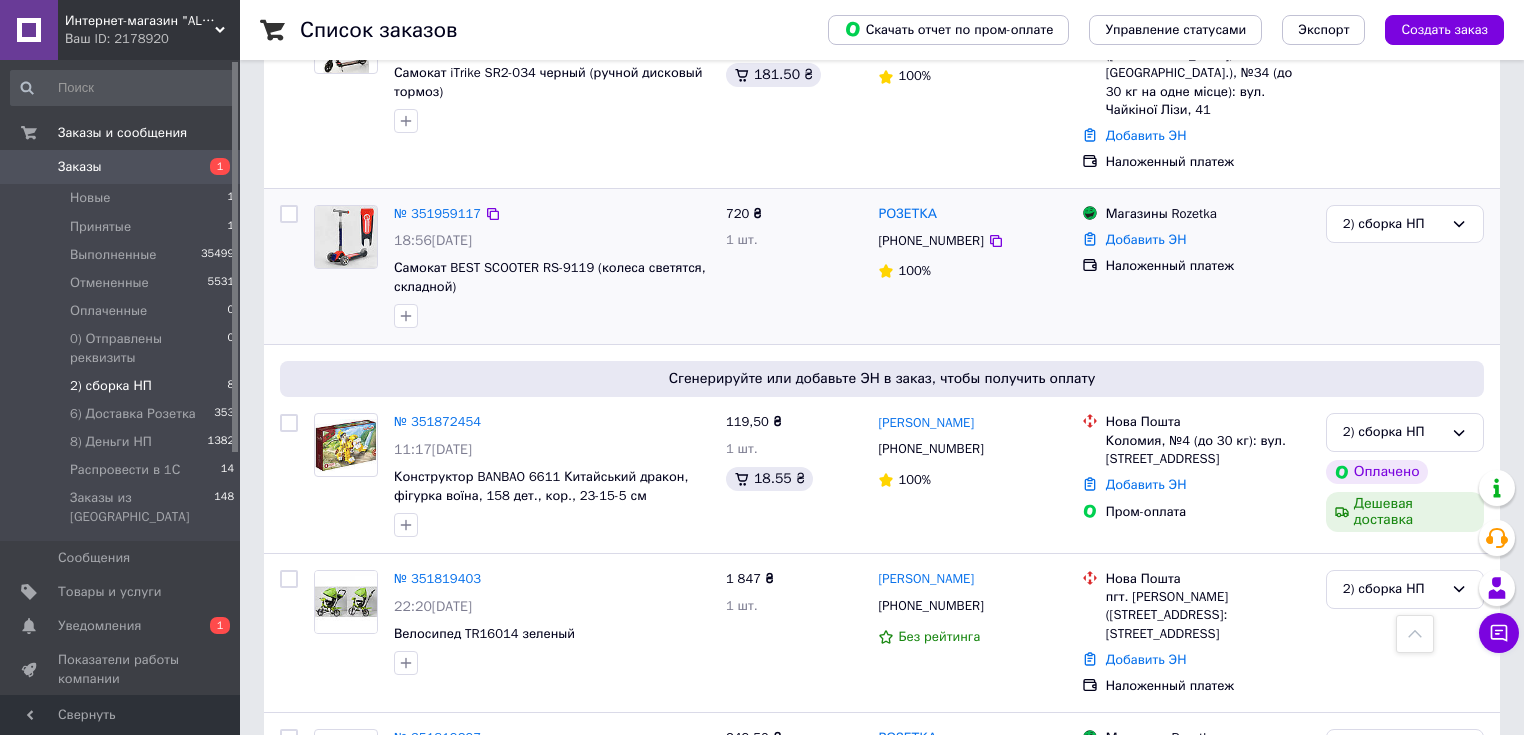 scroll, scrollTop: 800, scrollLeft: 0, axis: vertical 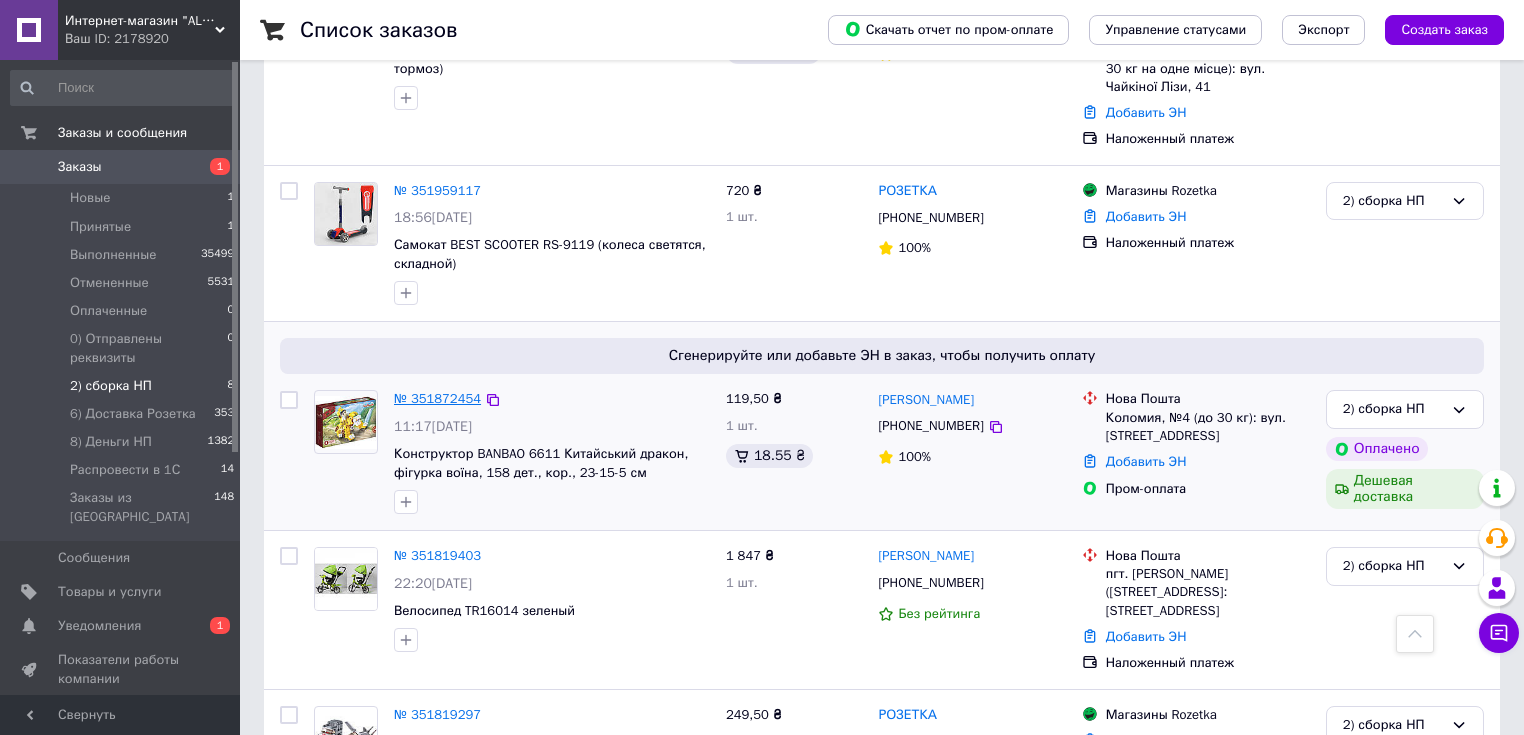 click on "№ 351872454" at bounding box center (437, 398) 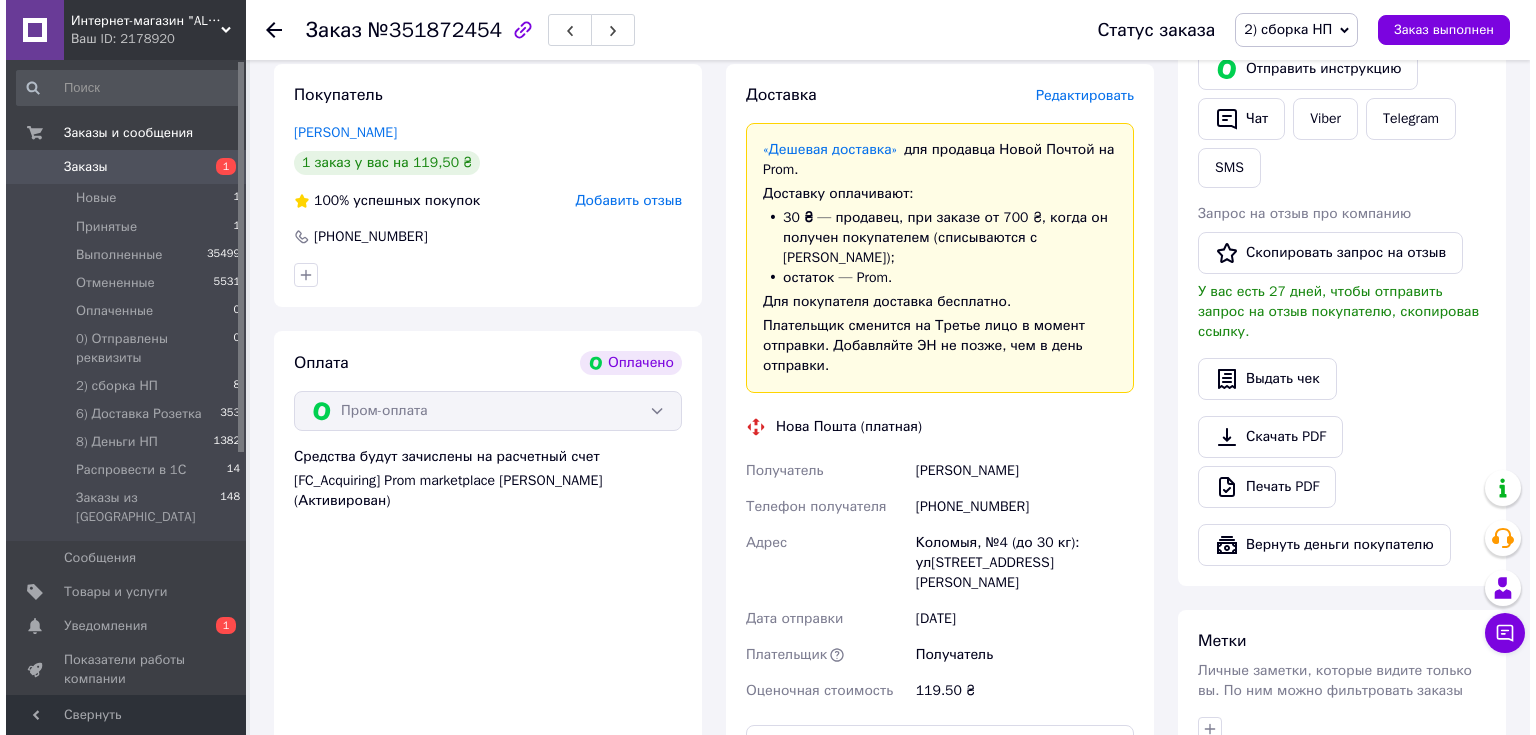 scroll, scrollTop: 480, scrollLeft: 0, axis: vertical 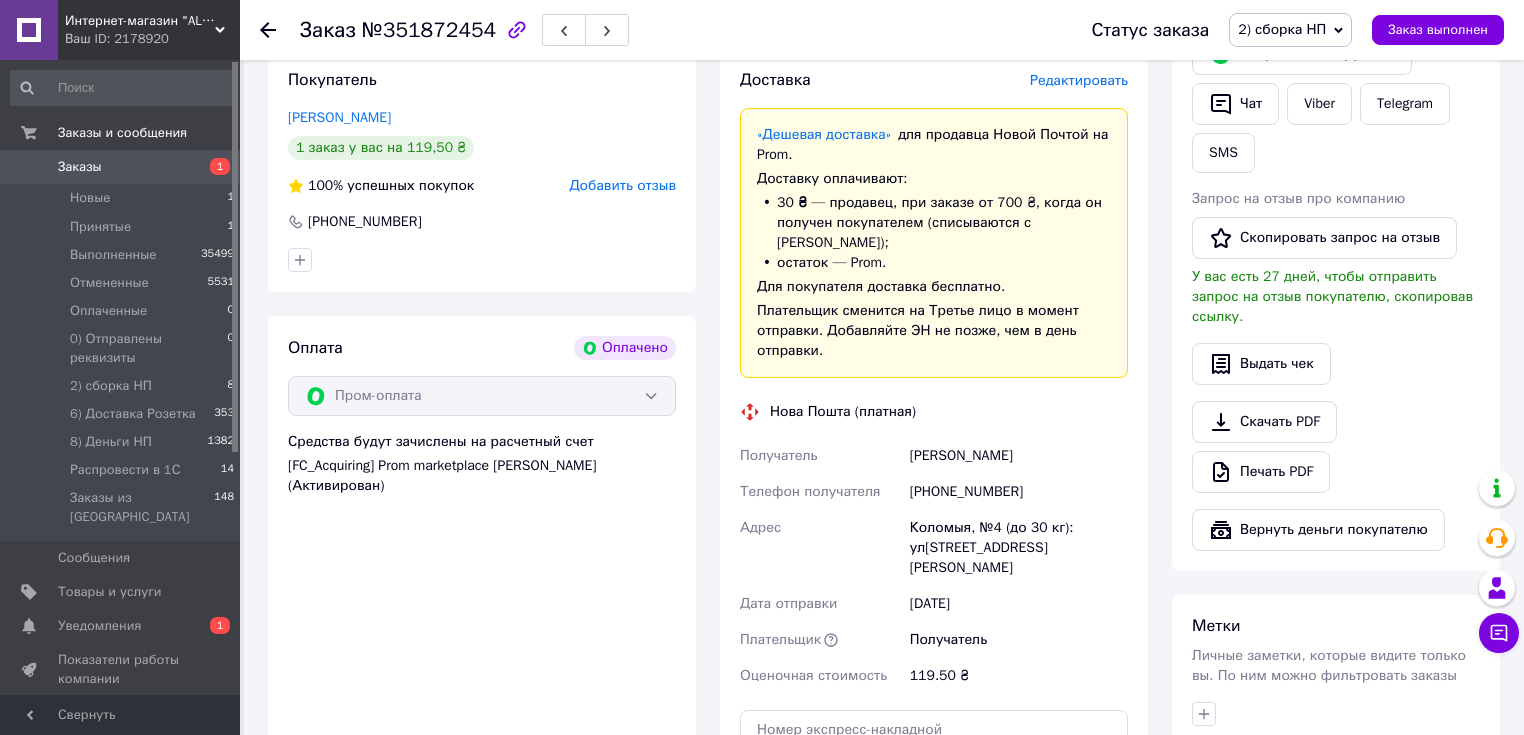 click on "Редактировать" at bounding box center [1079, 80] 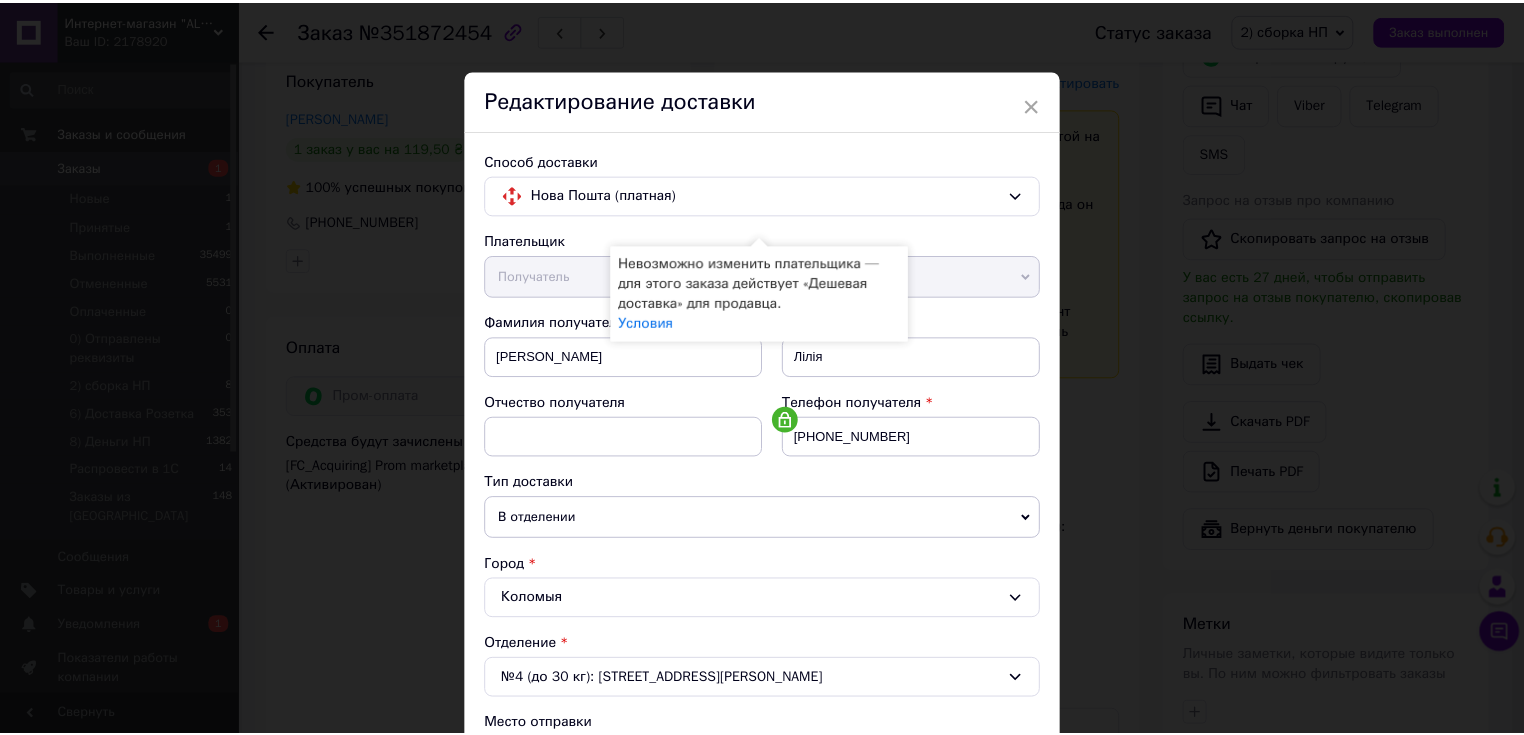 scroll, scrollTop: 800, scrollLeft: 0, axis: vertical 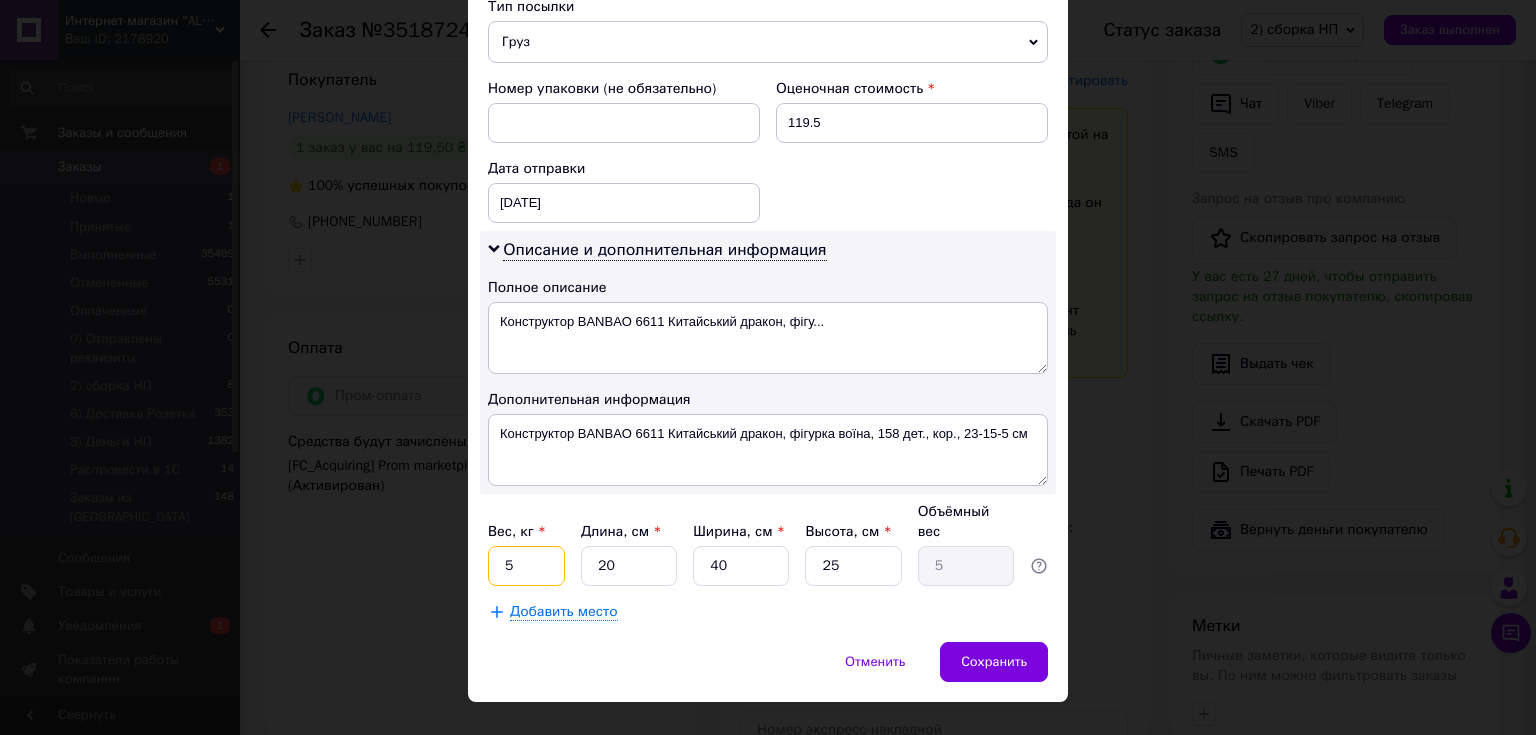 click on "5" at bounding box center (526, 566) 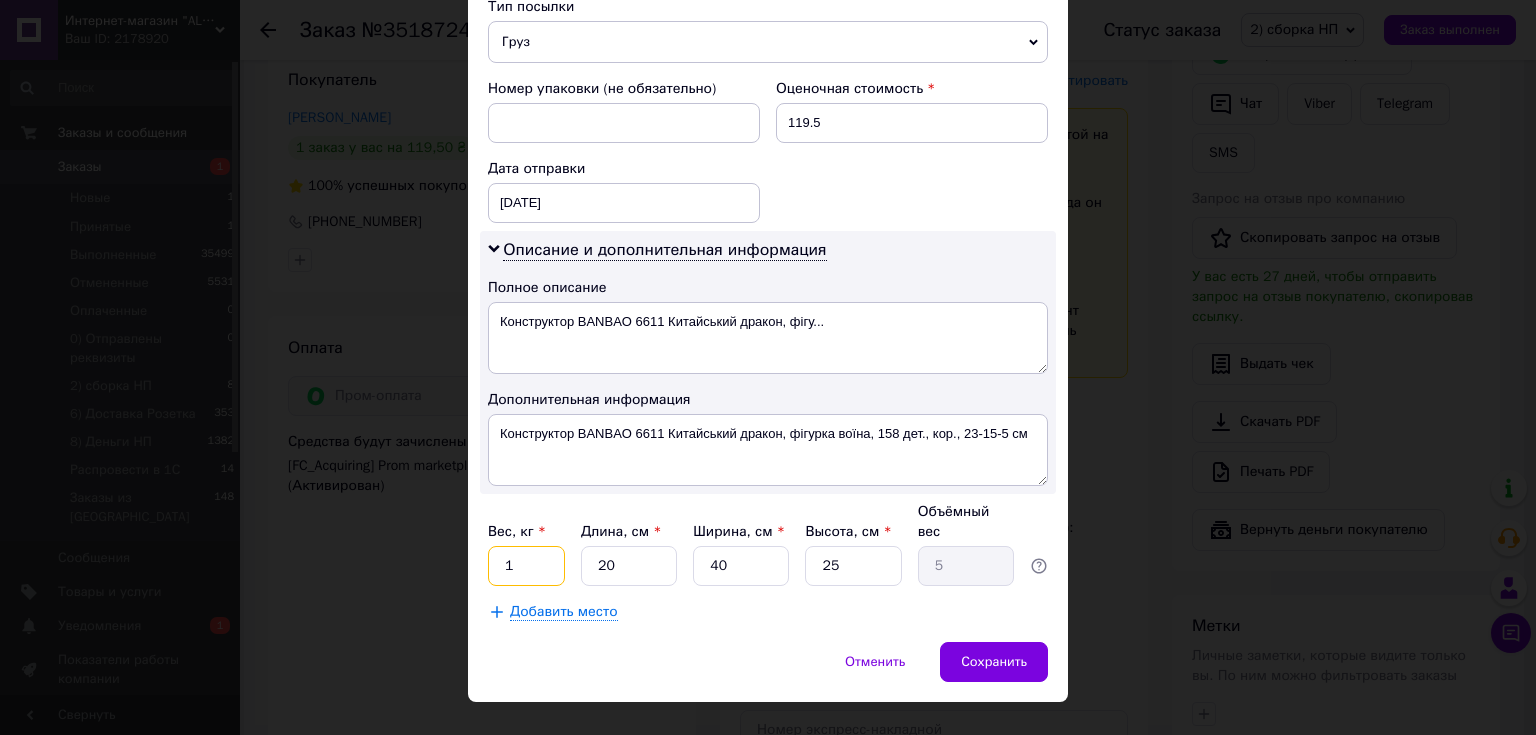 type on "1" 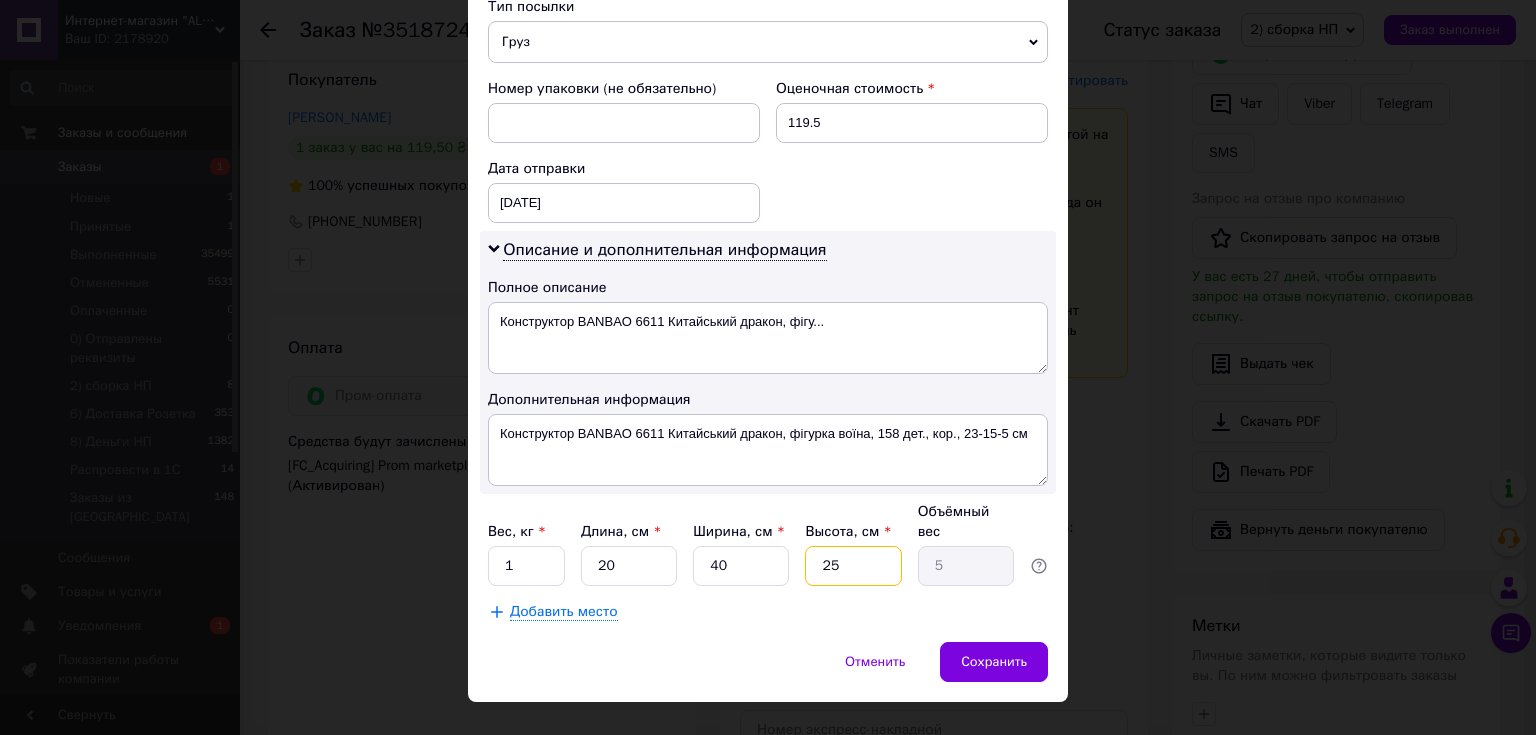 click on "25" at bounding box center [853, 566] 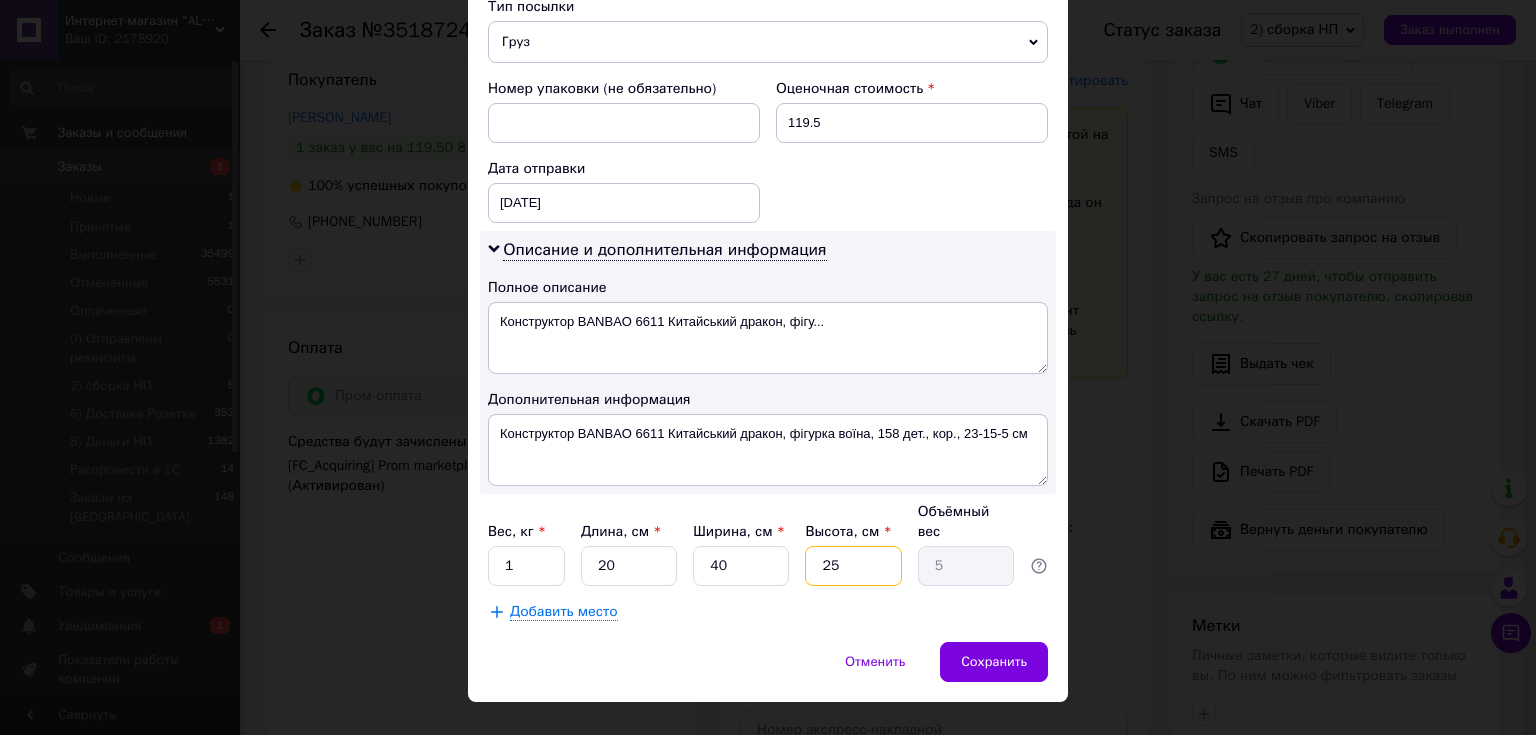 type on "7" 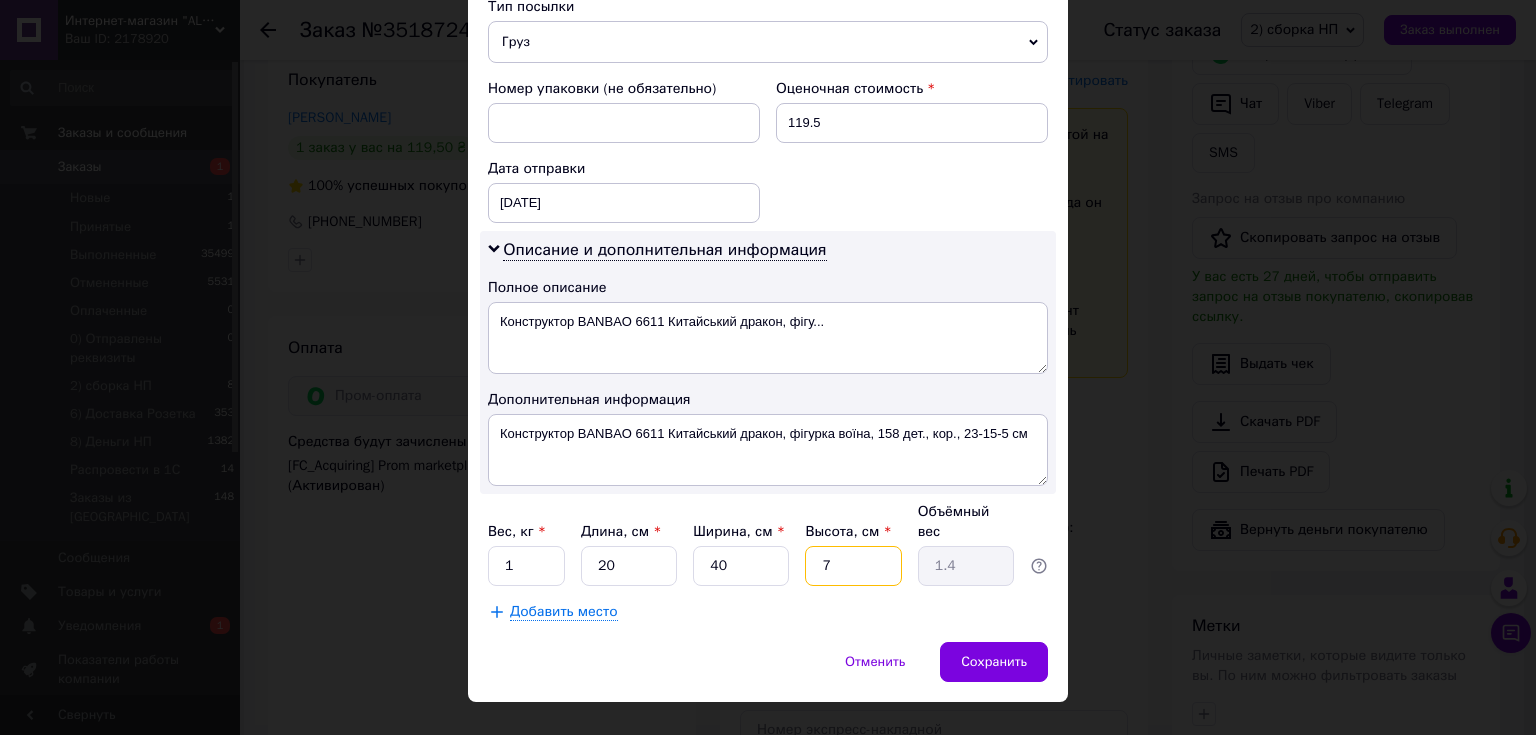 type on "7" 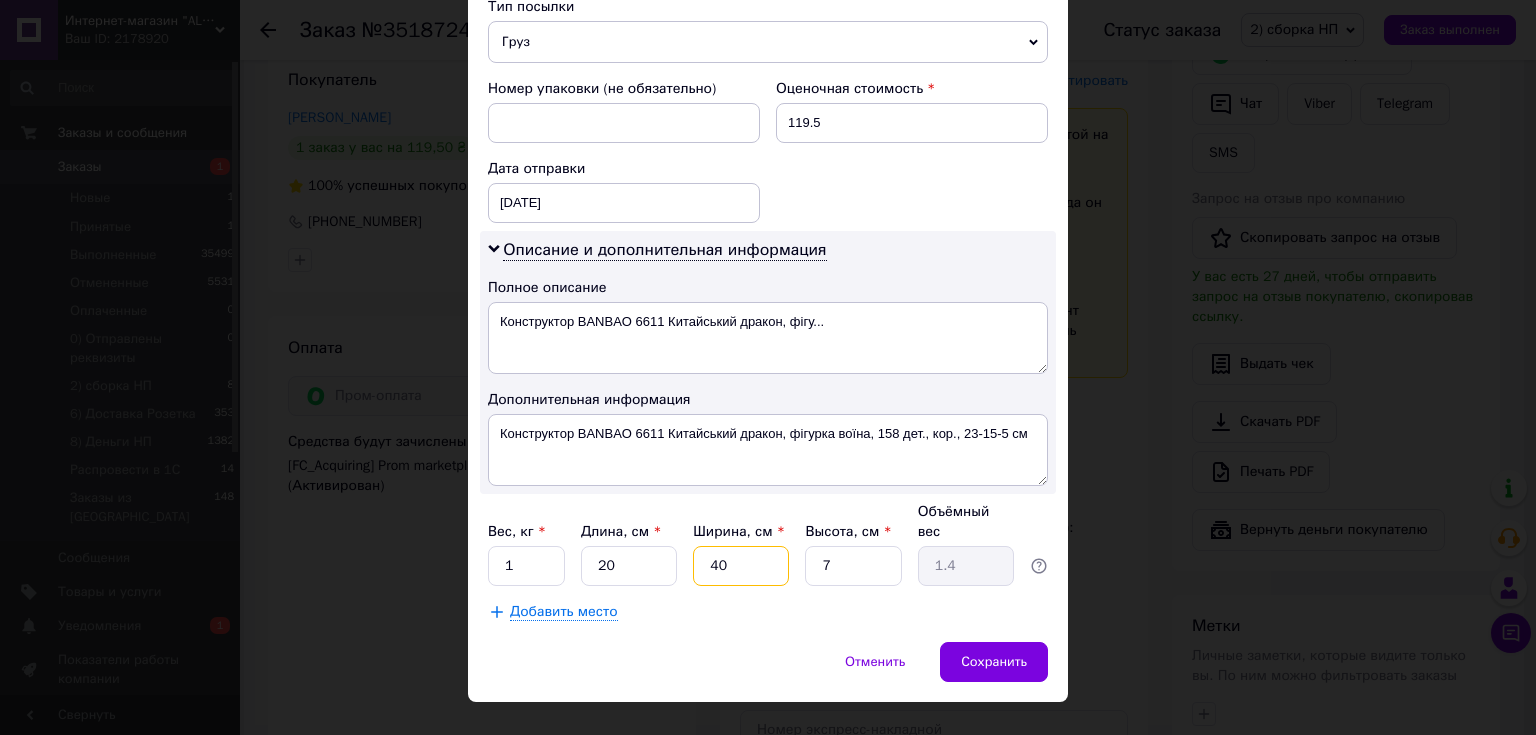 click on "40" at bounding box center (741, 566) 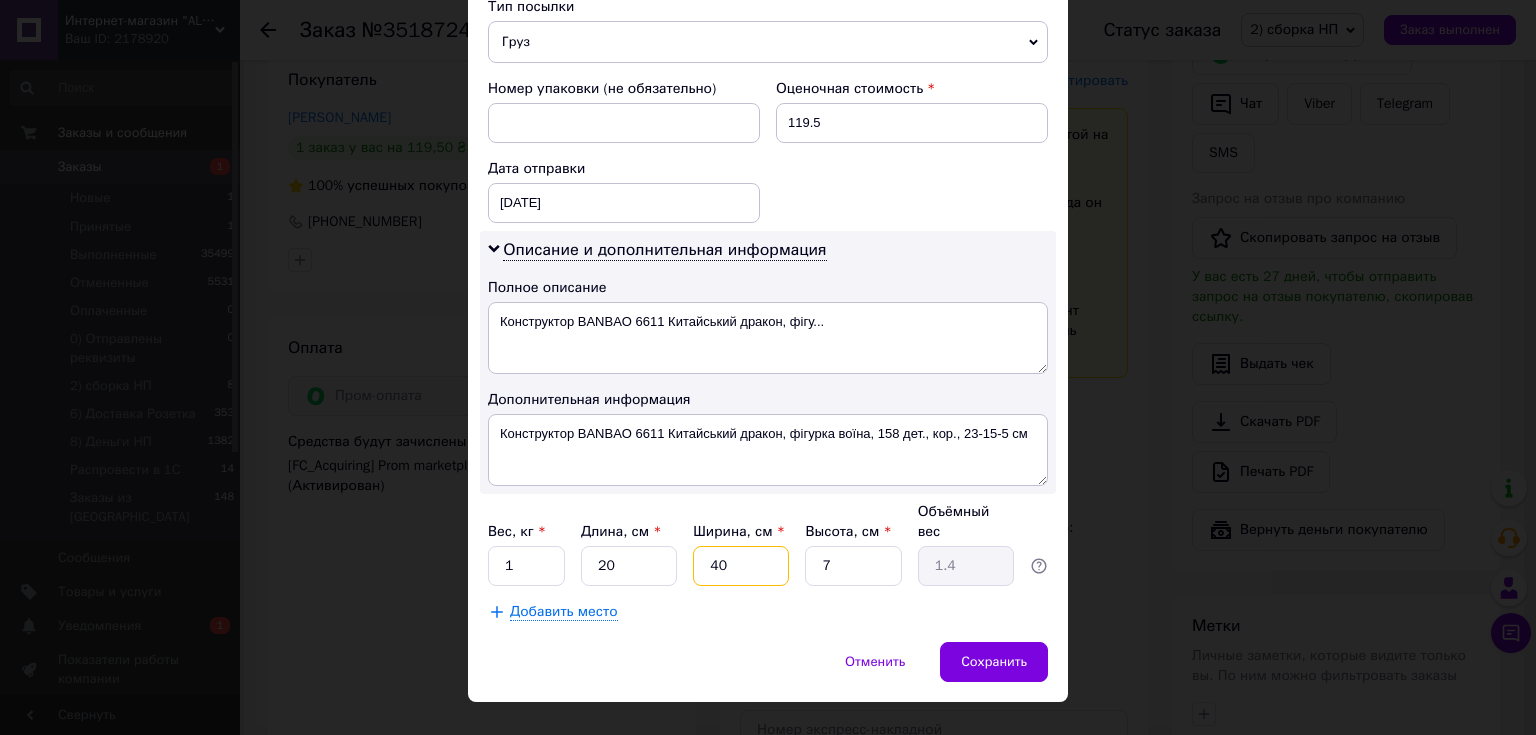 type on "2" 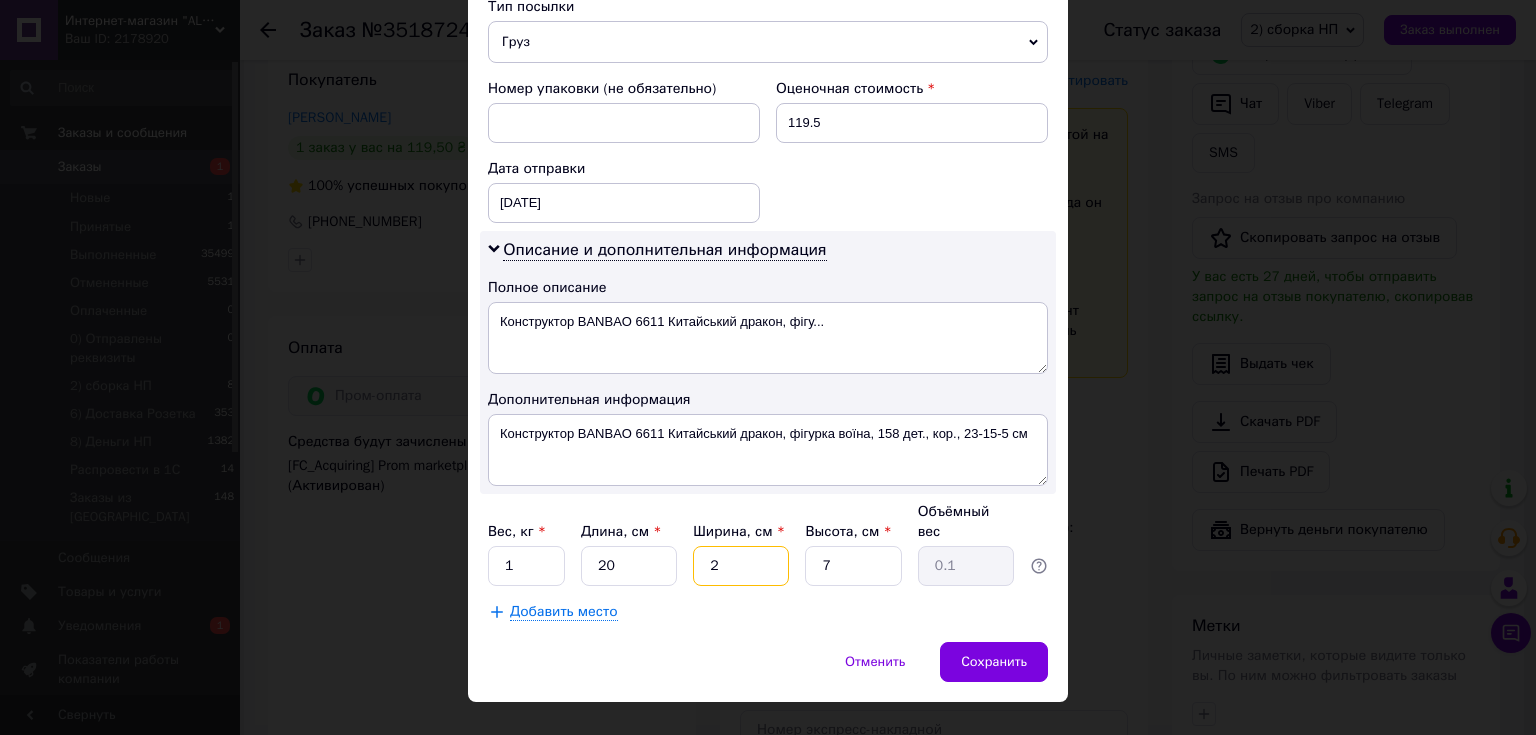 type on "25" 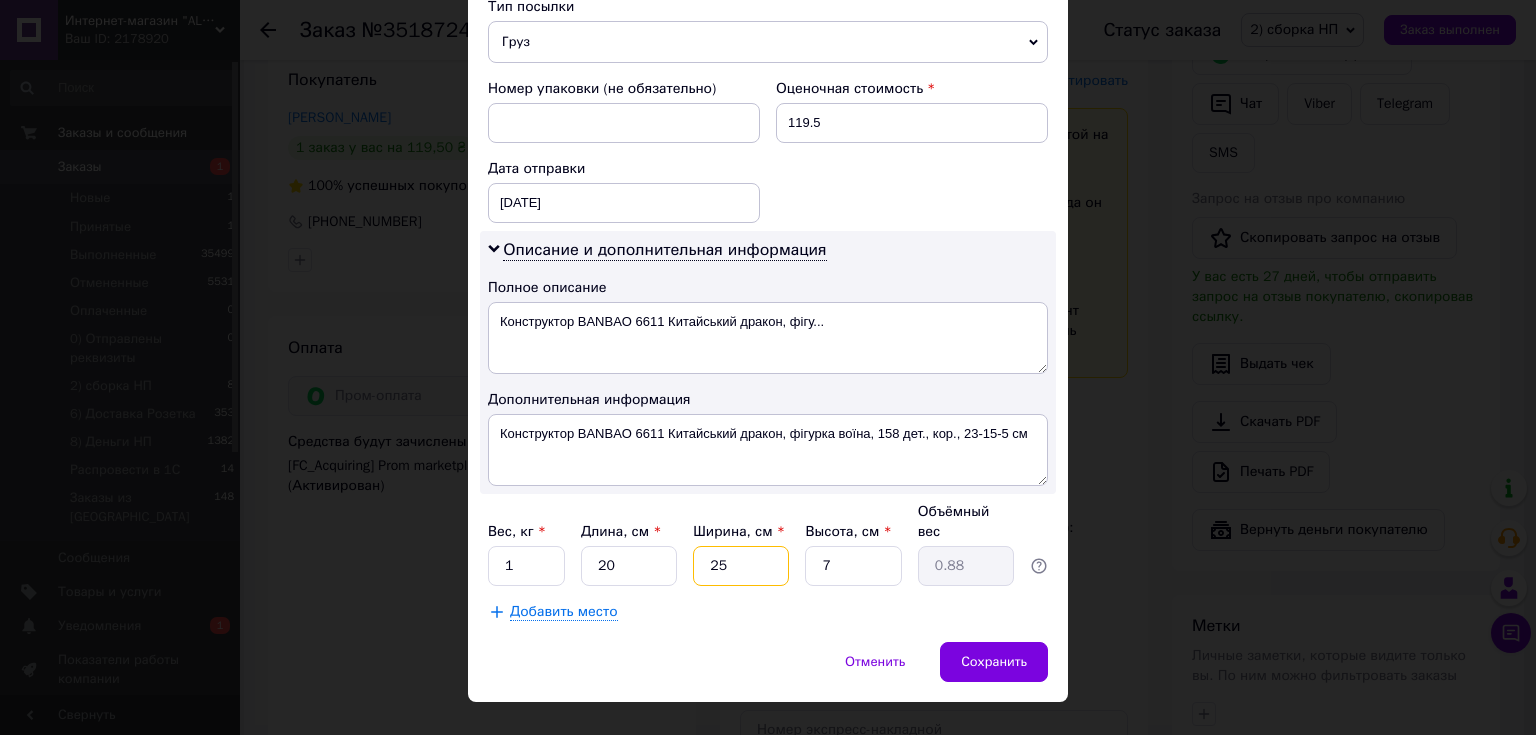 type on "25" 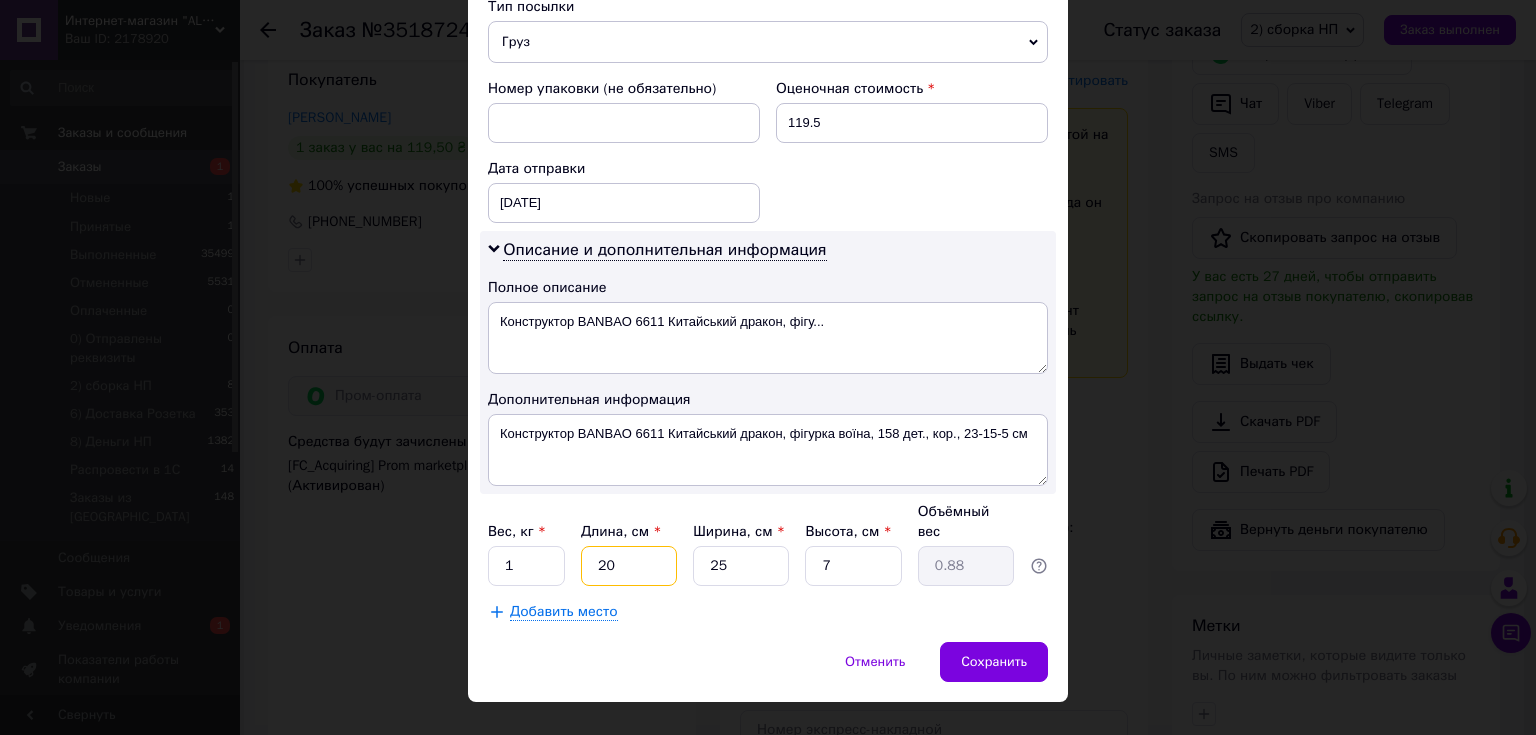 click on "20" at bounding box center [629, 566] 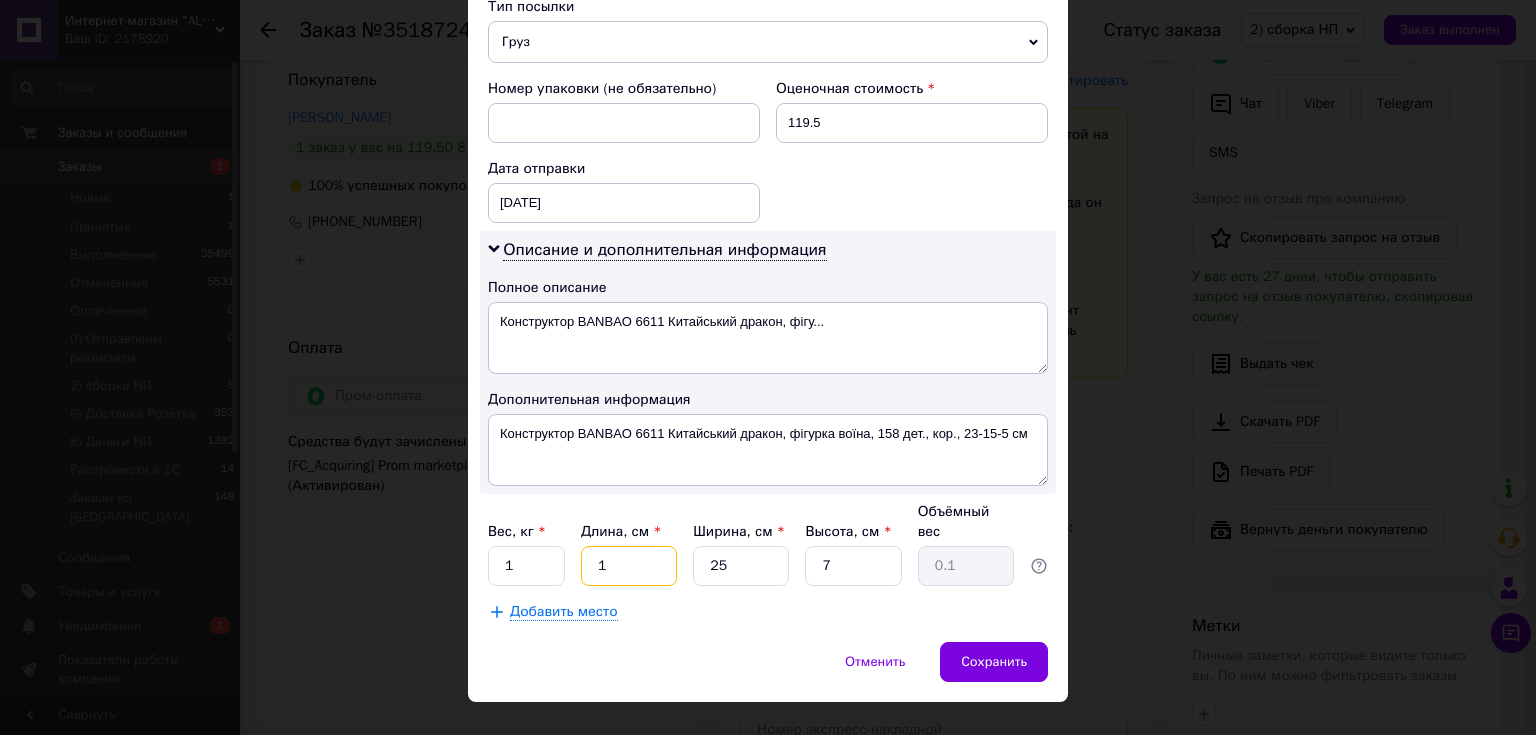 type on "15" 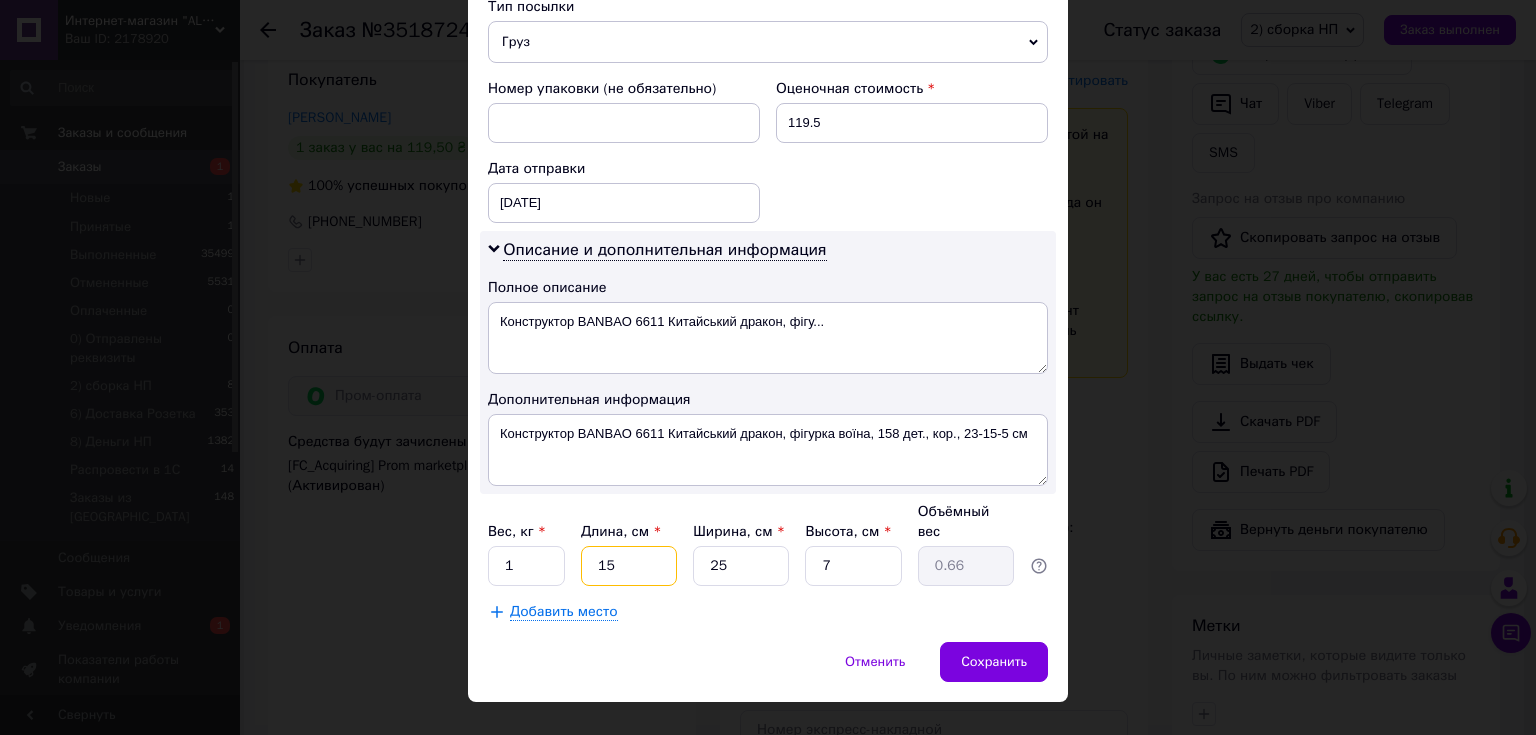 type on "15" 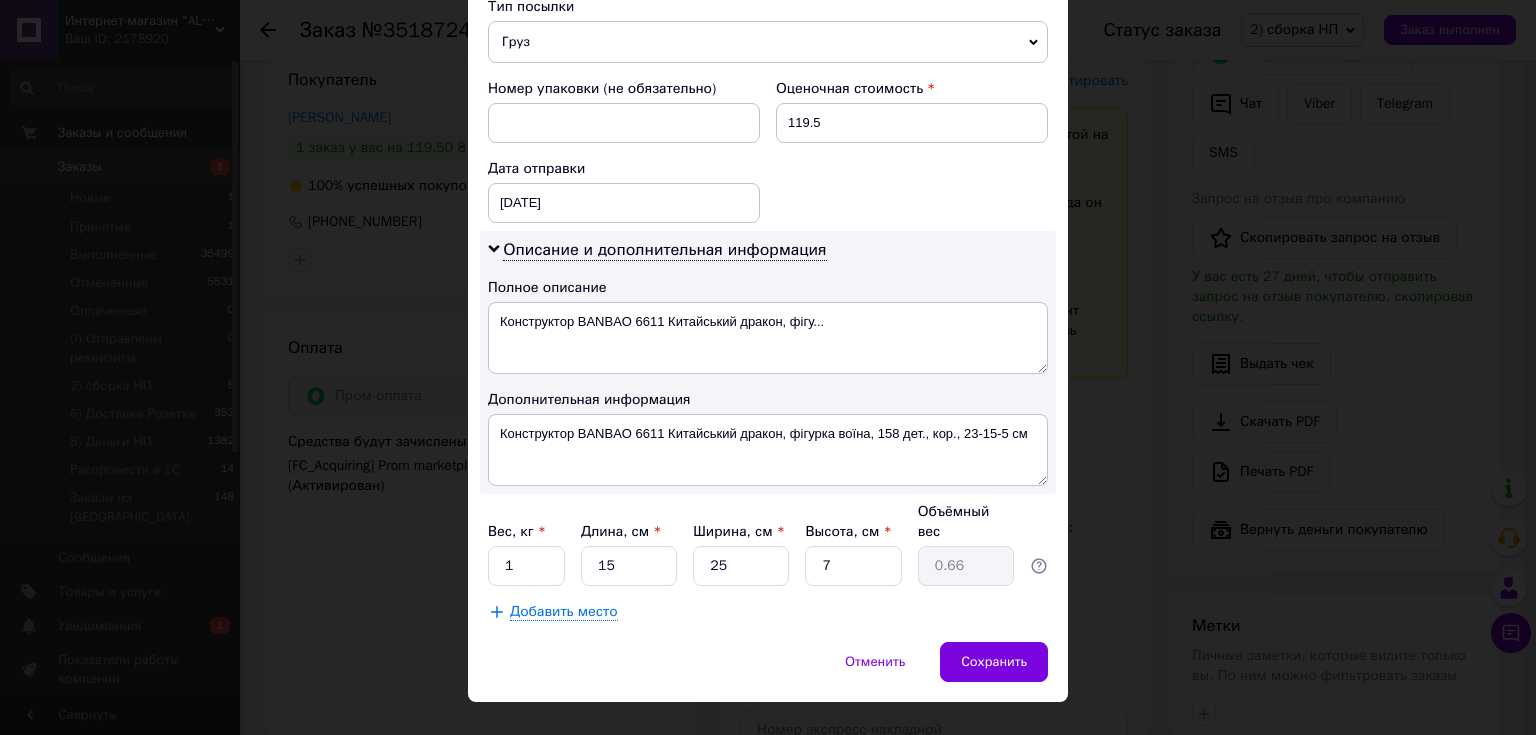 click on "Плательщик Получатель Отправитель Фамилия получателя [PERSON_NAME] Имя получателя Лілія Отчество получателя Телефон получателя [PHONE_NUMBER] Тип доставки В отделении Курьером В почтомате Город Коломыя Отделение №4 (до 30 кг): [STREET_ADDRESS][PERSON_NAME] Место отправки м. [GEOGRAPHIC_DATA] ([GEOGRAPHIC_DATA].): №247: просп. [PERSON_NAME], 15-Г м. [GEOGRAPHIC_DATA] ([GEOGRAPHIC_DATA].): [PERSON_NAME] (Московський) [STREET_ADDRESS] Добавить еще место отправки Тип посылки Груз Документы Номер упаковки (не обязательно) Оценочная стоимость 119.5 Дата отправки [DATE] < 2025 > < Июль > Пн Вт Ср Чт Пт Сб Вс 30 1 2 3 4 5 6 7 8 9 10 11 12 13 14 15 16 17 18 19" at bounding box center (768, 26) 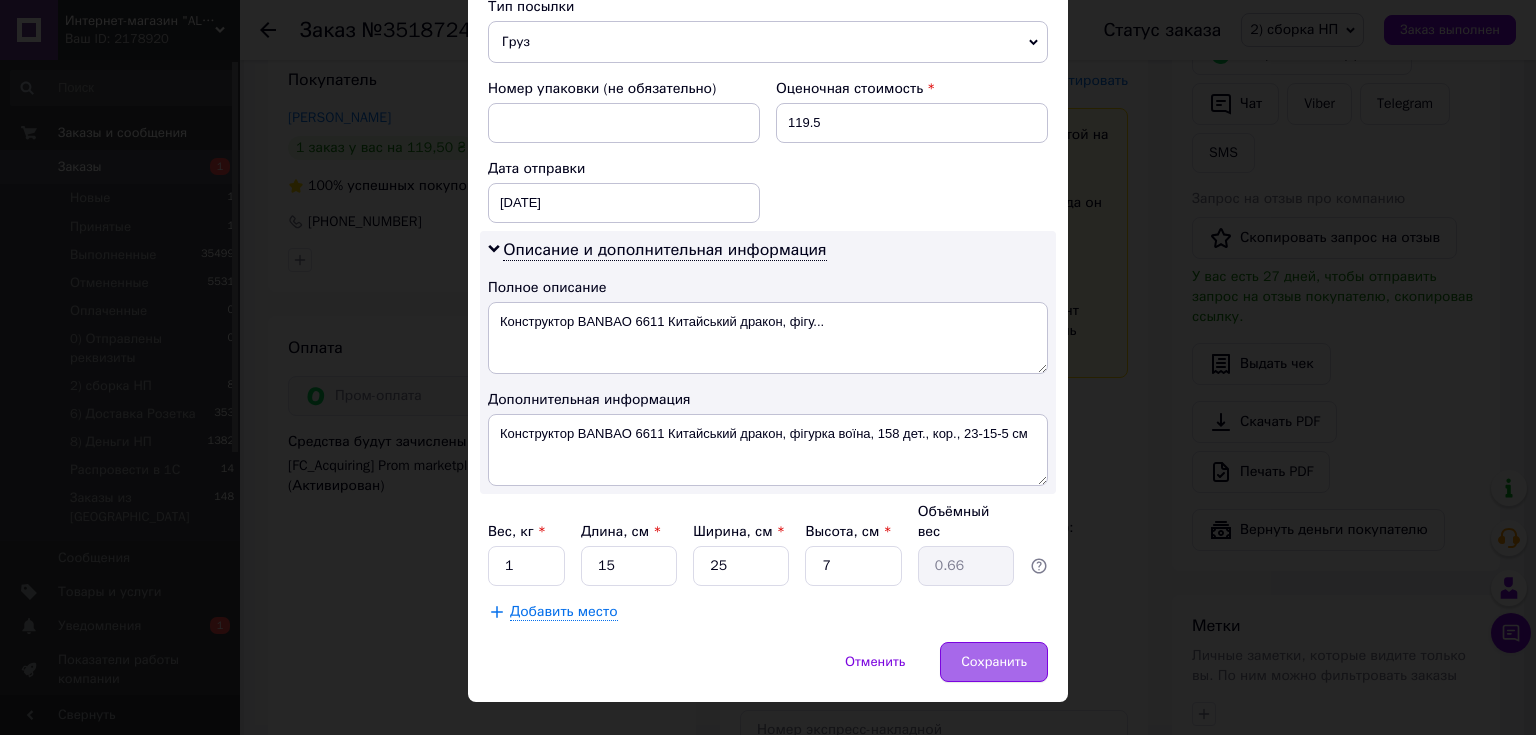 click on "Сохранить" at bounding box center [994, 662] 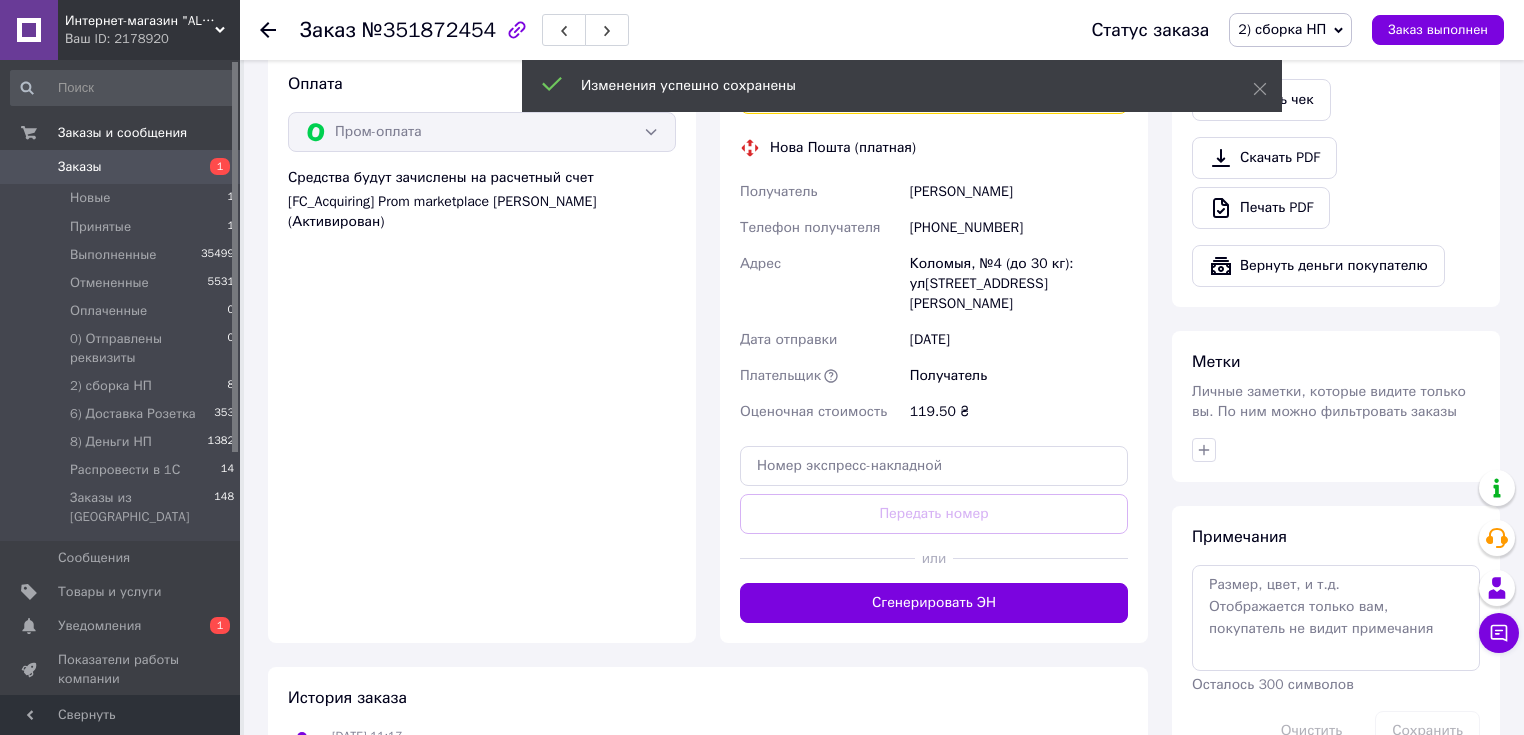 scroll, scrollTop: 800, scrollLeft: 0, axis: vertical 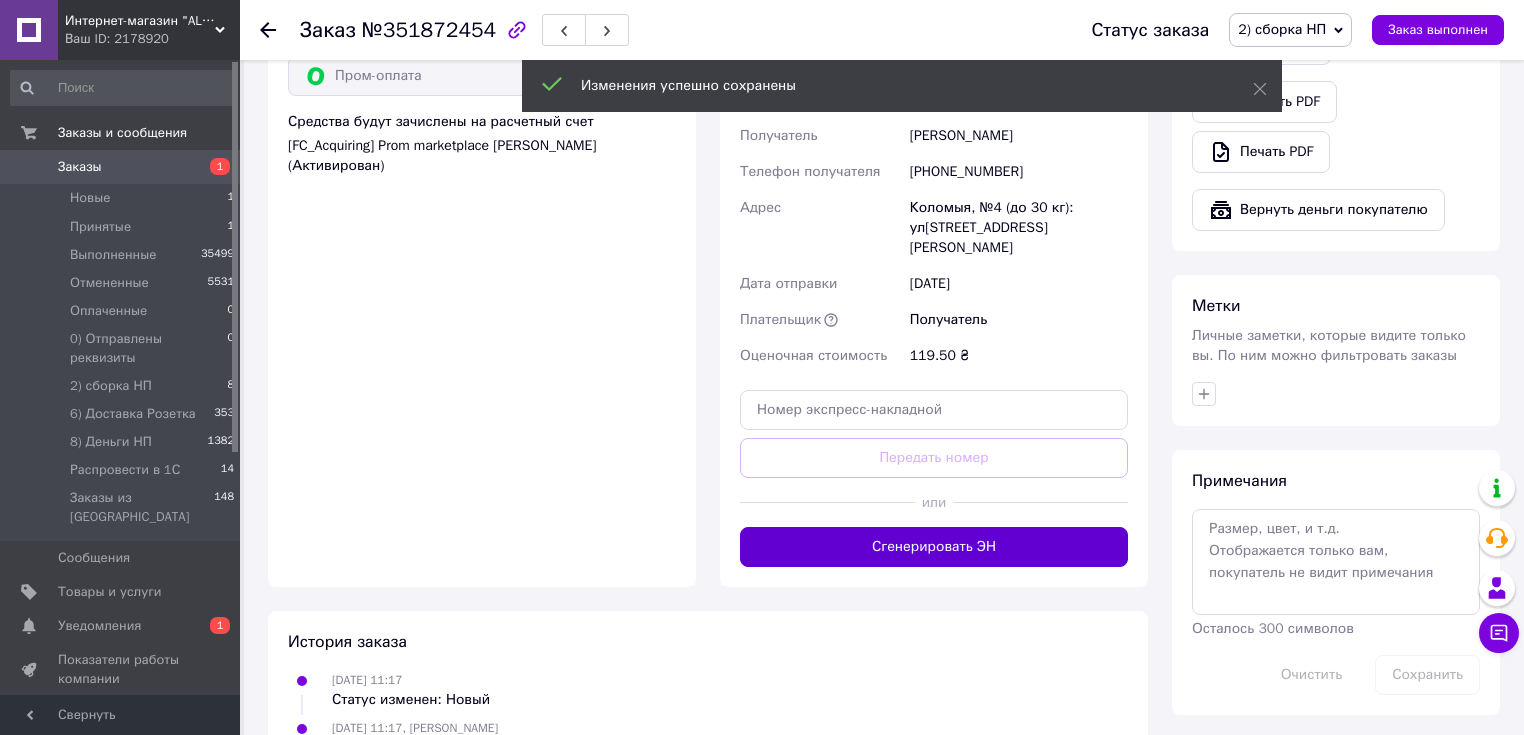 click on "Сгенерировать ЭН" at bounding box center (934, 547) 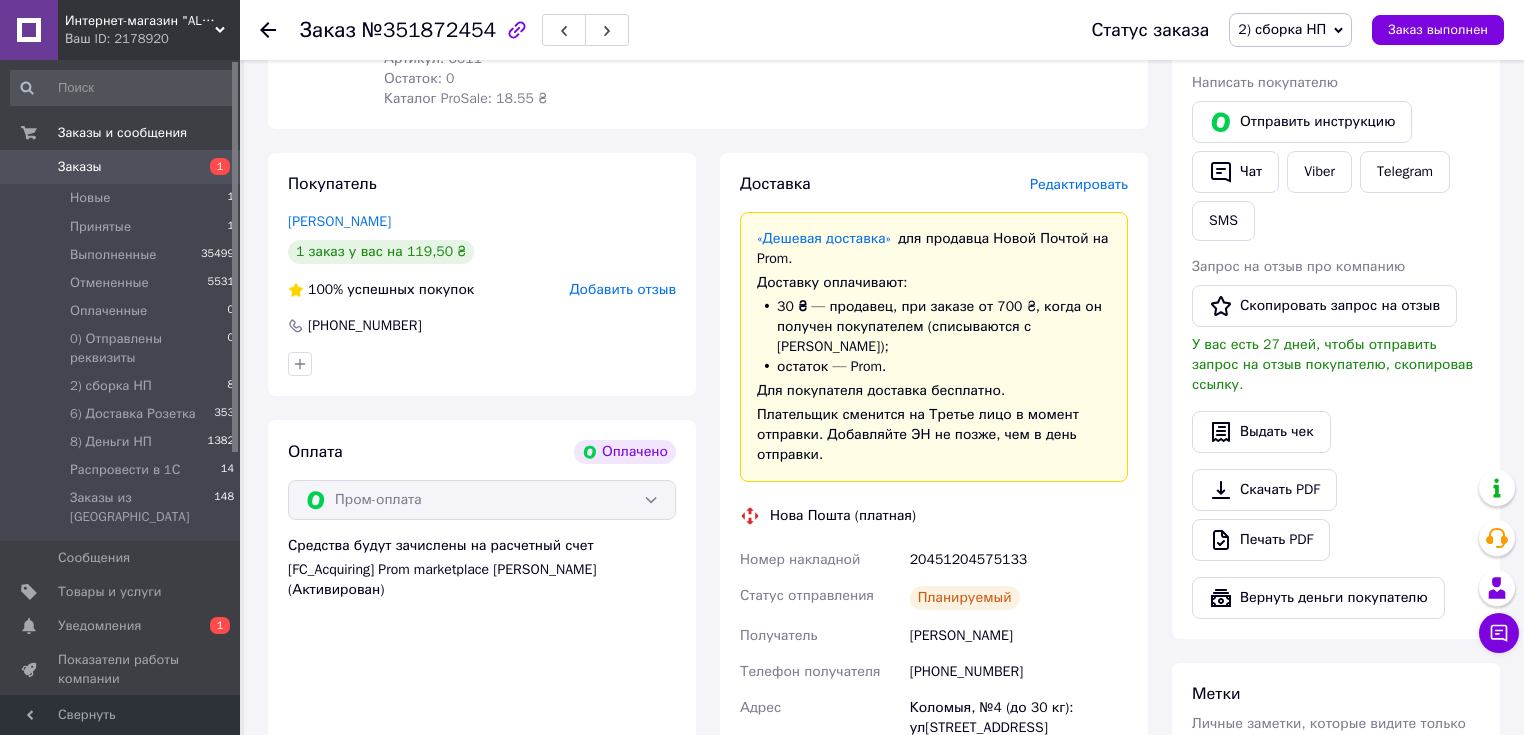scroll, scrollTop: 240, scrollLeft: 0, axis: vertical 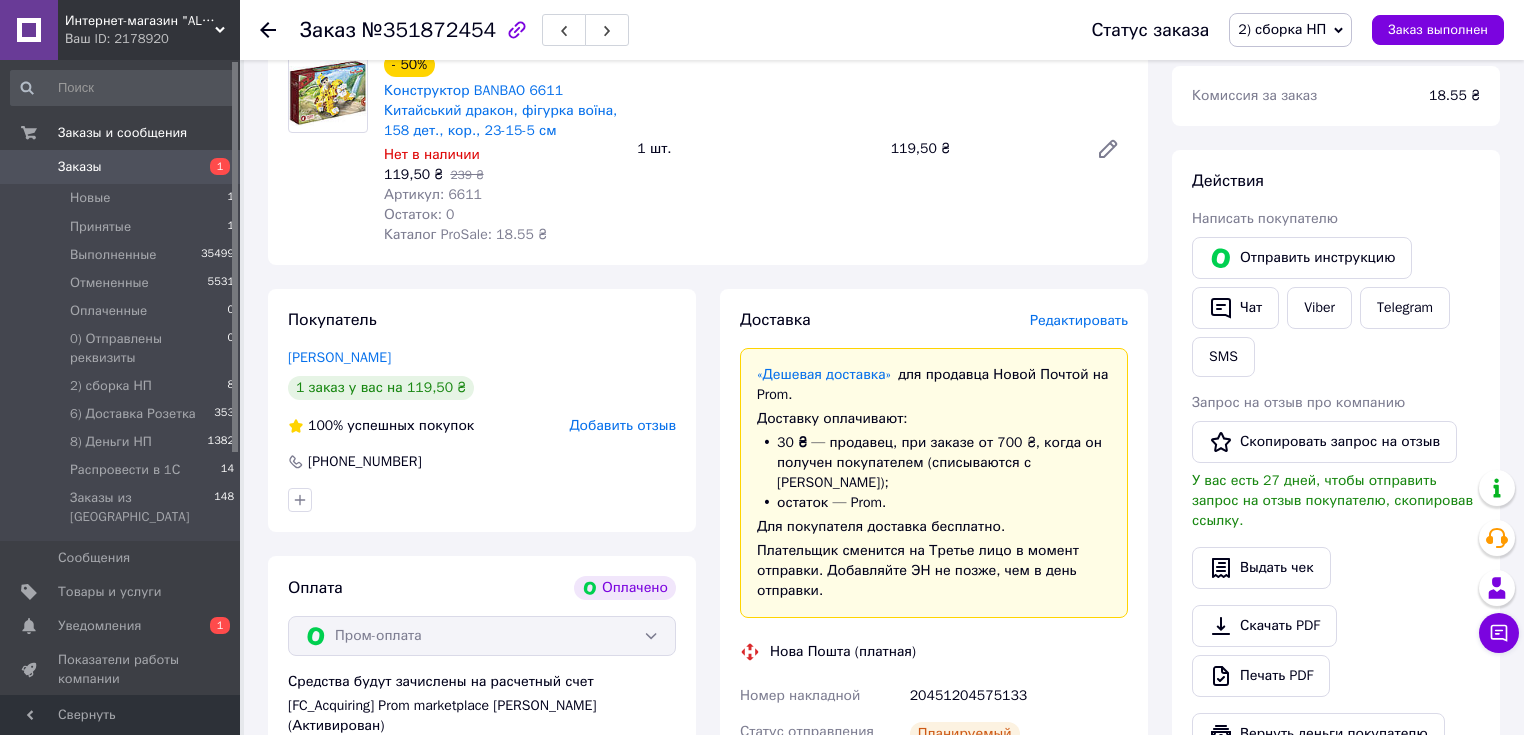 click on "2) сборка НП" at bounding box center (1282, 29) 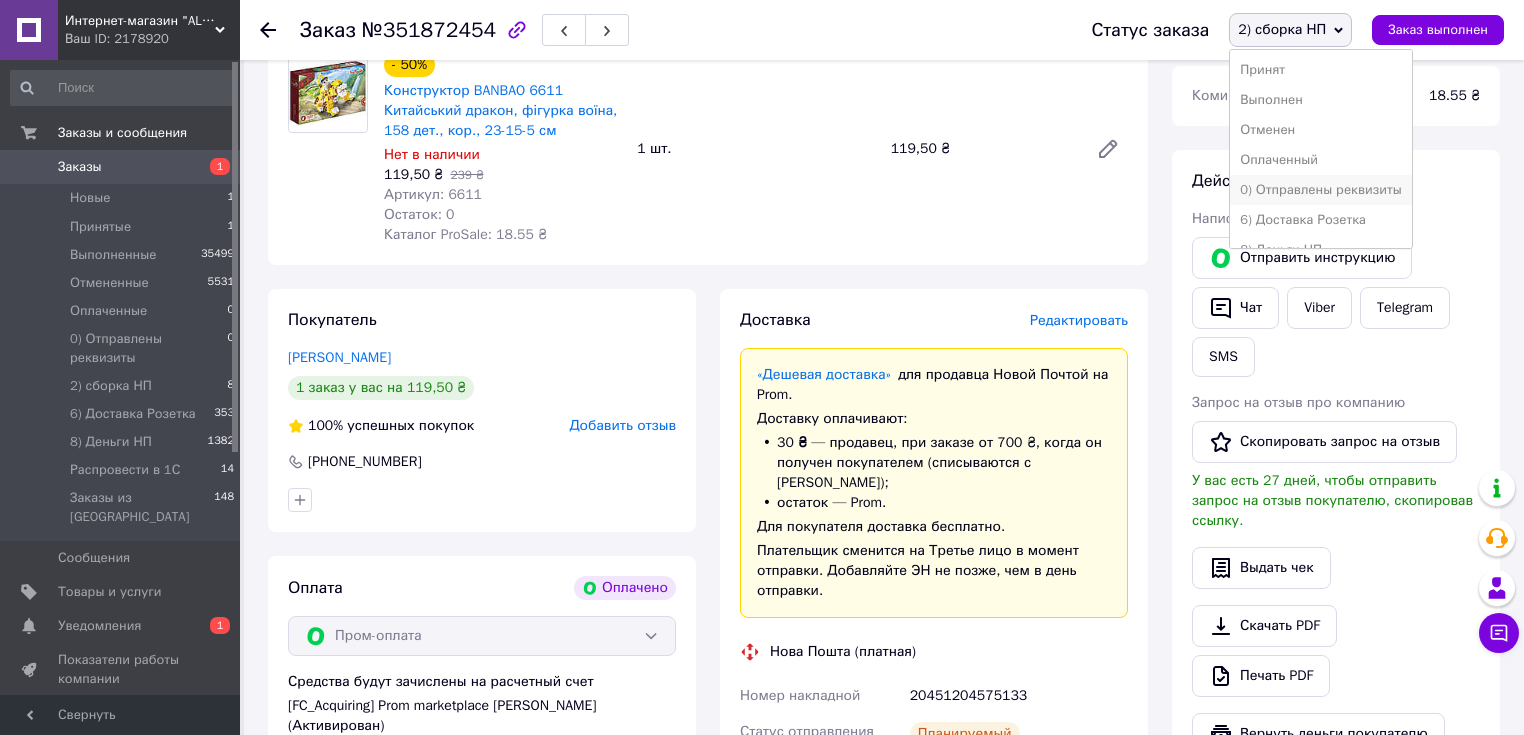 click on "0) Отправлены реквизиты" at bounding box center [1320, 190] 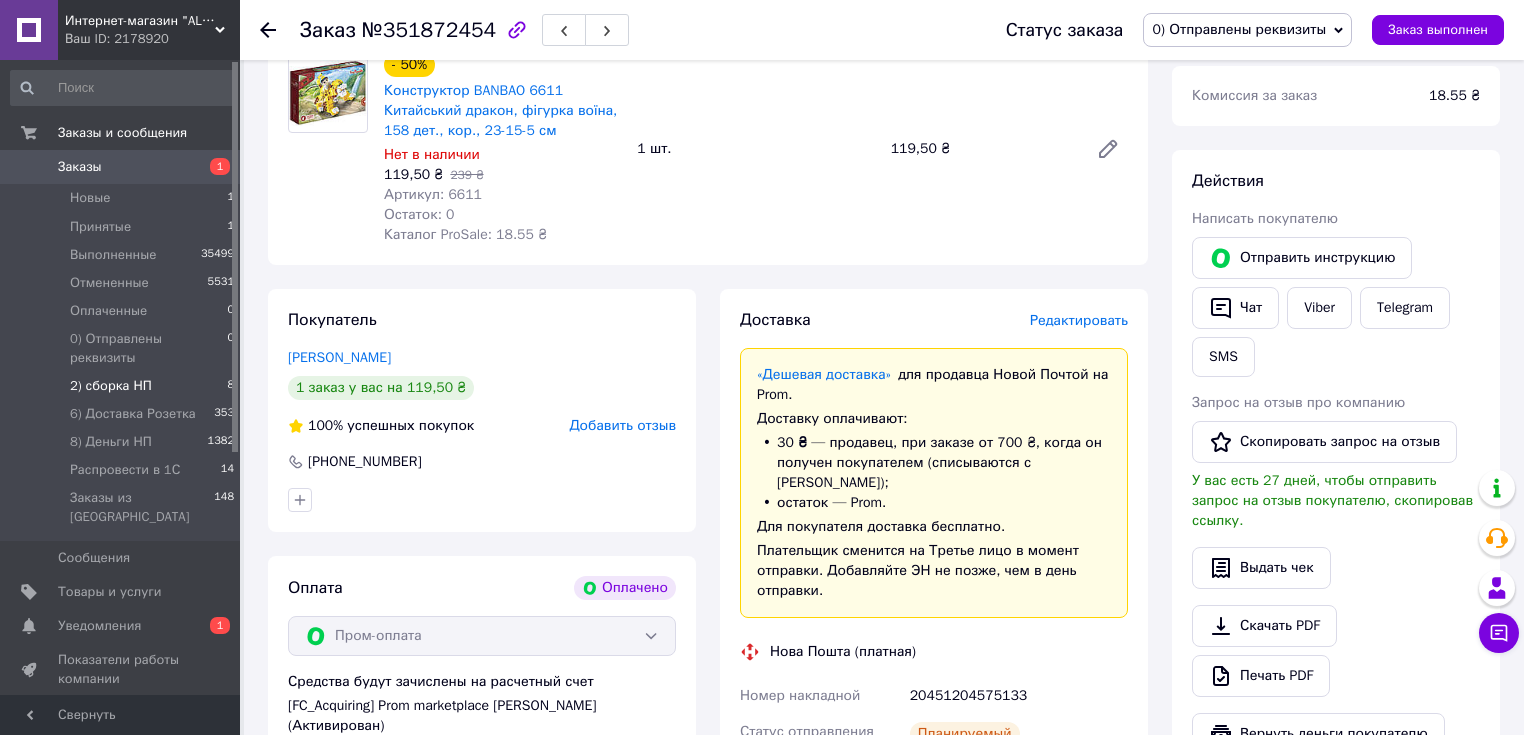 click on "2) сборка НП 8" at bounding box center (123, 386) 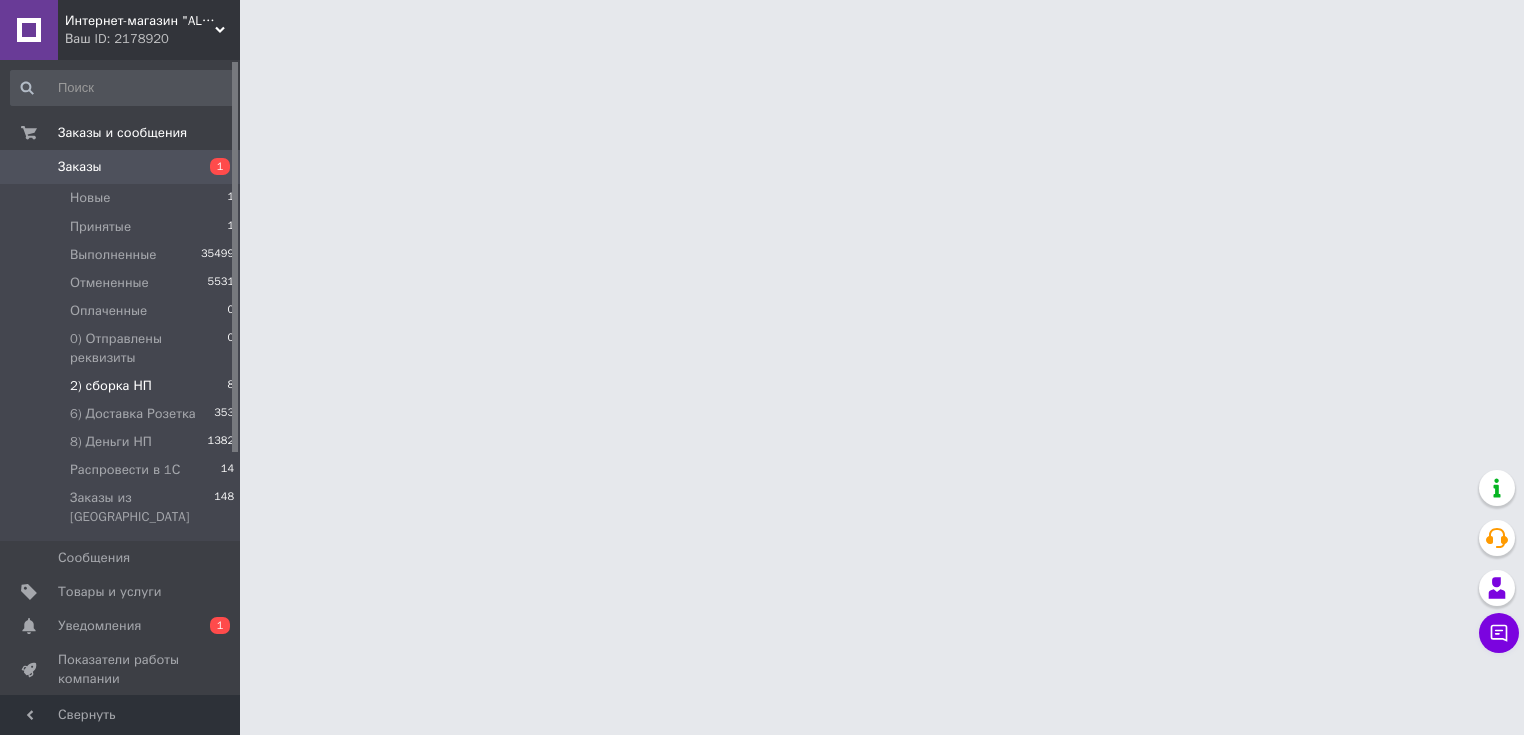scroll, scrollTop: 0, scrollLeft: 0, axis: both 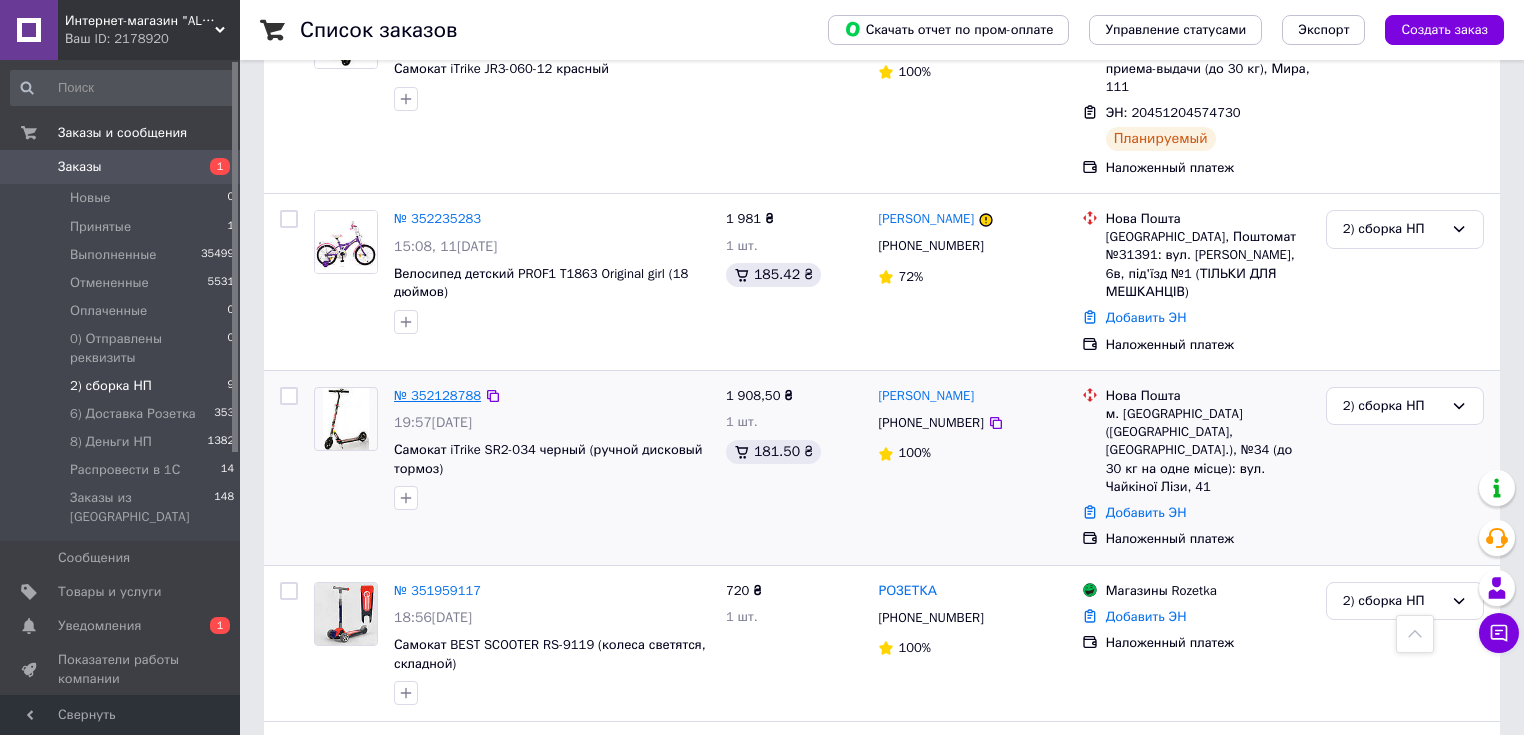 click on "№ 352128788" at bounding box center [437, 395] 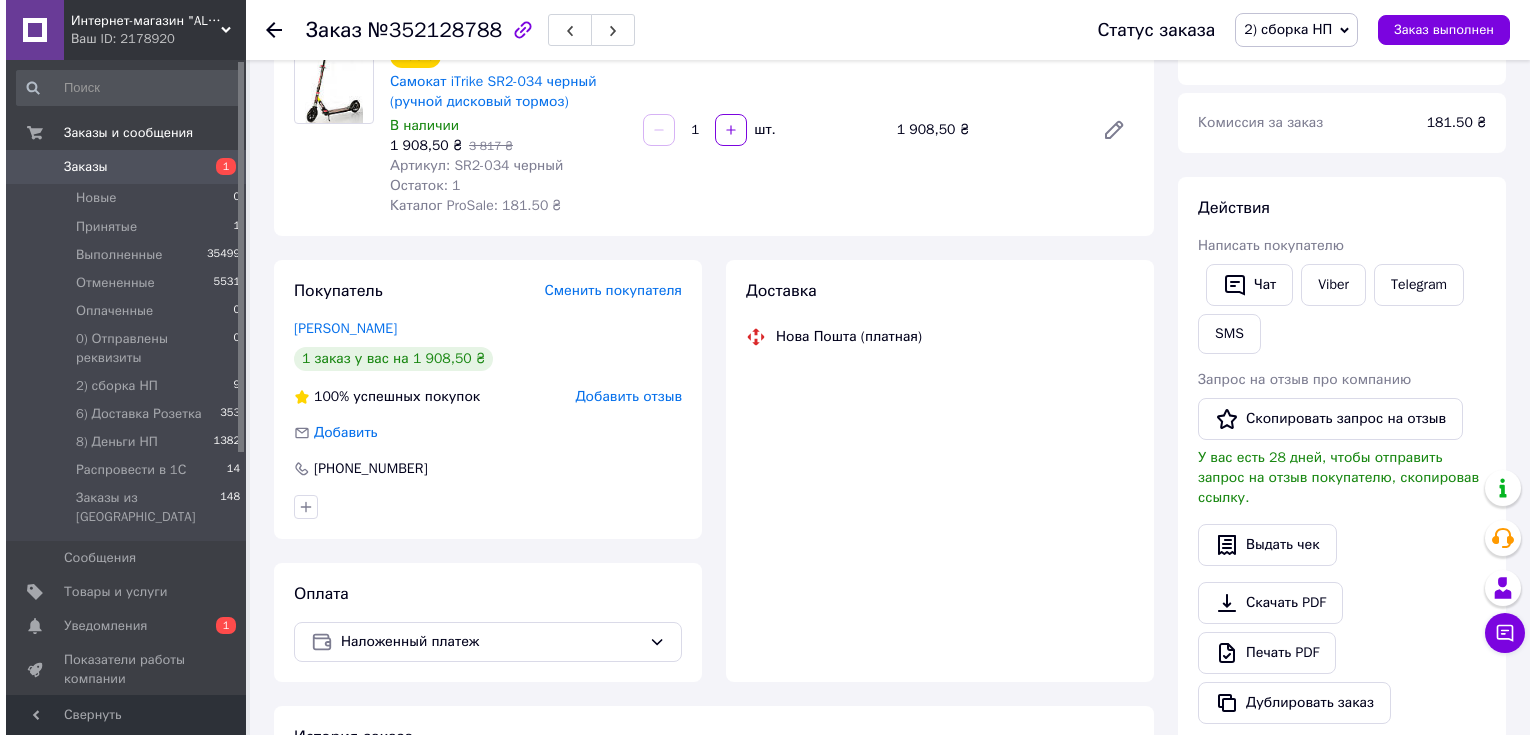 scroll, scrollTop: 400, scrollLeft: 0, axis: vertical 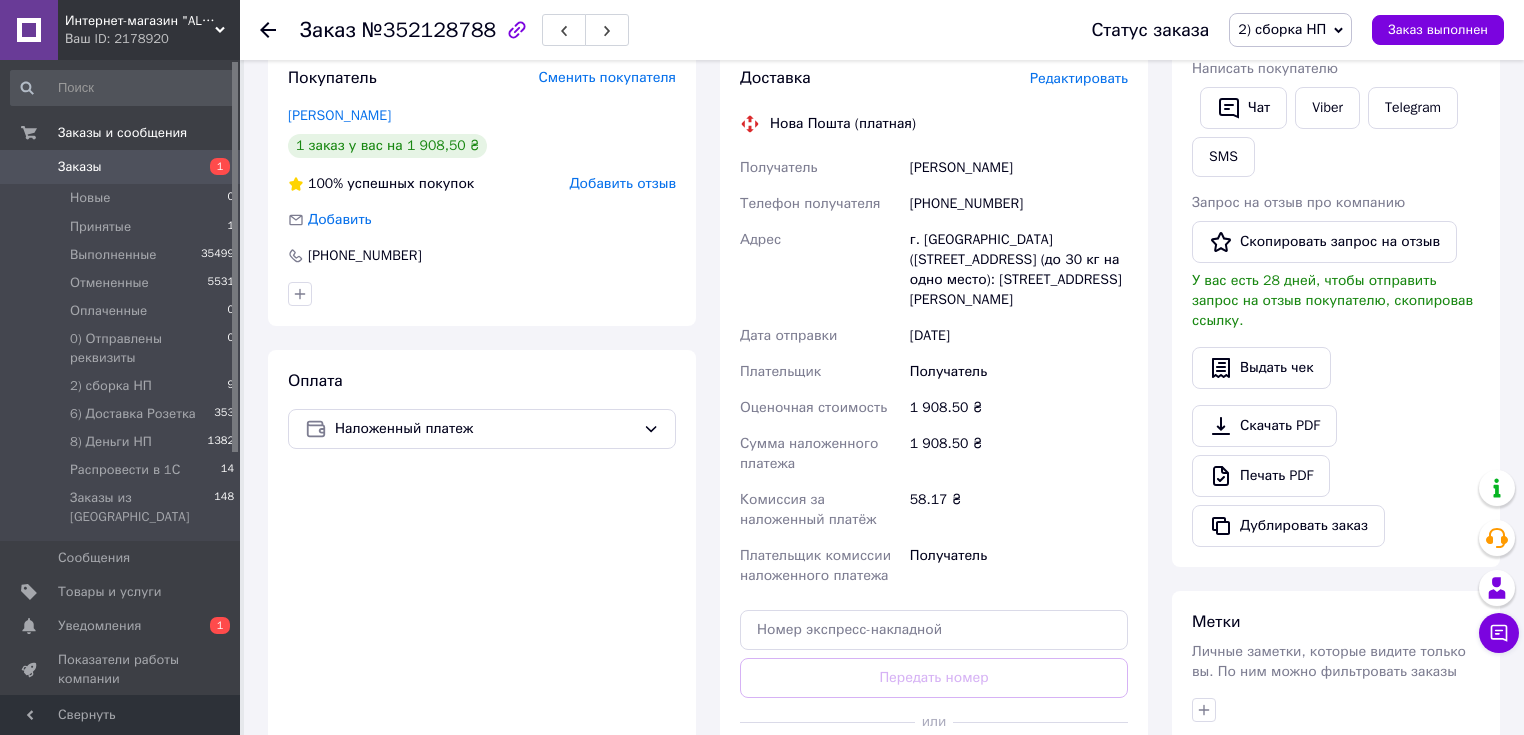 click on "Редактировать" at bounding box center [1079, 78] 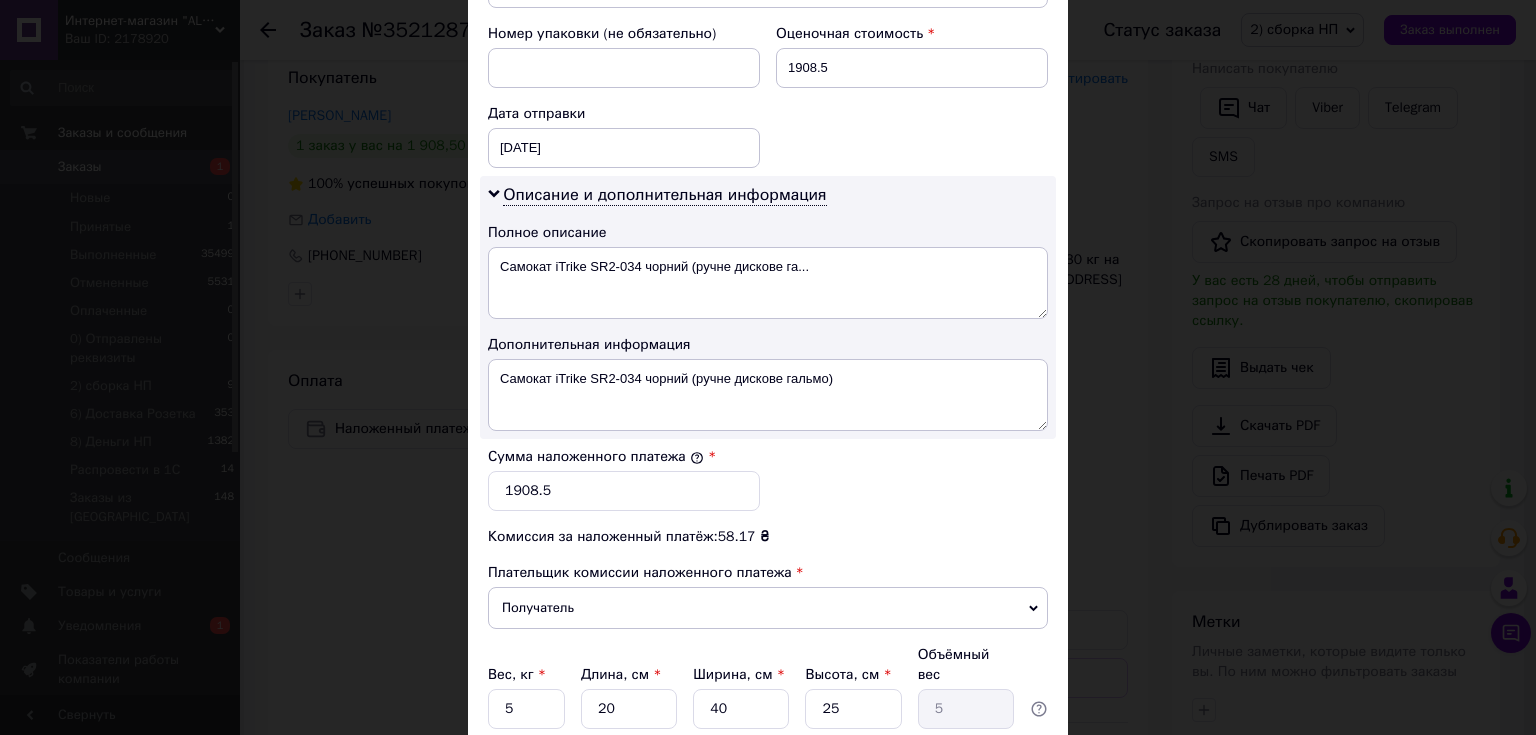 scroll, scrollTop: 1008, scrollLeft: 0, axis: vertical 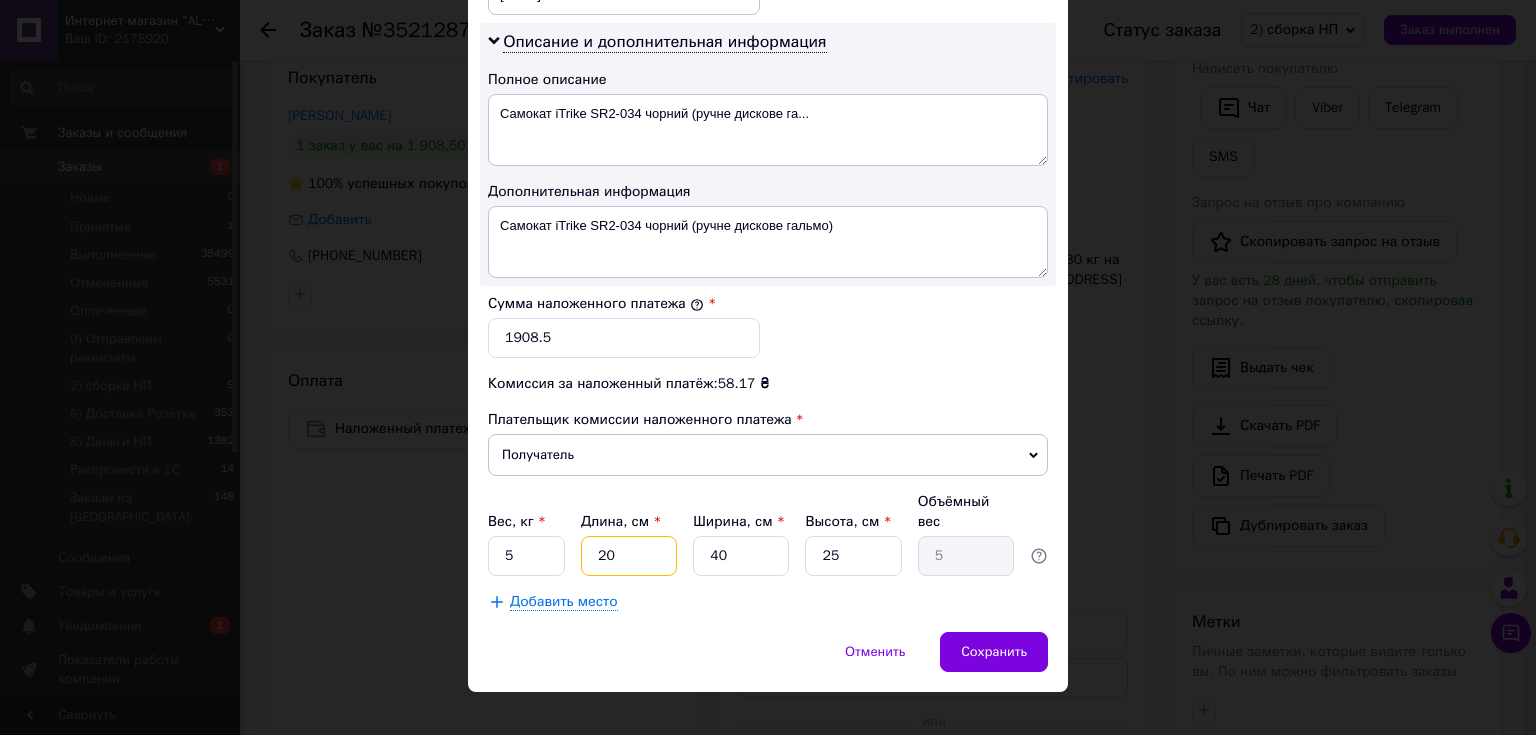 click on "20" at bounding box center (629, 556) 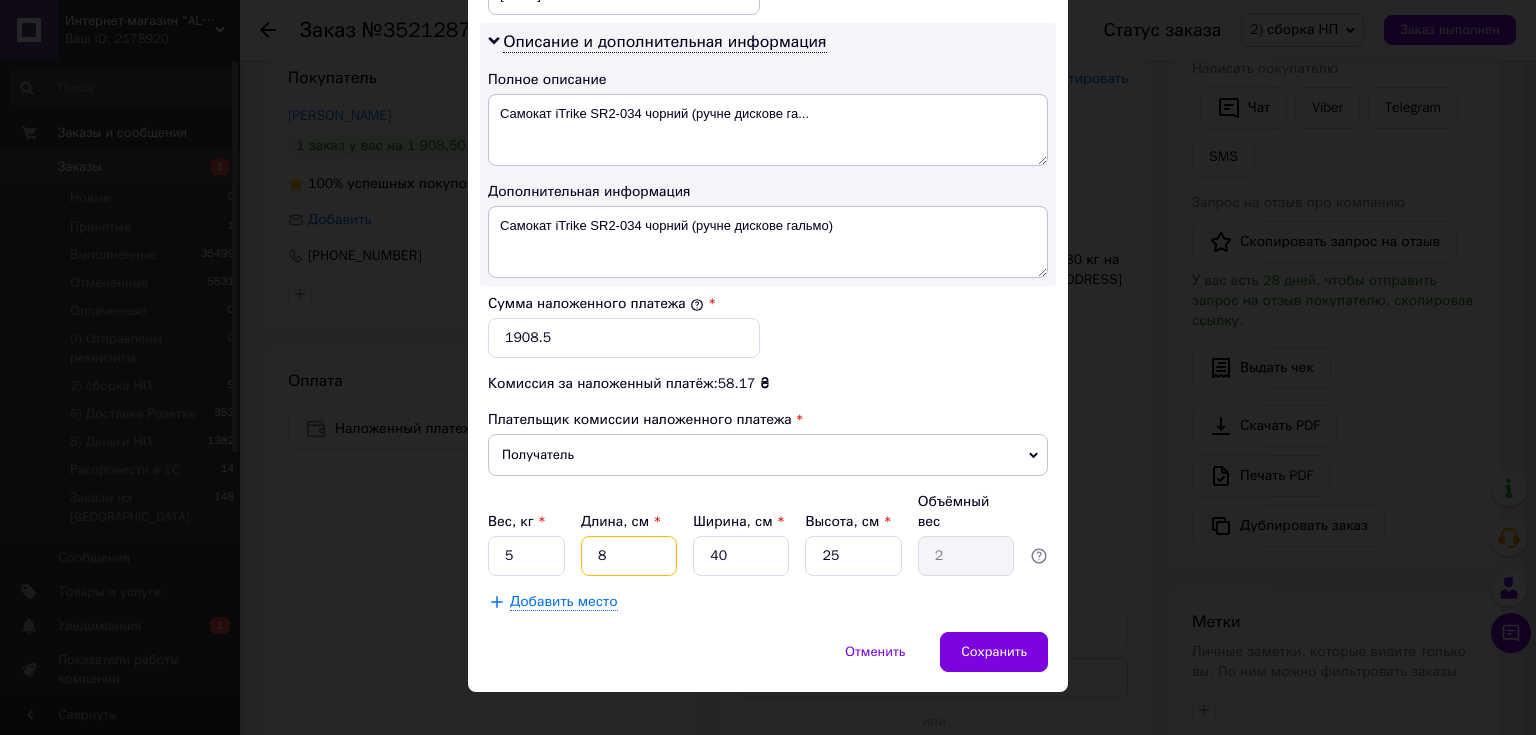 type on "8" 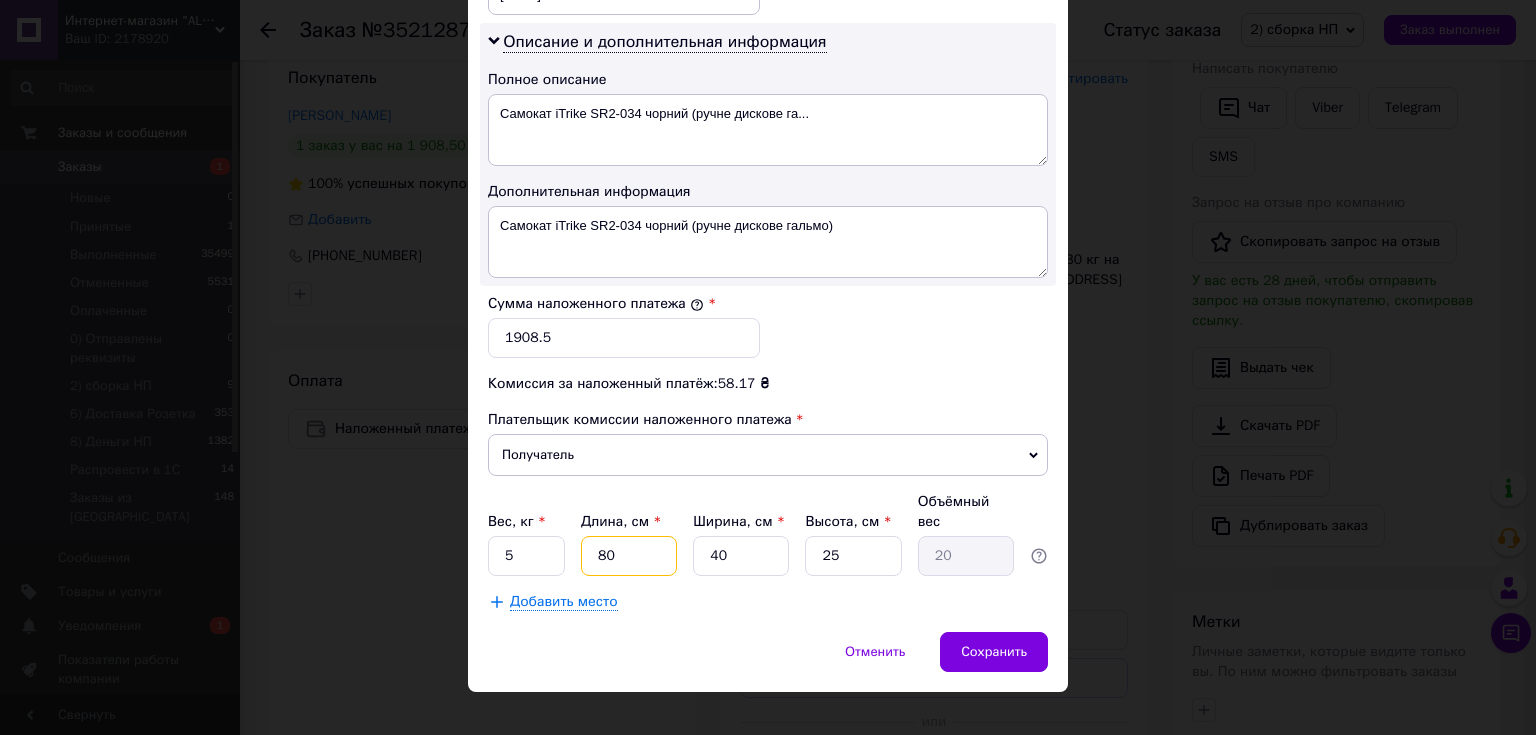 type on "80" 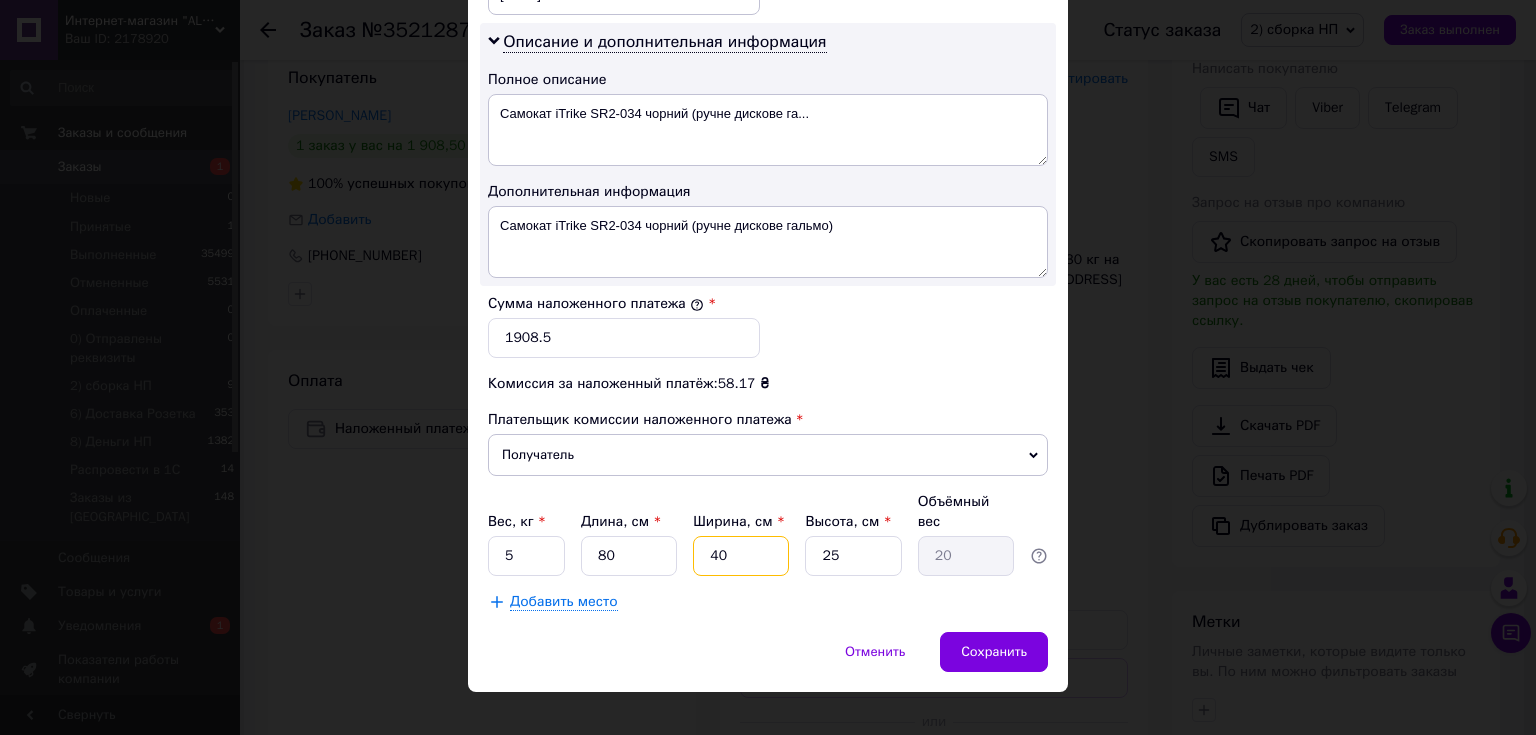 click on "40" at bounding box center (741, 556) 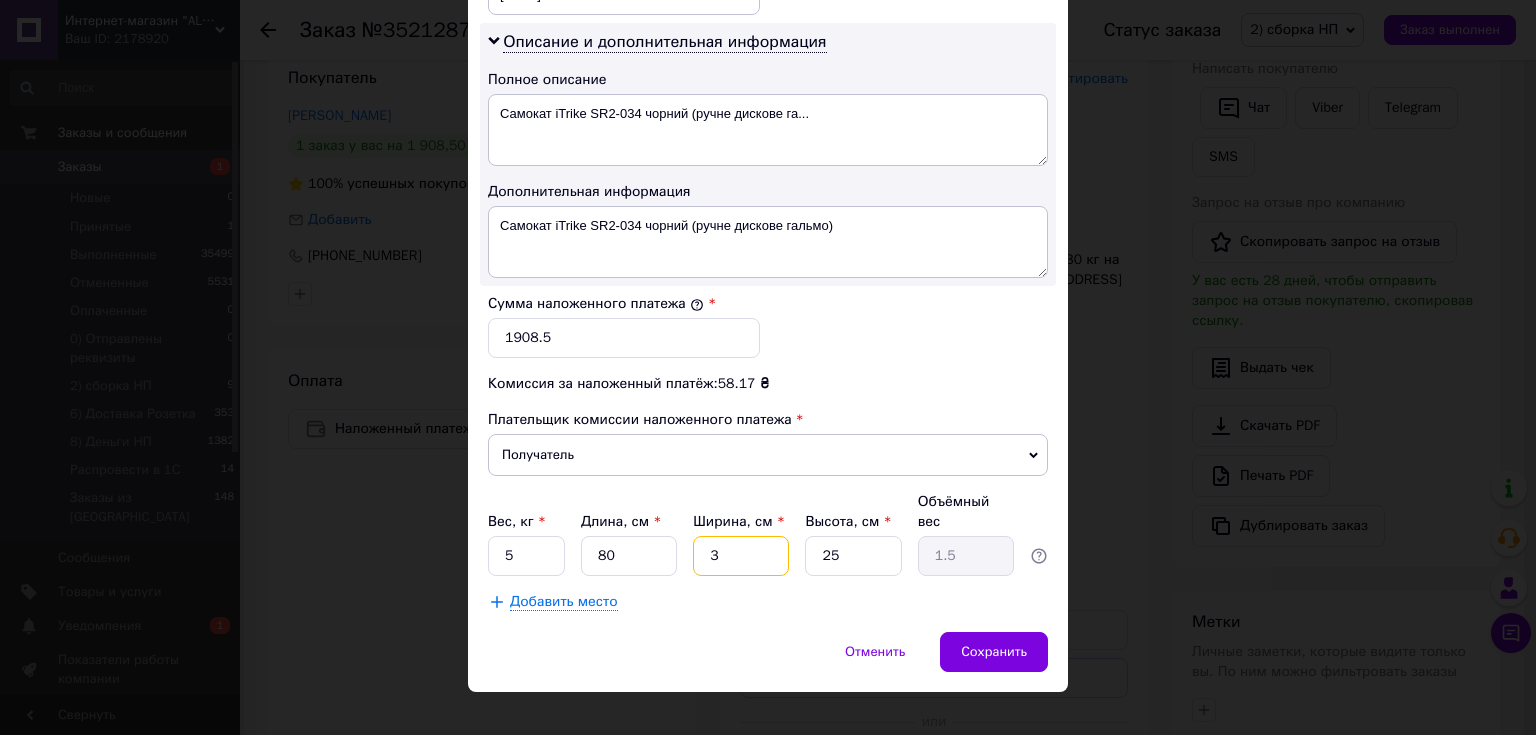 type on "35" 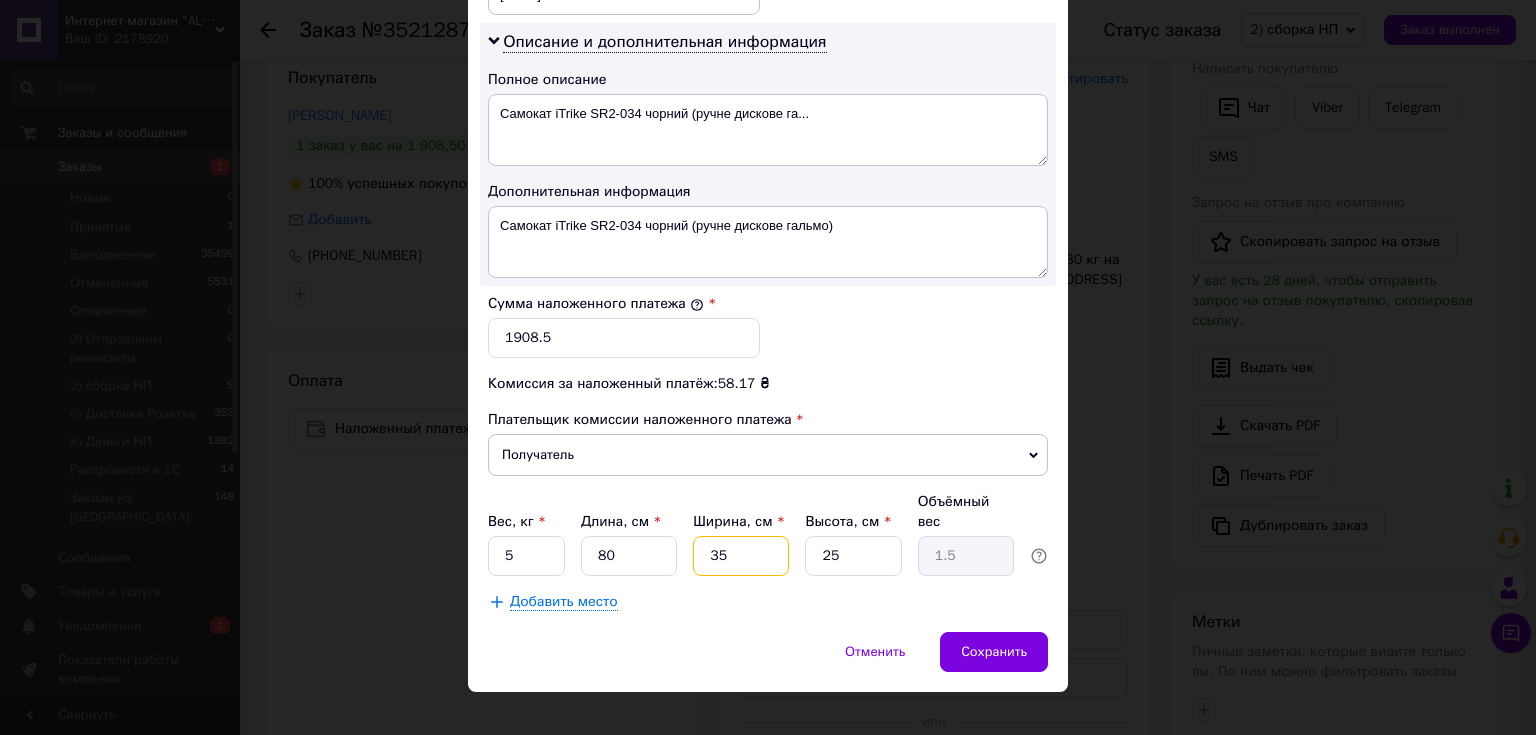 type on "17.5" 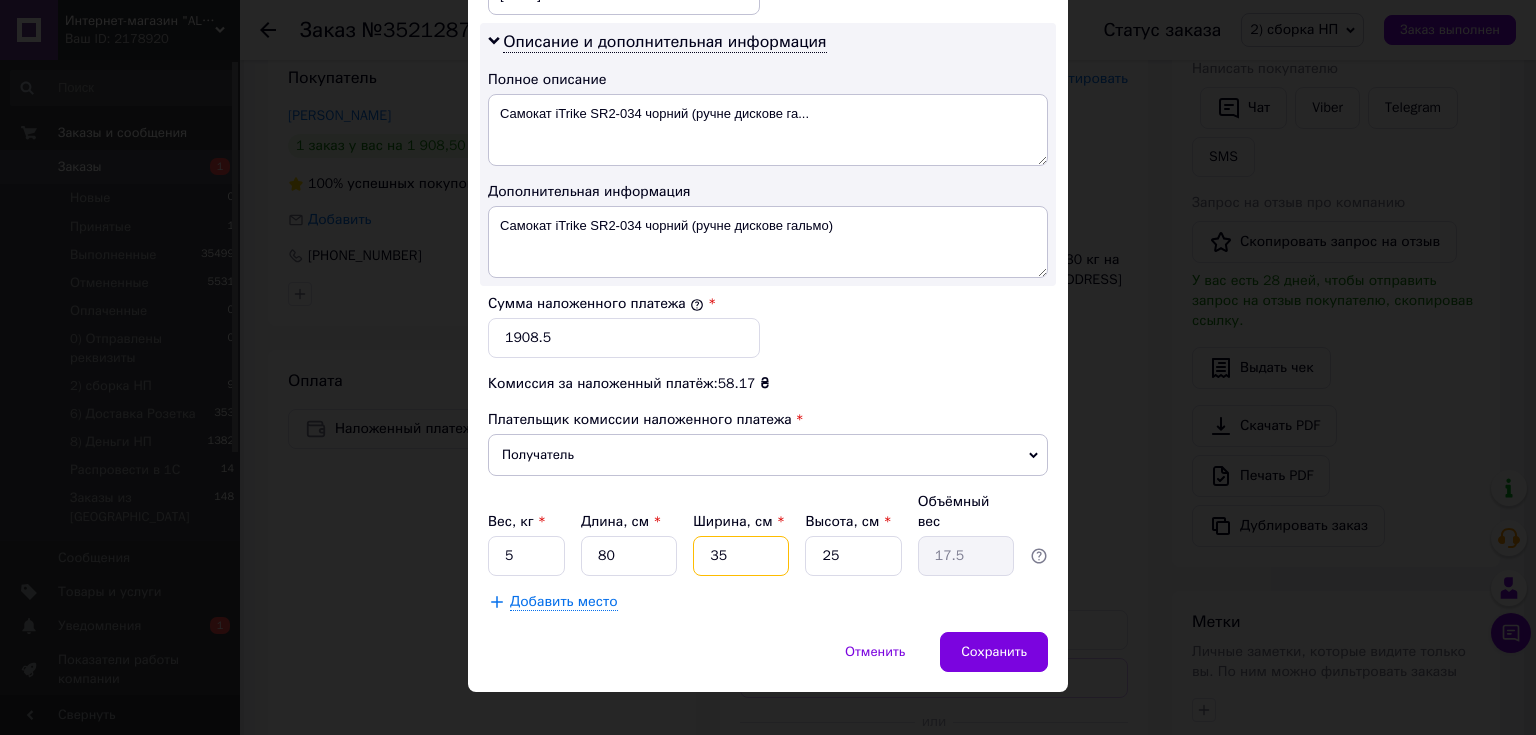 type on "35" 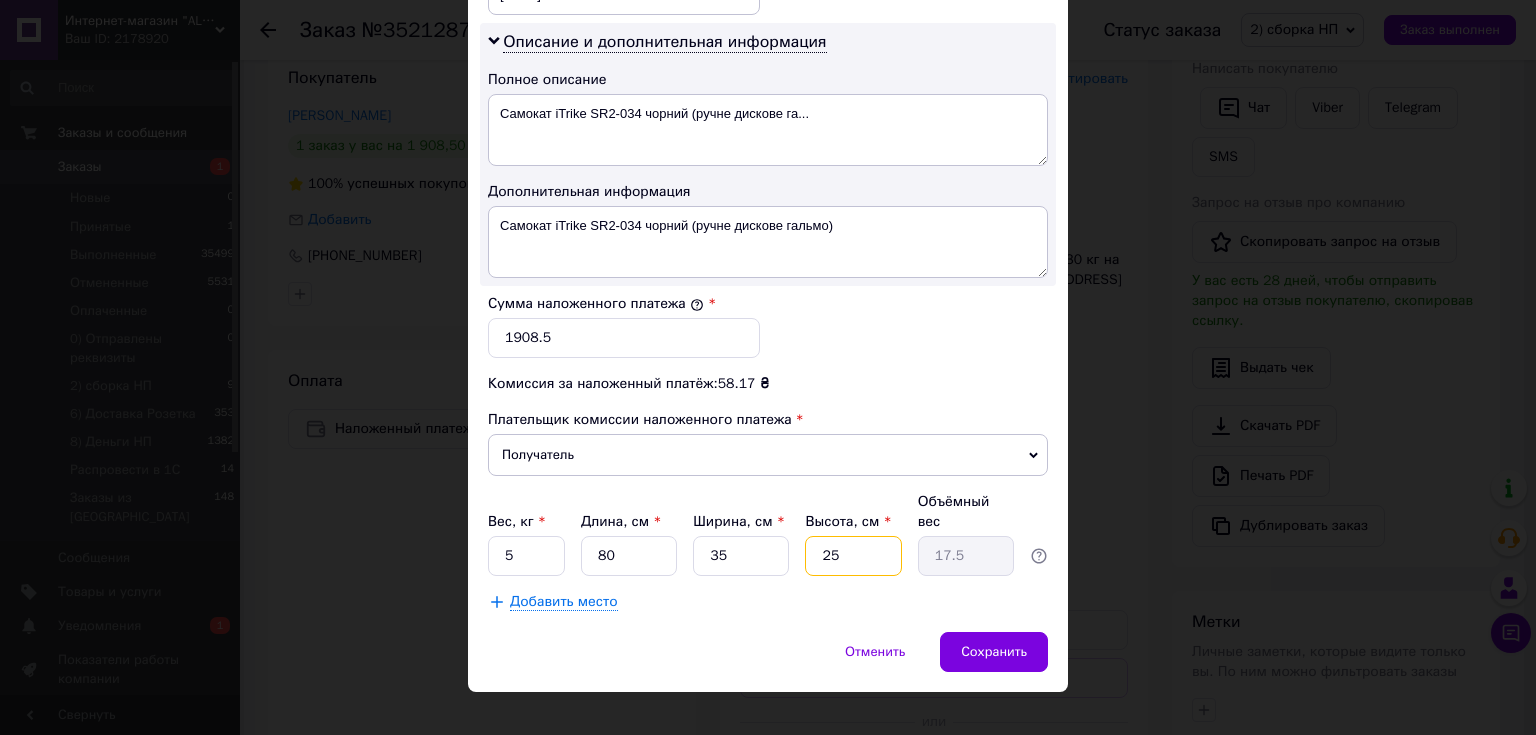 click on "25" at bounding box center (853, 556) 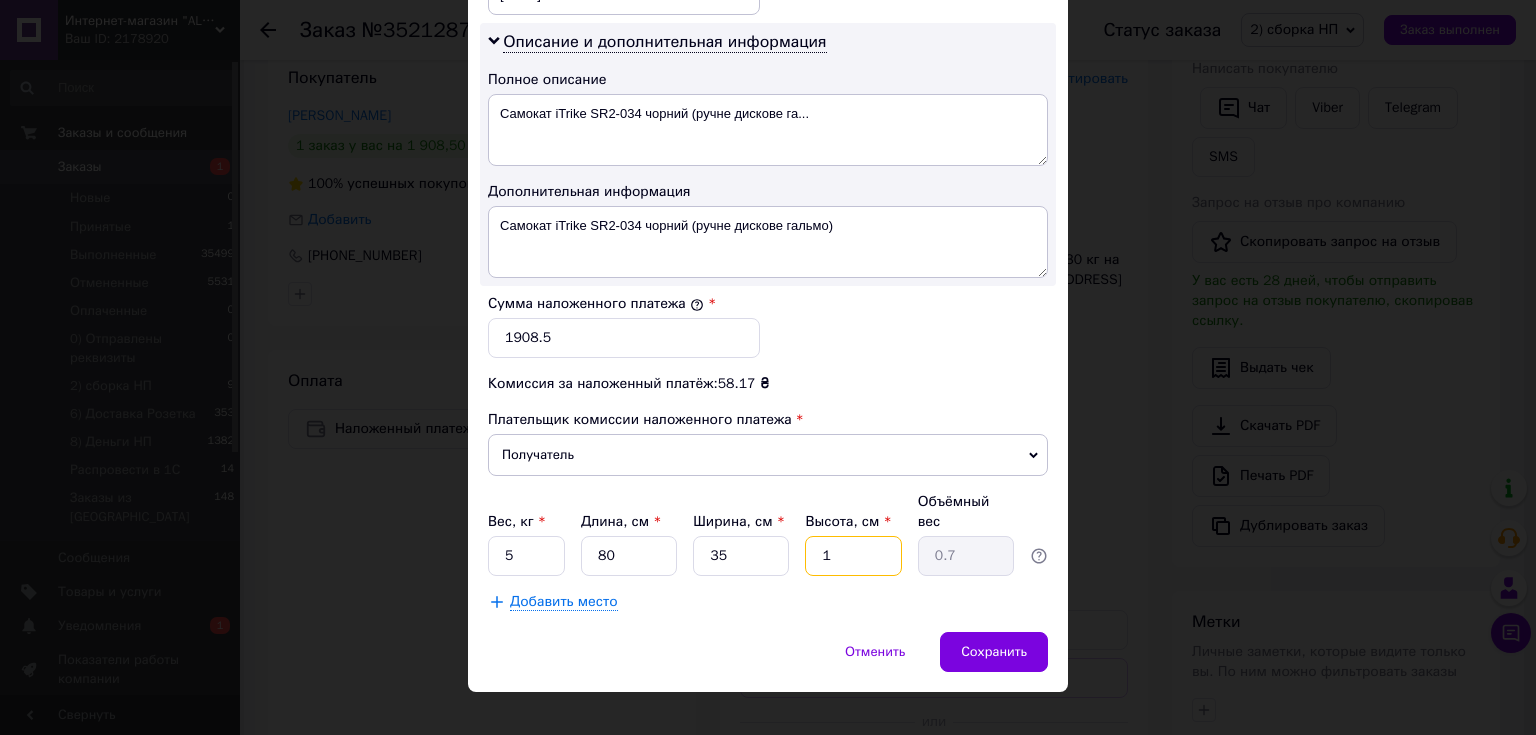 type on "15" 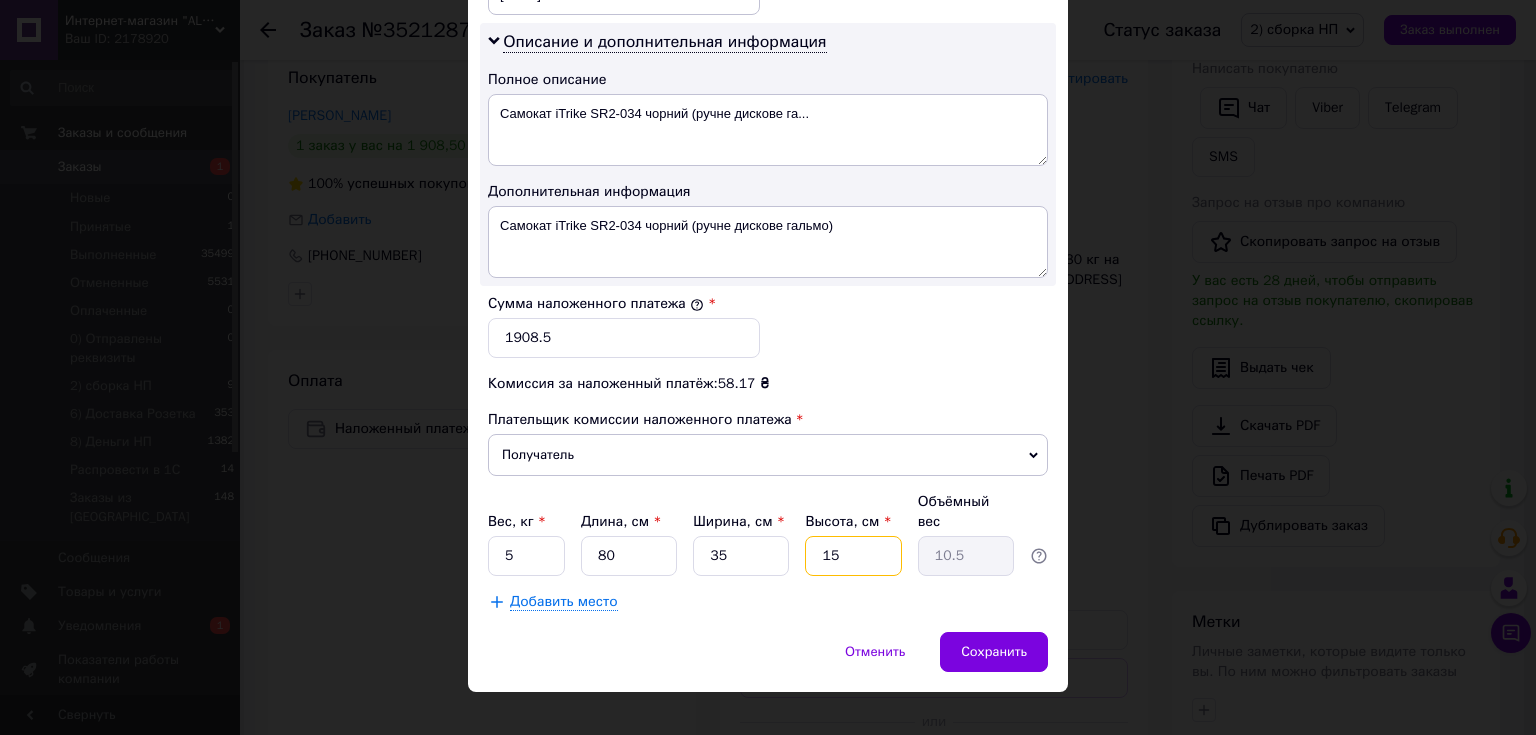 type on "15" 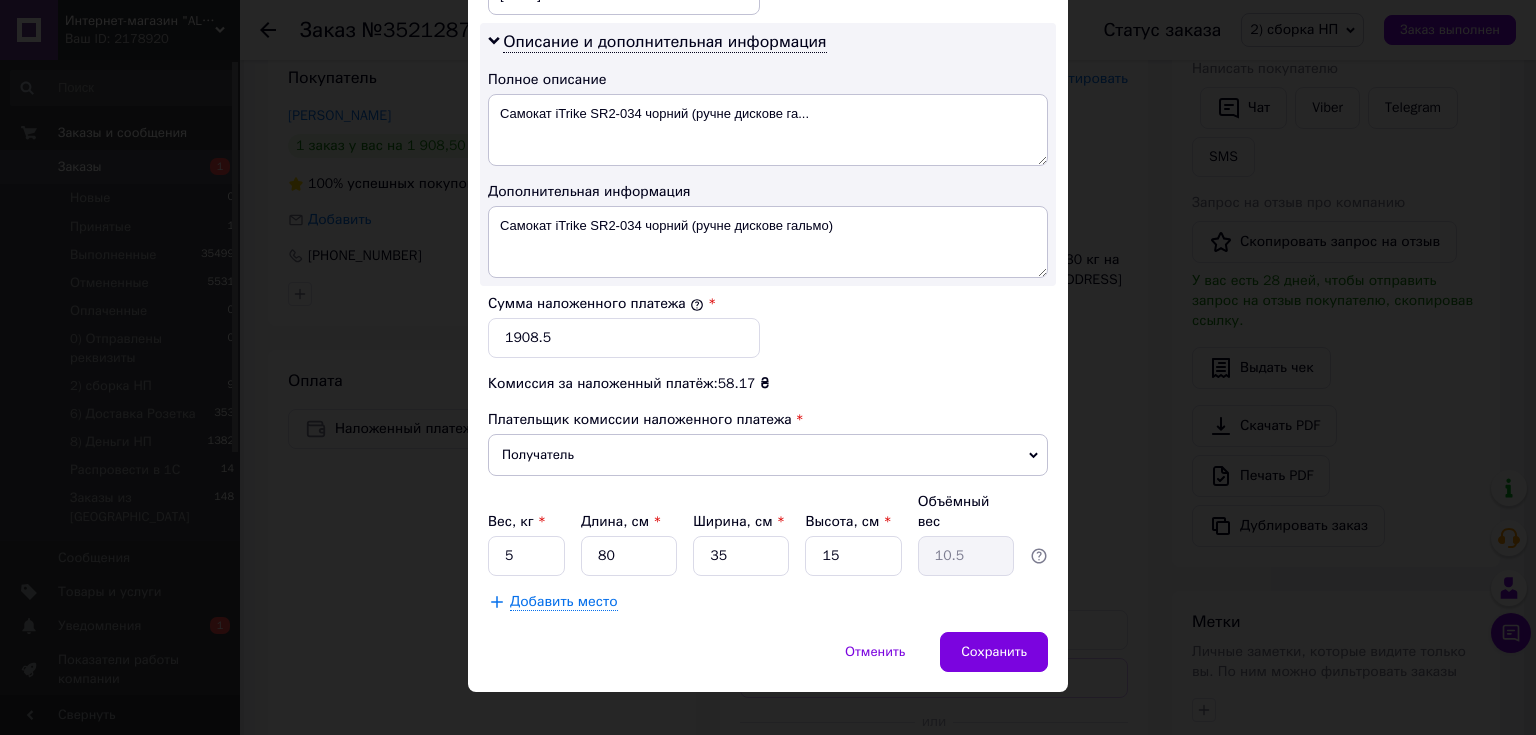 click on "Добавить место" at bounding box center (768, 602) 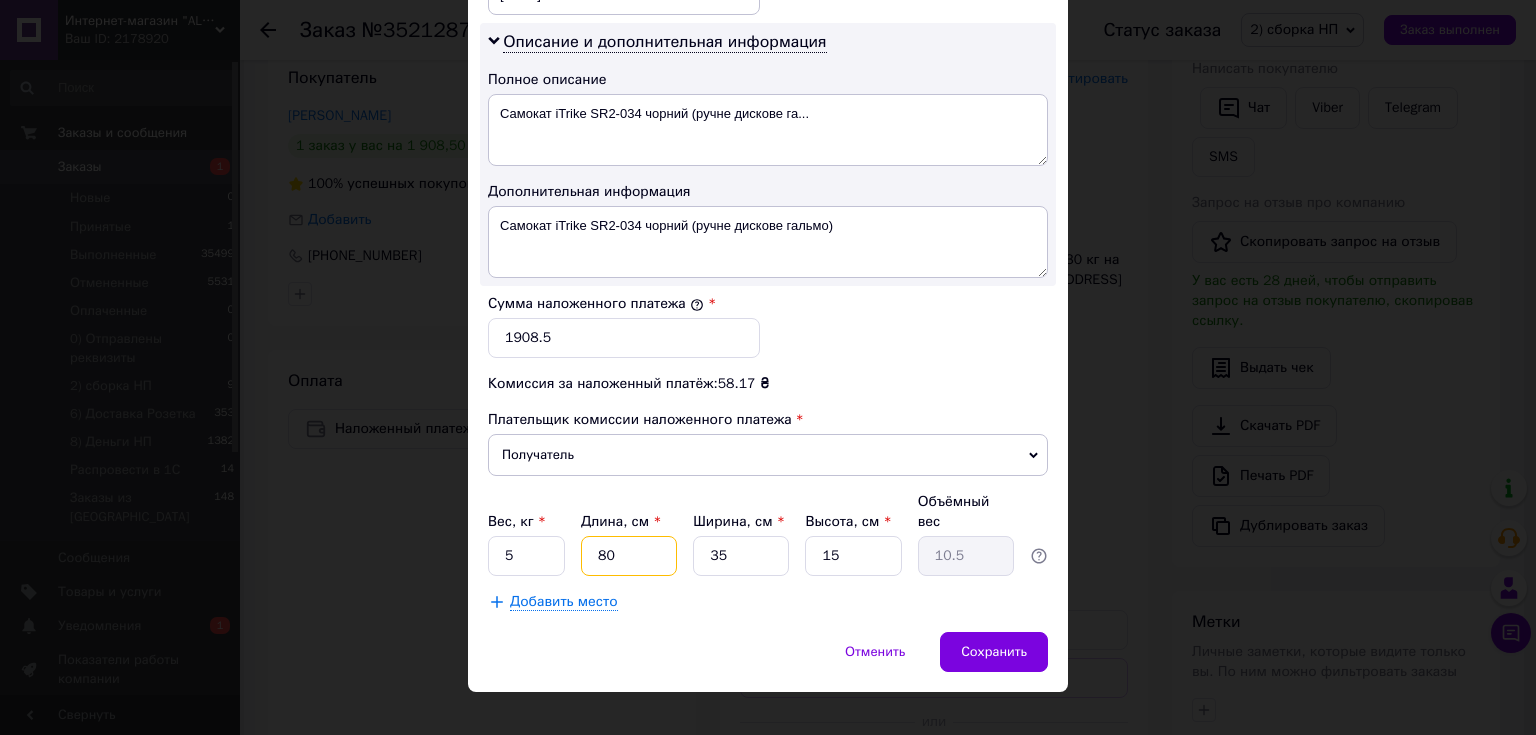 click on "80" at bounding box center [629, 556] 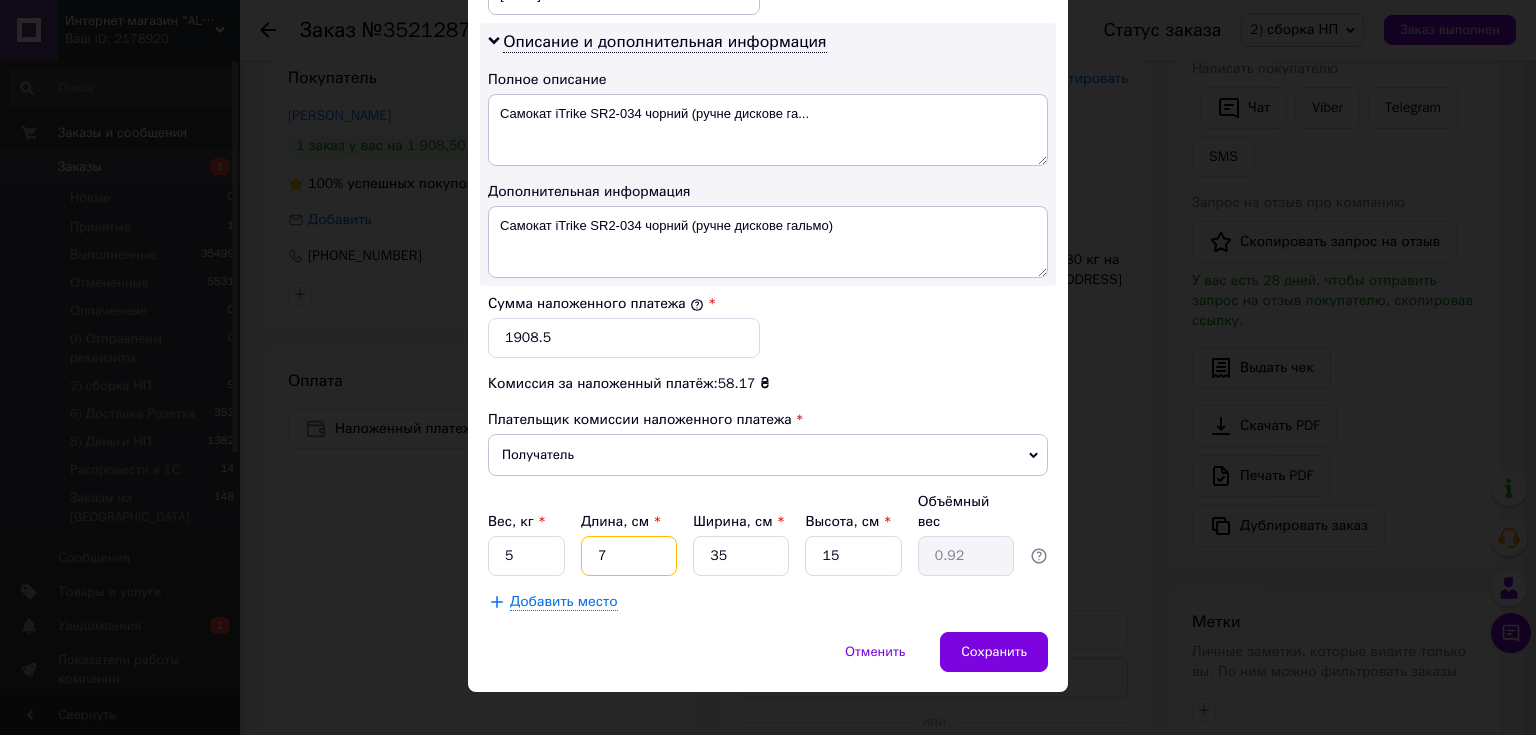 type on "75" 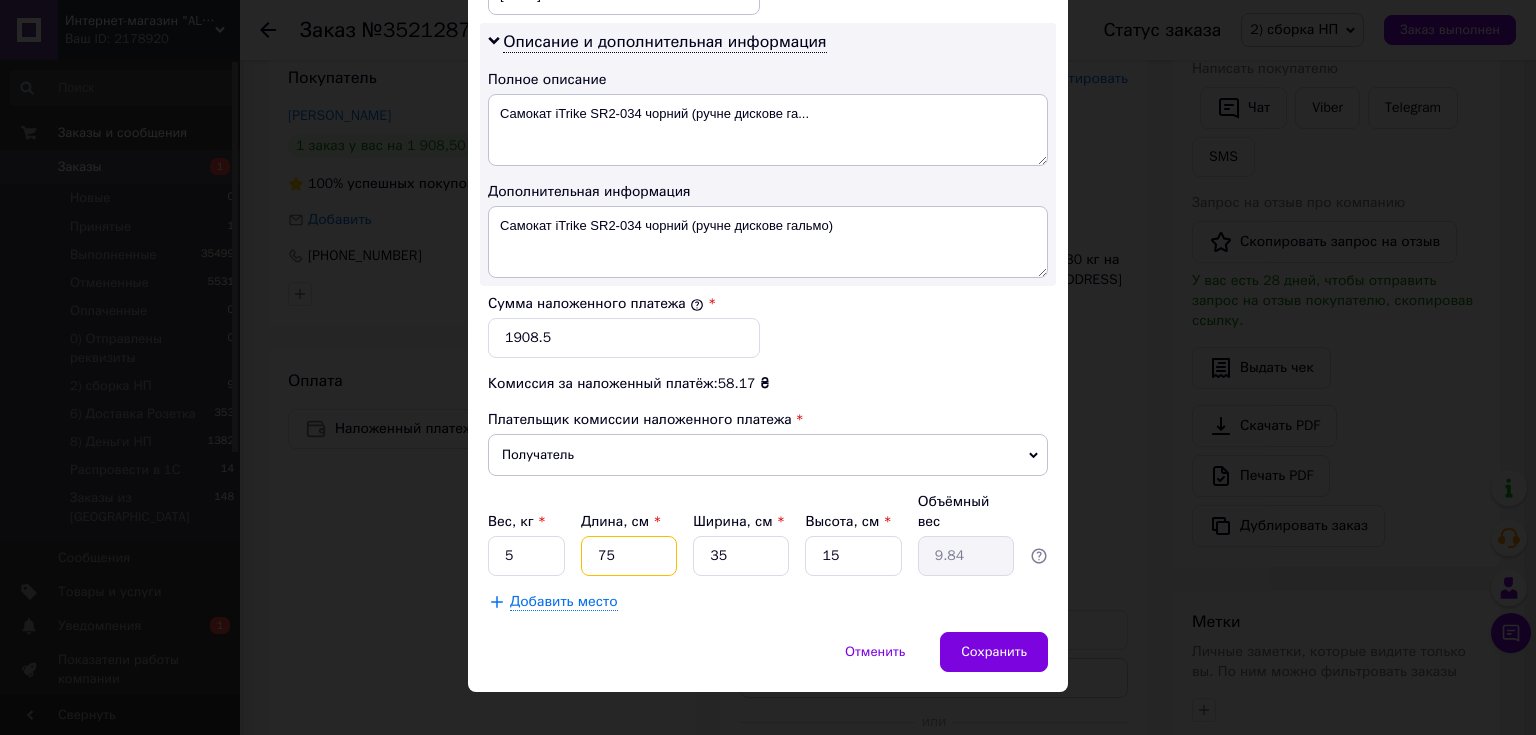 type on "75" 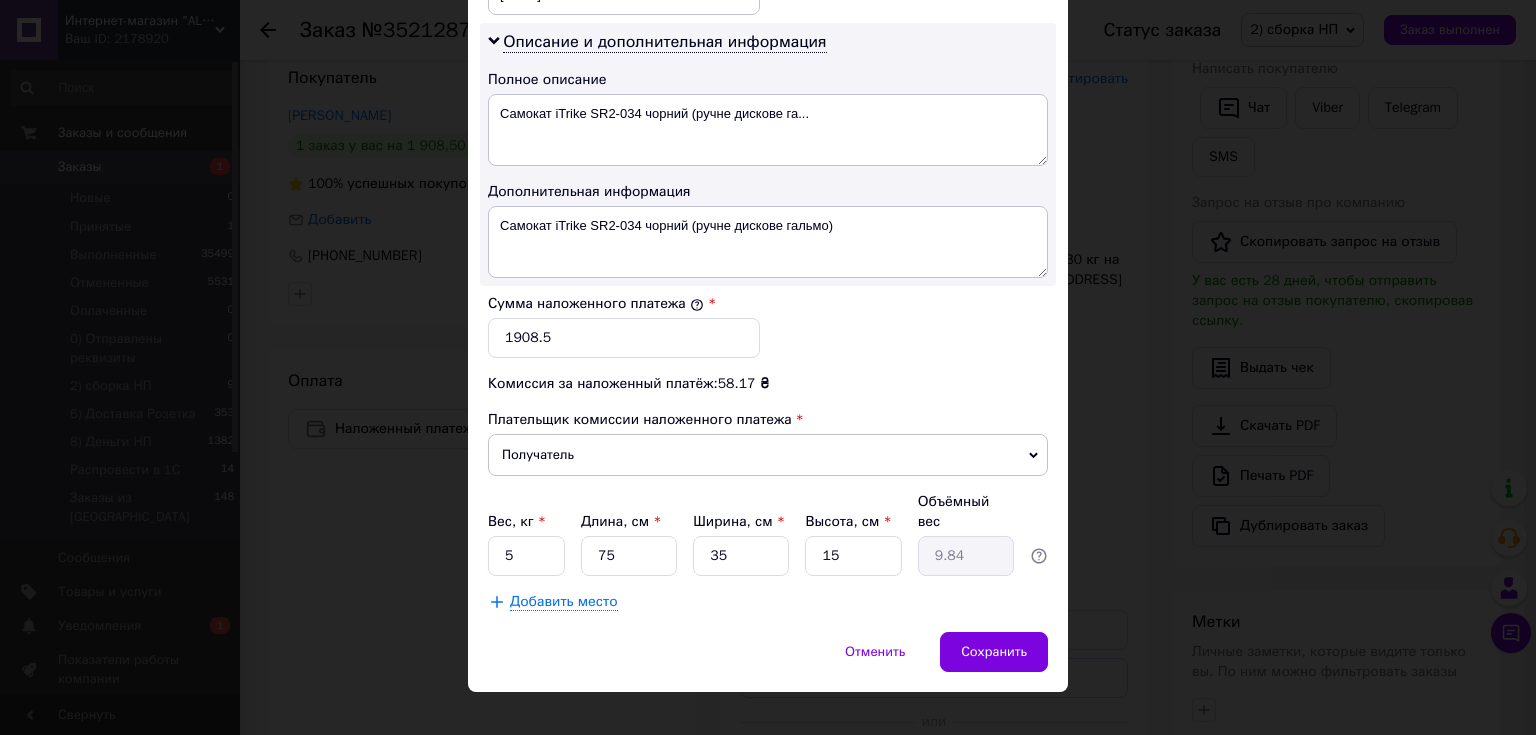click on "Плательщик Получатель Отправитель Фамилия получателя [PERSON_NAME] Имя получателя [PERSON_NAME] Отчество получателя Телефон получателя [PHONE_NUMBER] Тип доставки В отделении Курьером В почтомате Город г. [GEOGRAPHIC_DATA] ([GEOGRAPHIC_DATA], [GEOGRAPHIC_DATA].) Отделение №34 (до 30 кг на одно место): ул[STREET_ADDRESS][PERSON_NAME]�сто отправки м. [GEOGRAPHIC_DATA] ([GEOGRAPHIC_DATA].): №247: просп. Ст[STREET_ADDRESS]а[STREET_ADDRESS]�бавить еще место отправки Тип посылки Груз Документы Номер упаковки (не обязательно) Оценочная стоимость 1908.5 Дата отправки 12.0[DATE]" at bounding box center (768, -83) 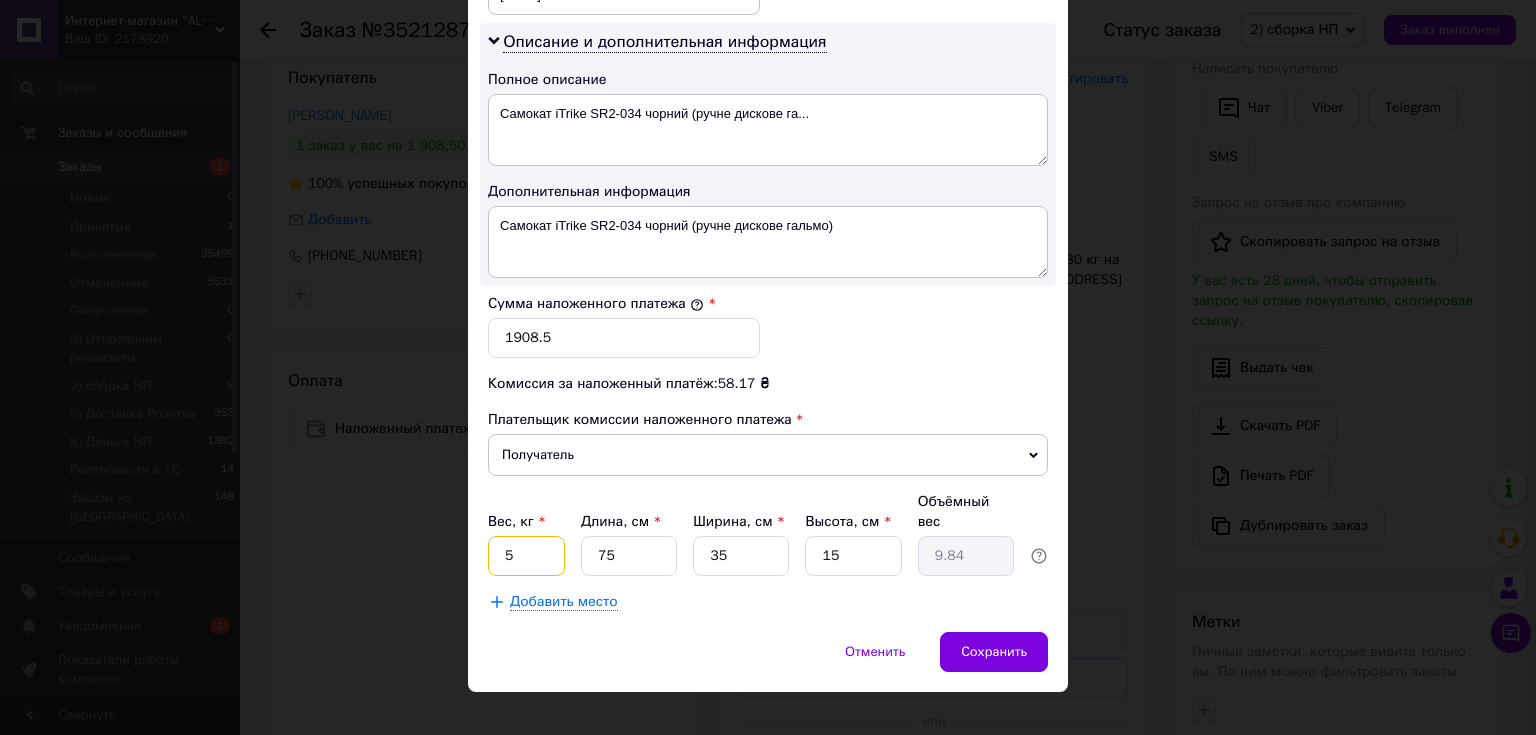 click on "5" at bounding box center (526, 556) 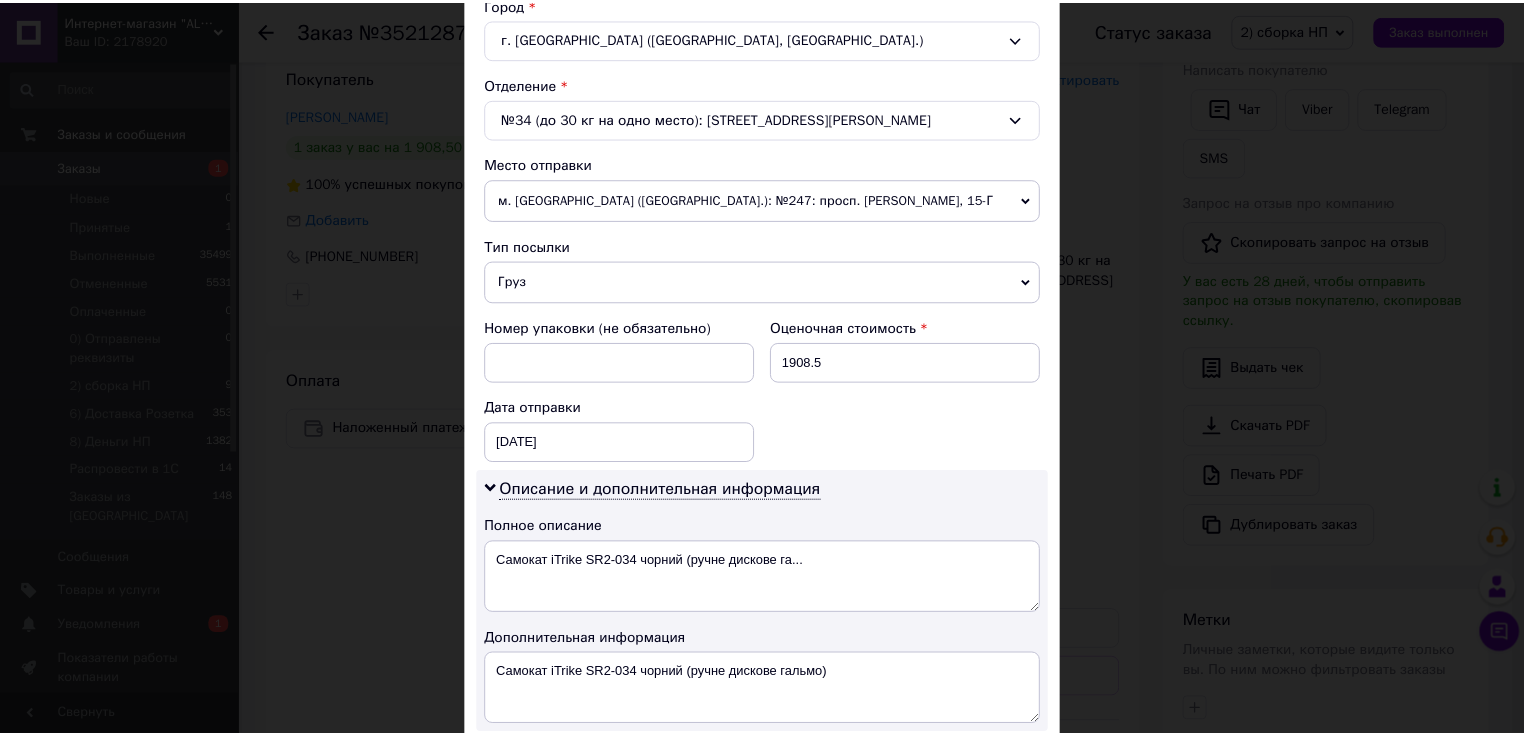 scroll, scrollTop: 1008, scrollLeft: 0, axis: vertical 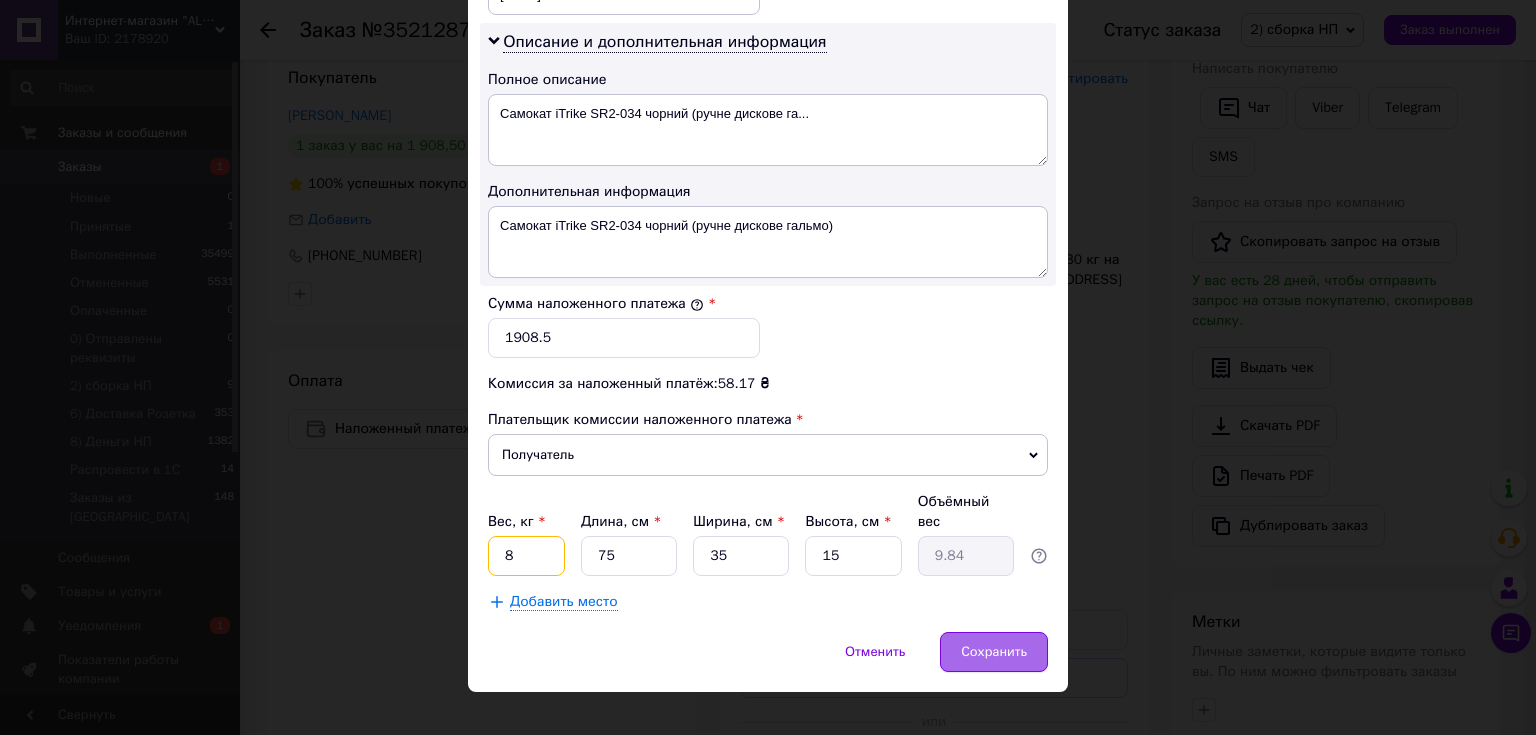 type on "8" 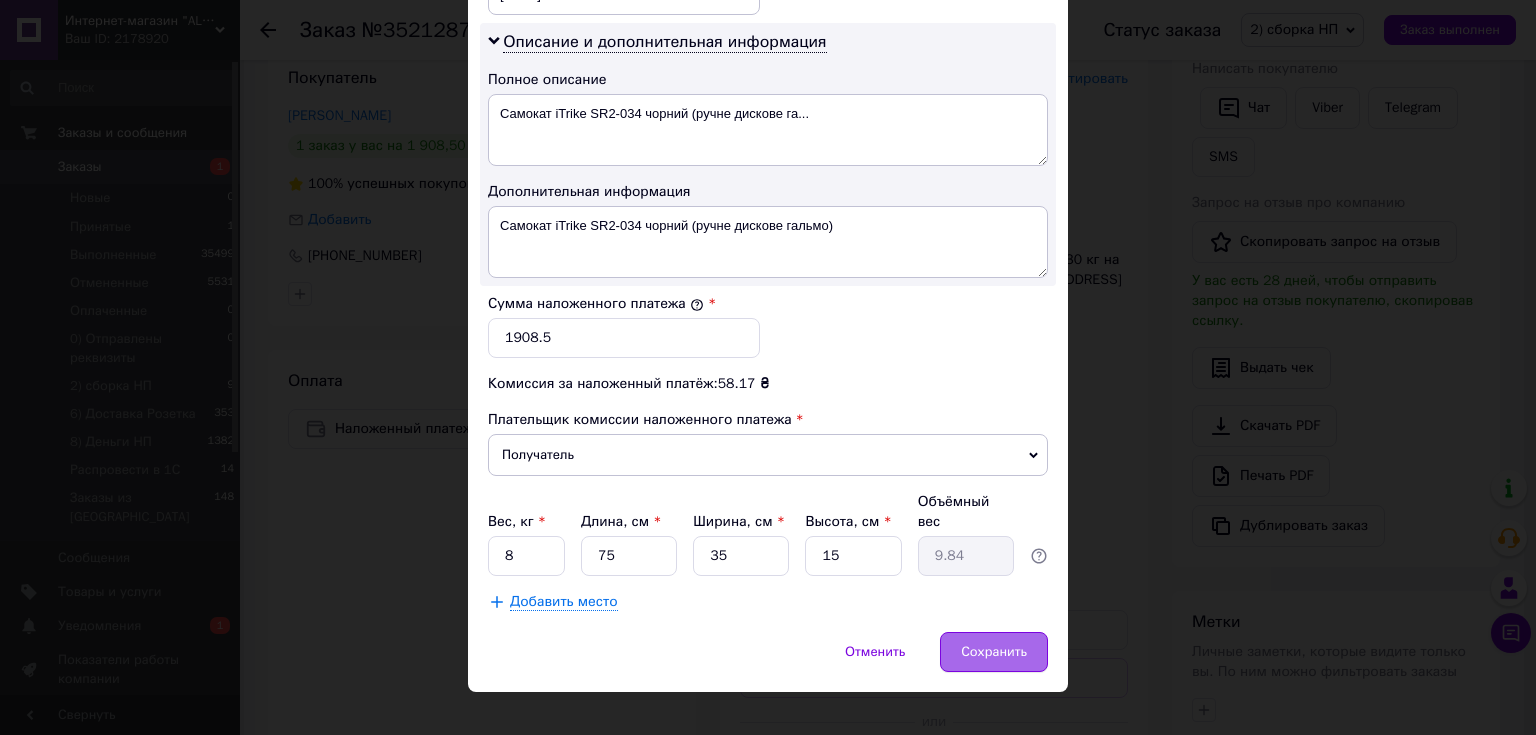 click on "Сохранить" at bounding box center [994, 652] 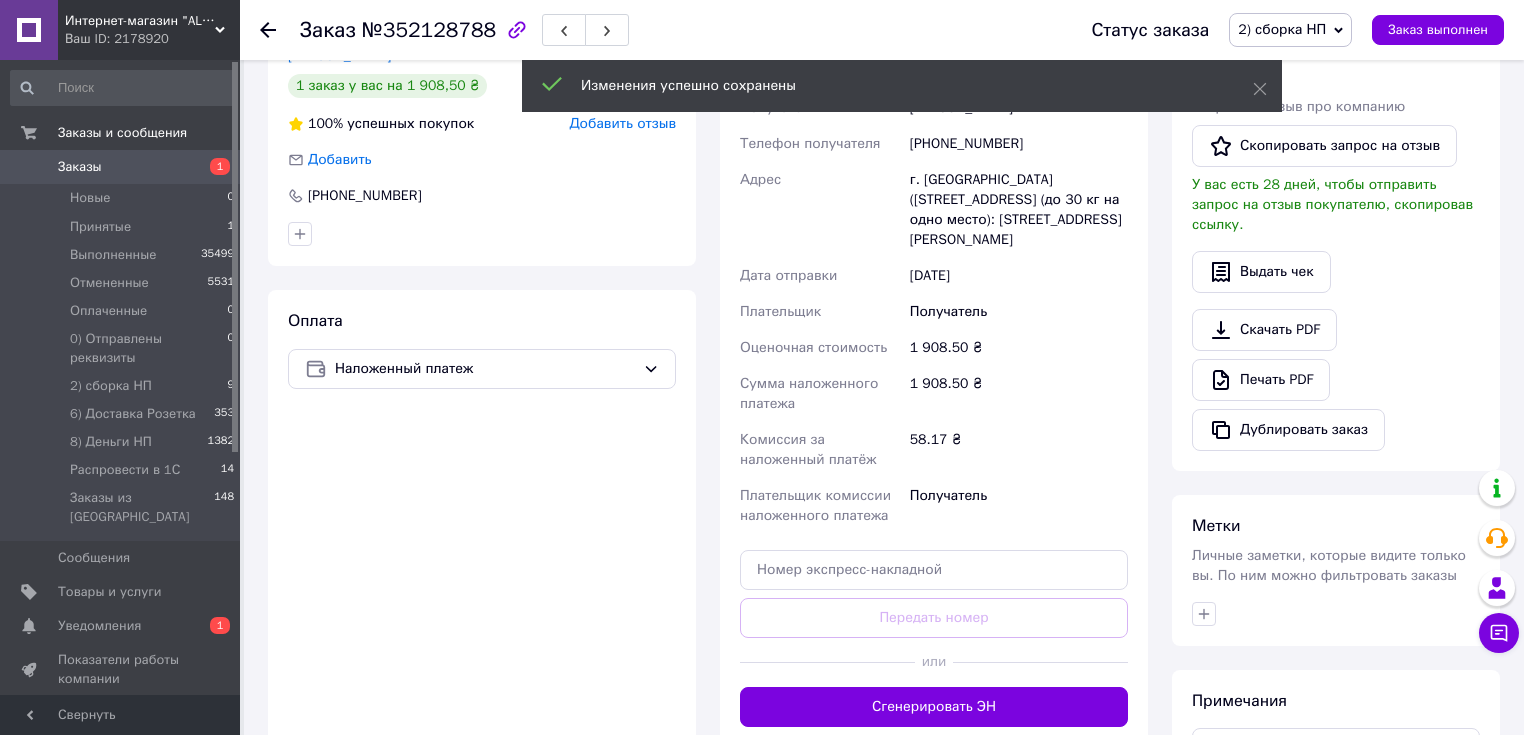 scroll, scrollTop: 640, scrollLeft: 0, axis: vertical 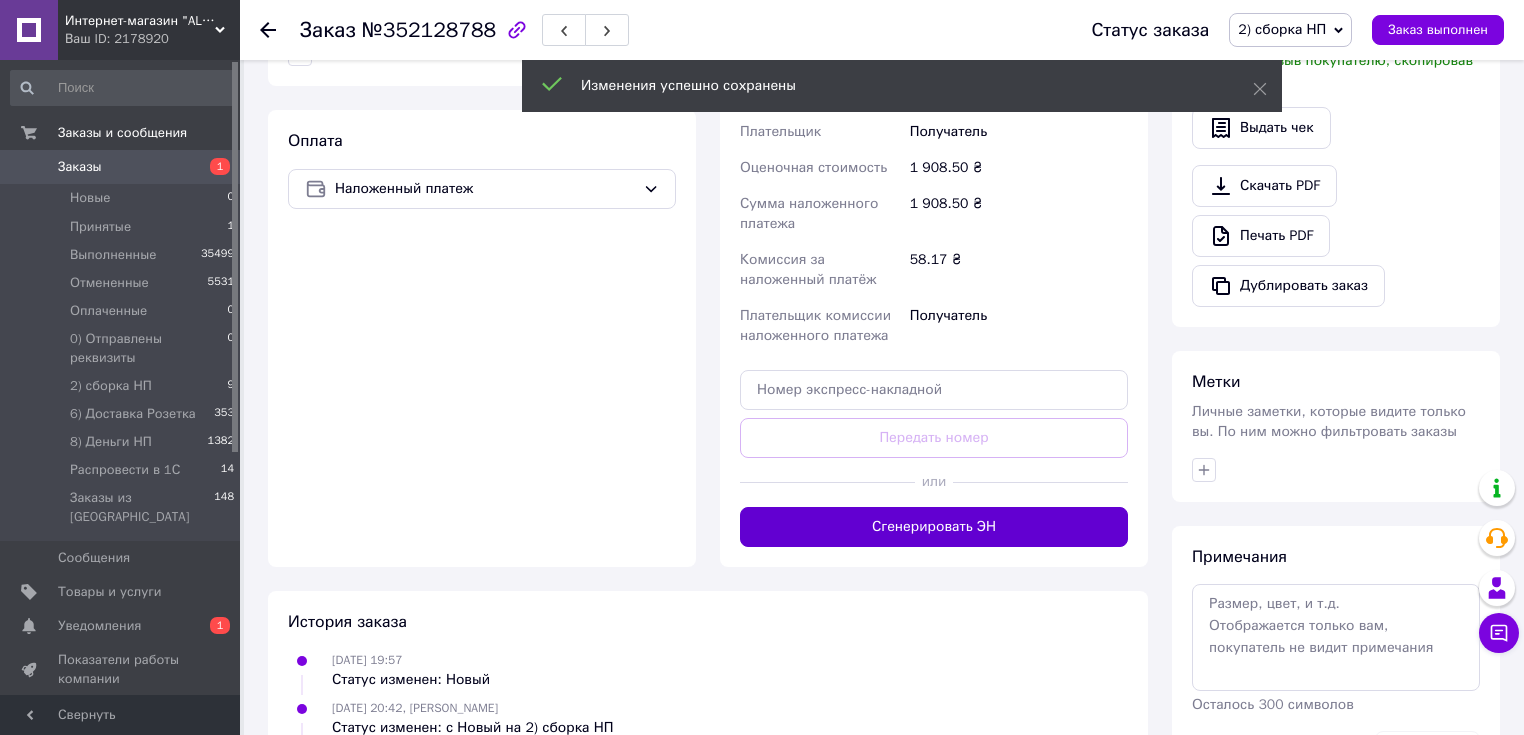 click on "Сгенерировать ЭН" at bounding box center [934, 527] 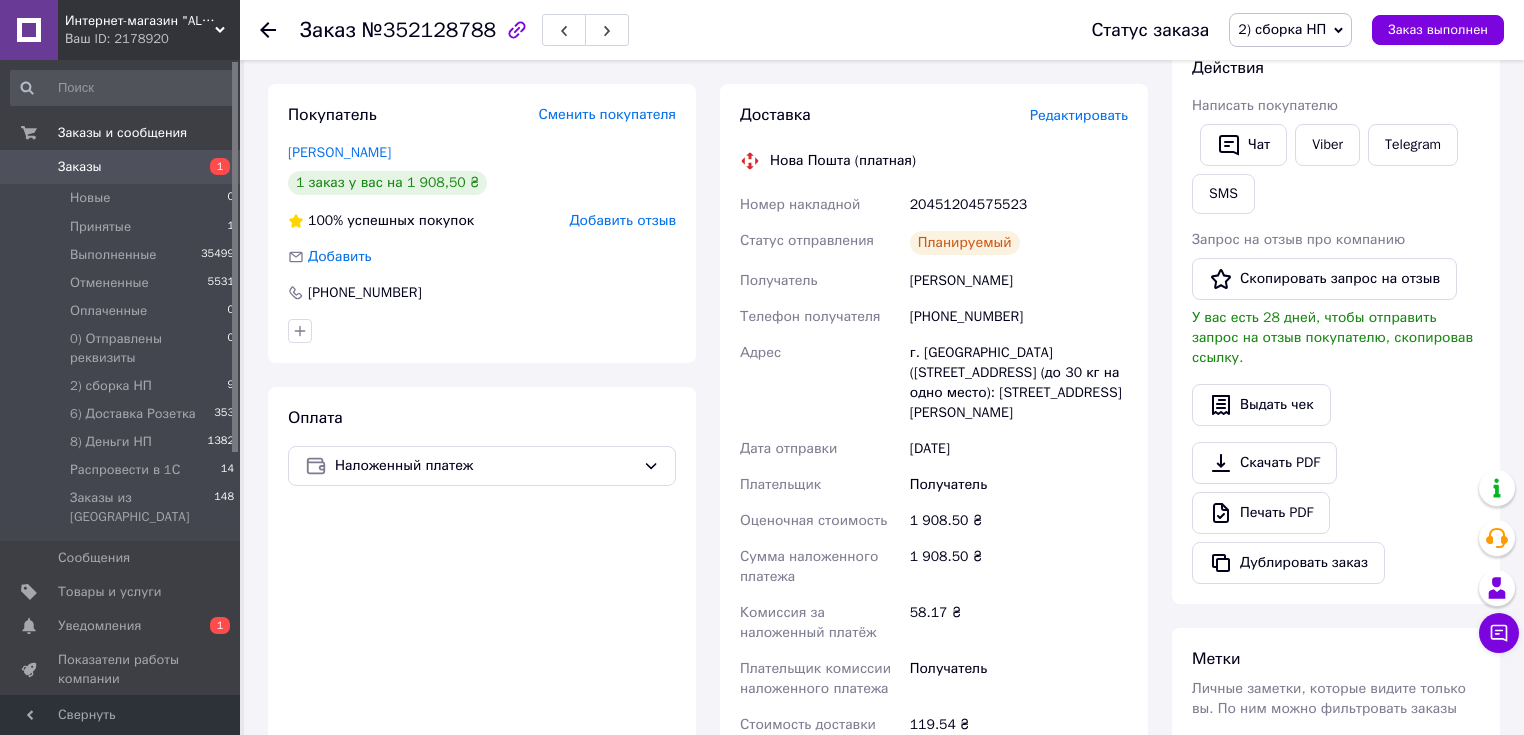 scroll, scrollTop: 80, scrollLeft: 0, axis: vertical 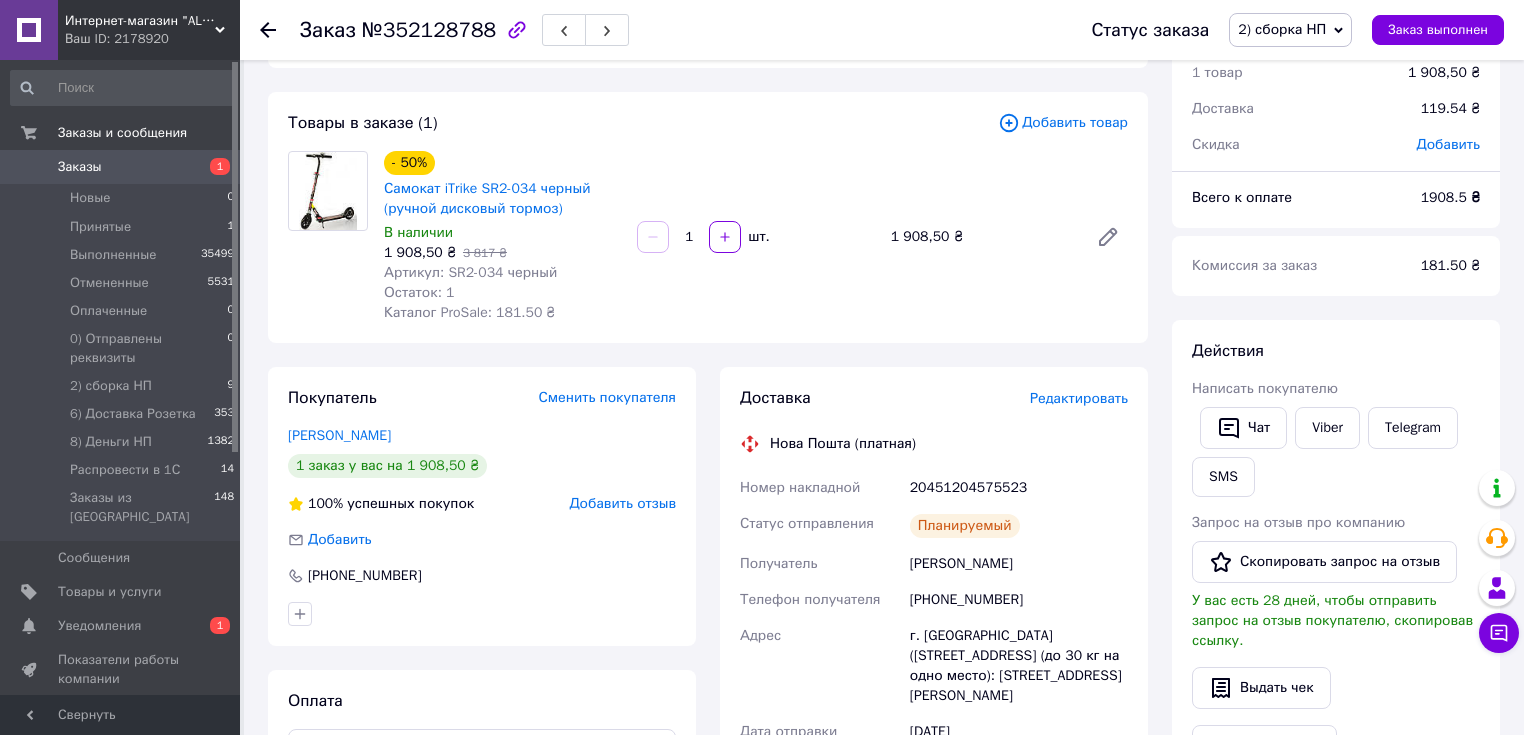 click on "2) сборка НП" at bounding box center [1282, 29] 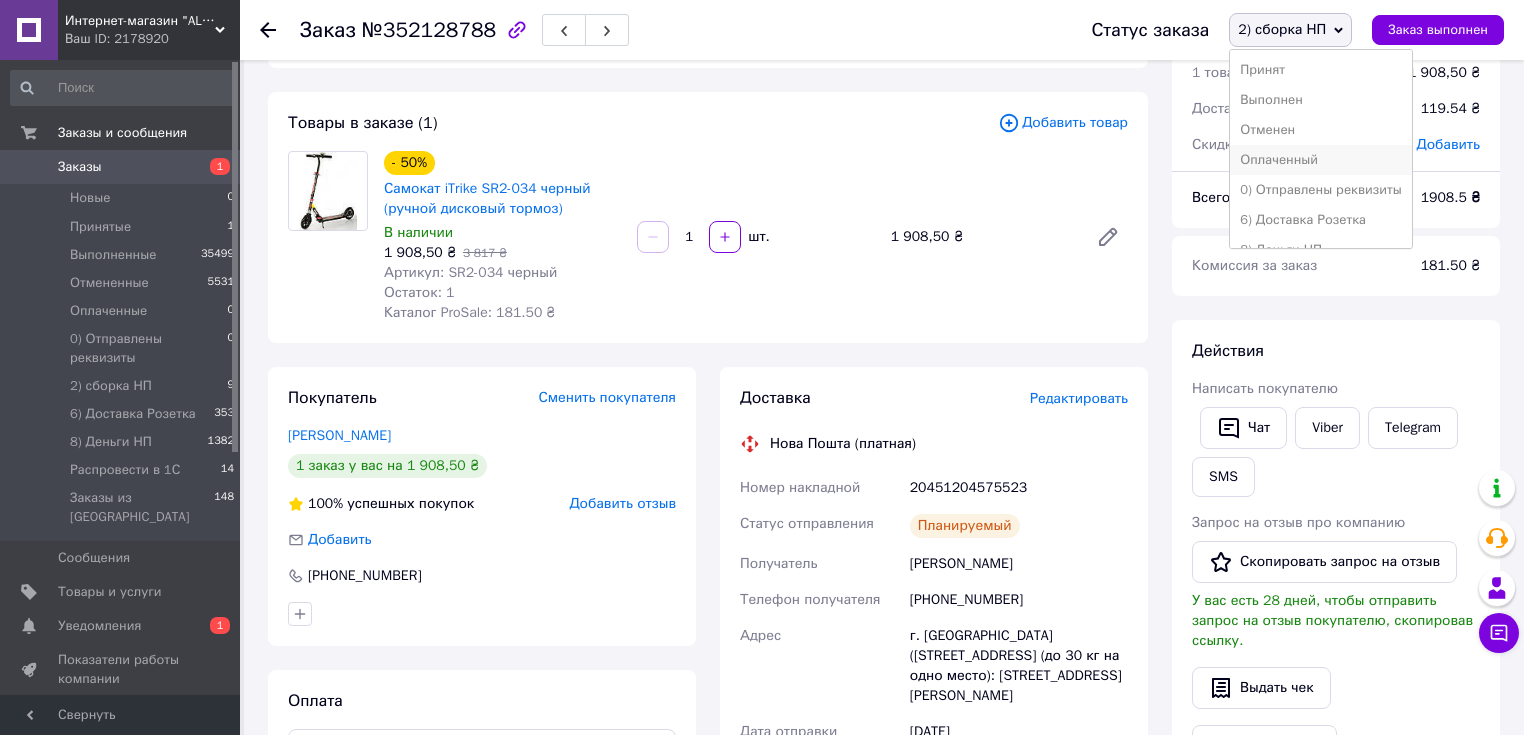scroll, scrollTop: 52, scrollLeft: 0, axis: vertical 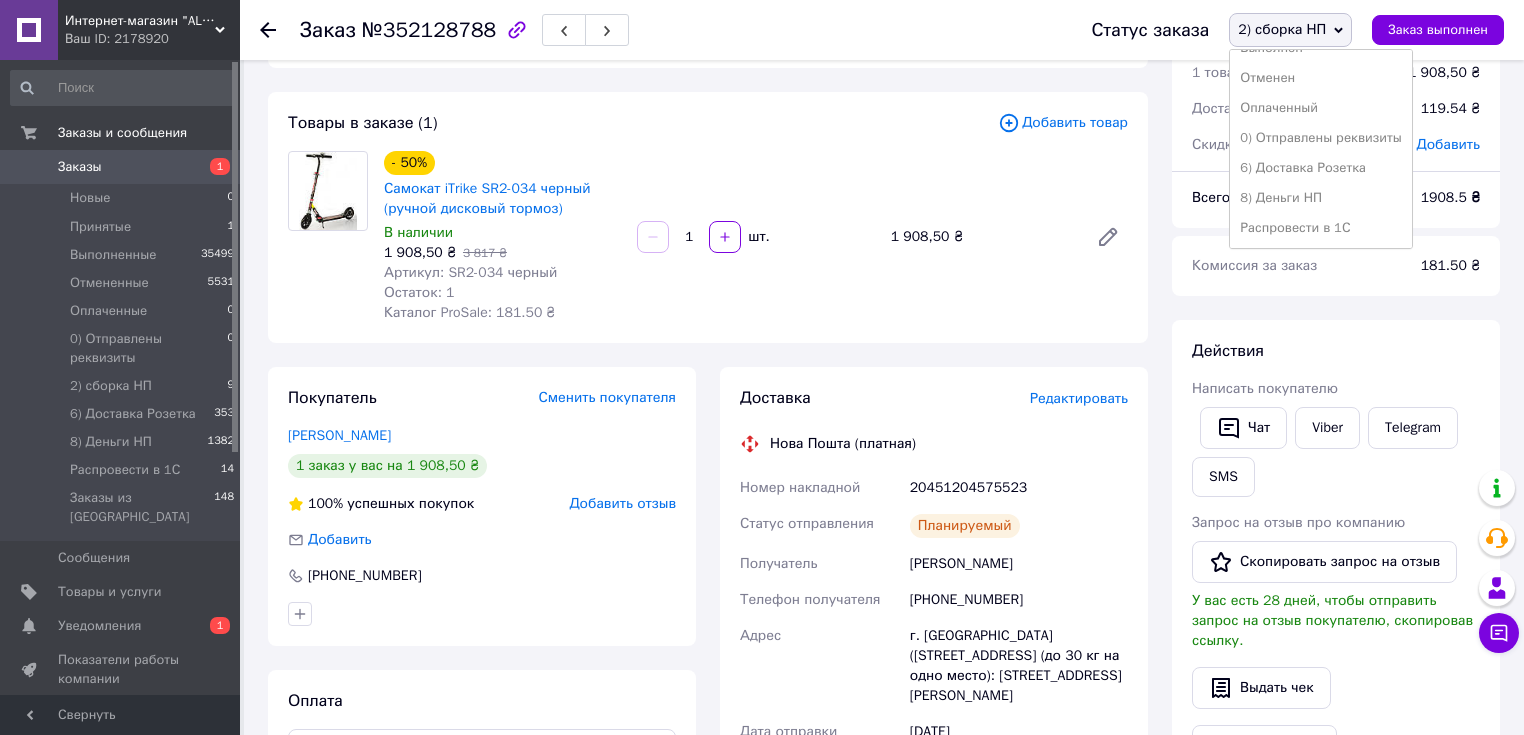 click on "8) Деньги НП" at bounding box center (1320, 198) 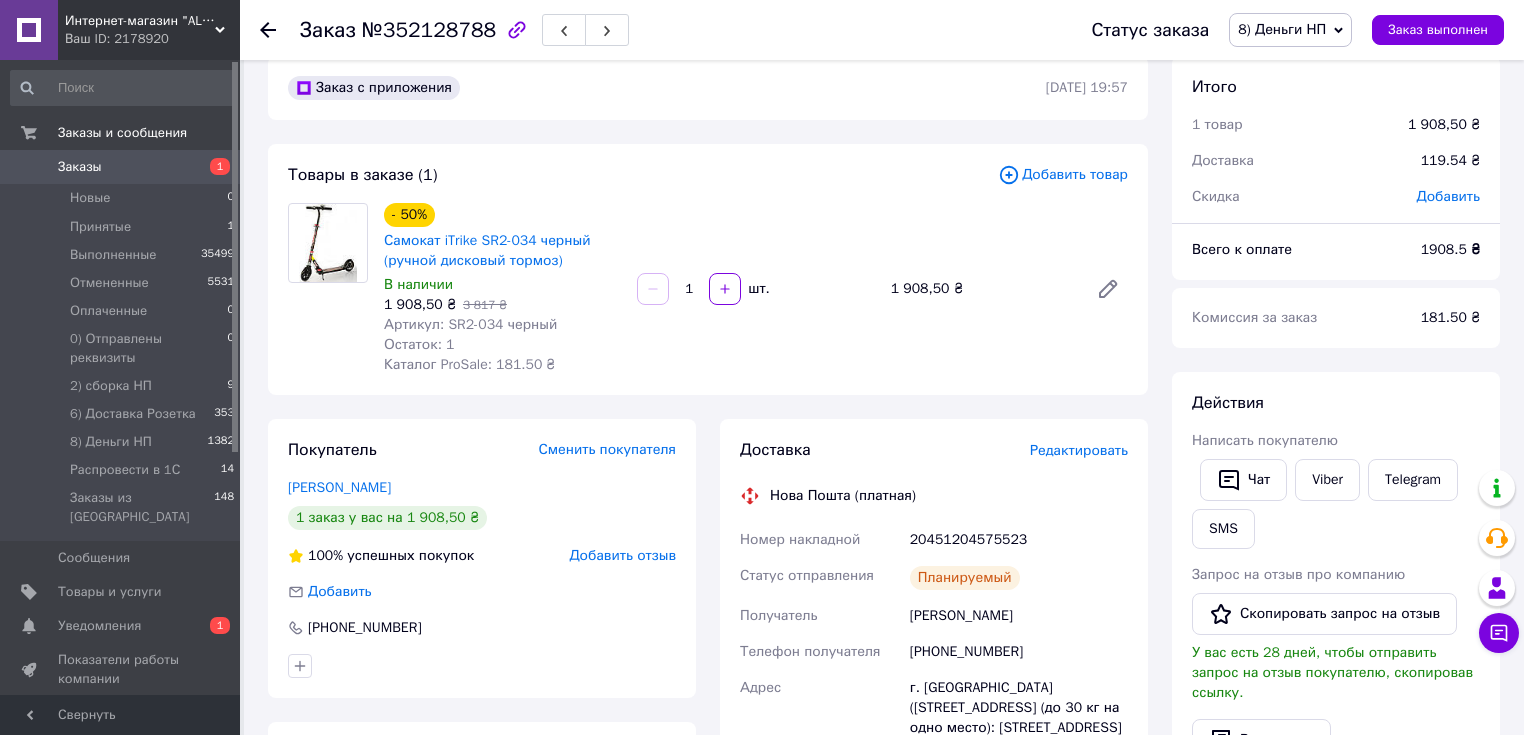 scroll, scrollTop: 0, scrollLeft: 0, axis: both 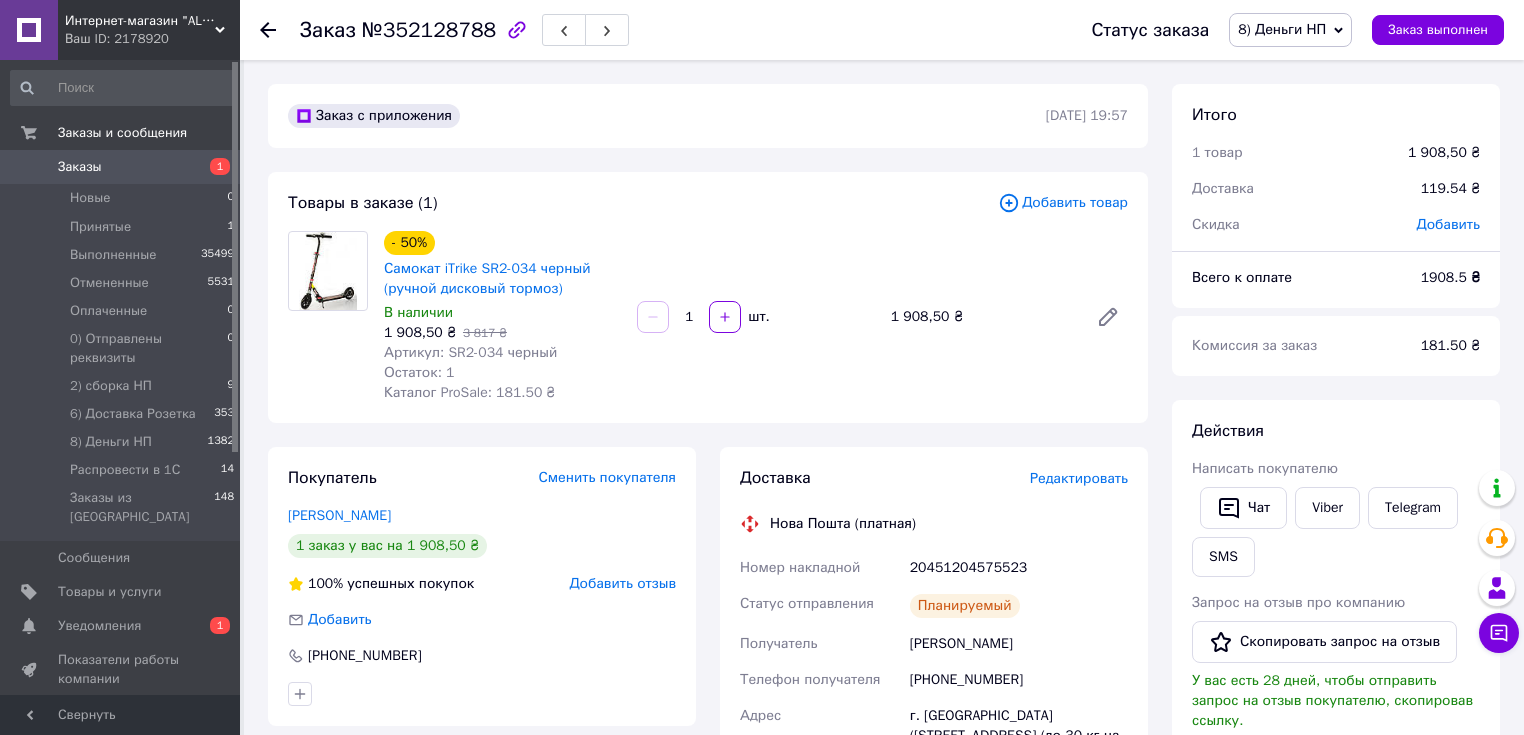 click on "Заказы" at bounding box center (121, 167) 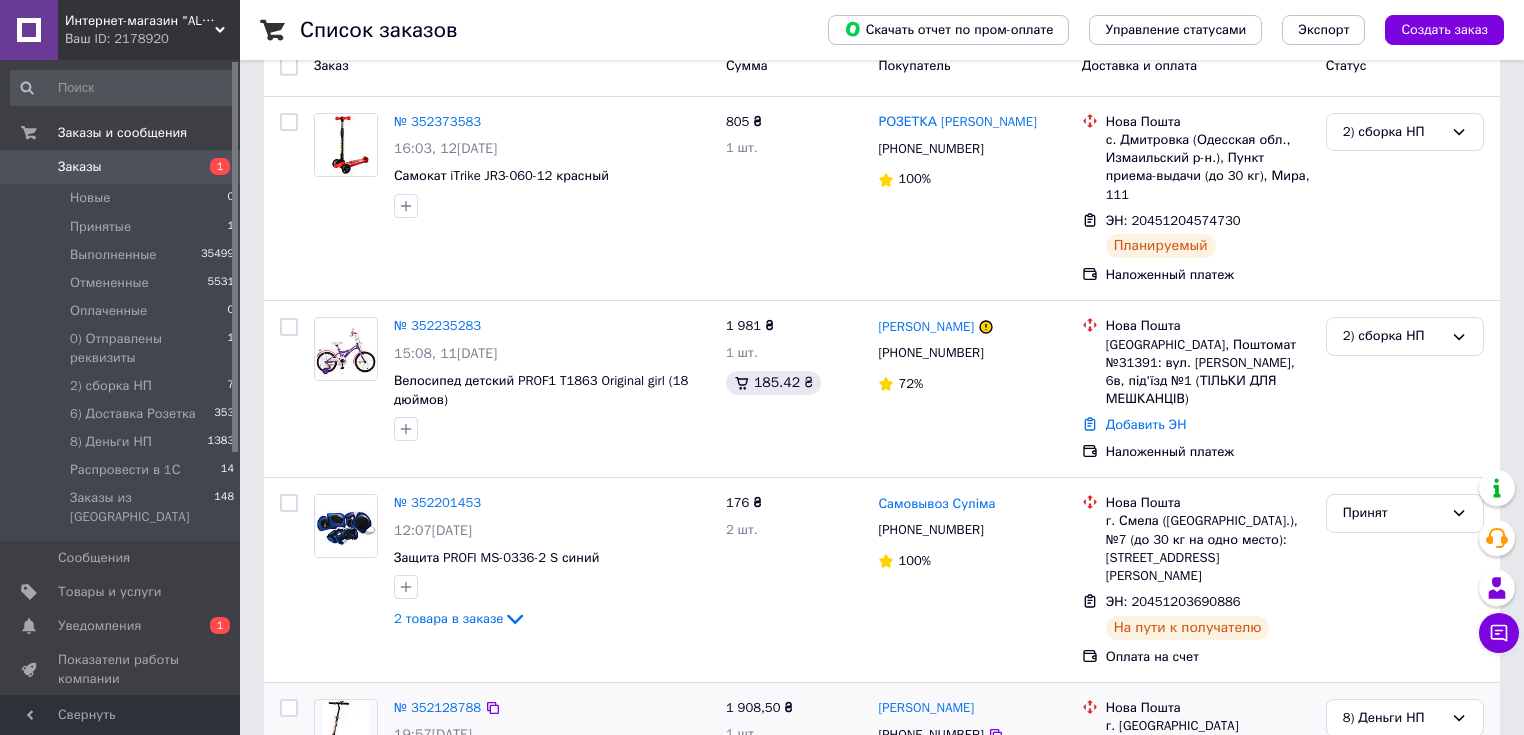 scroll, scrollTop: 0, scrollLeft: 0, axis: both 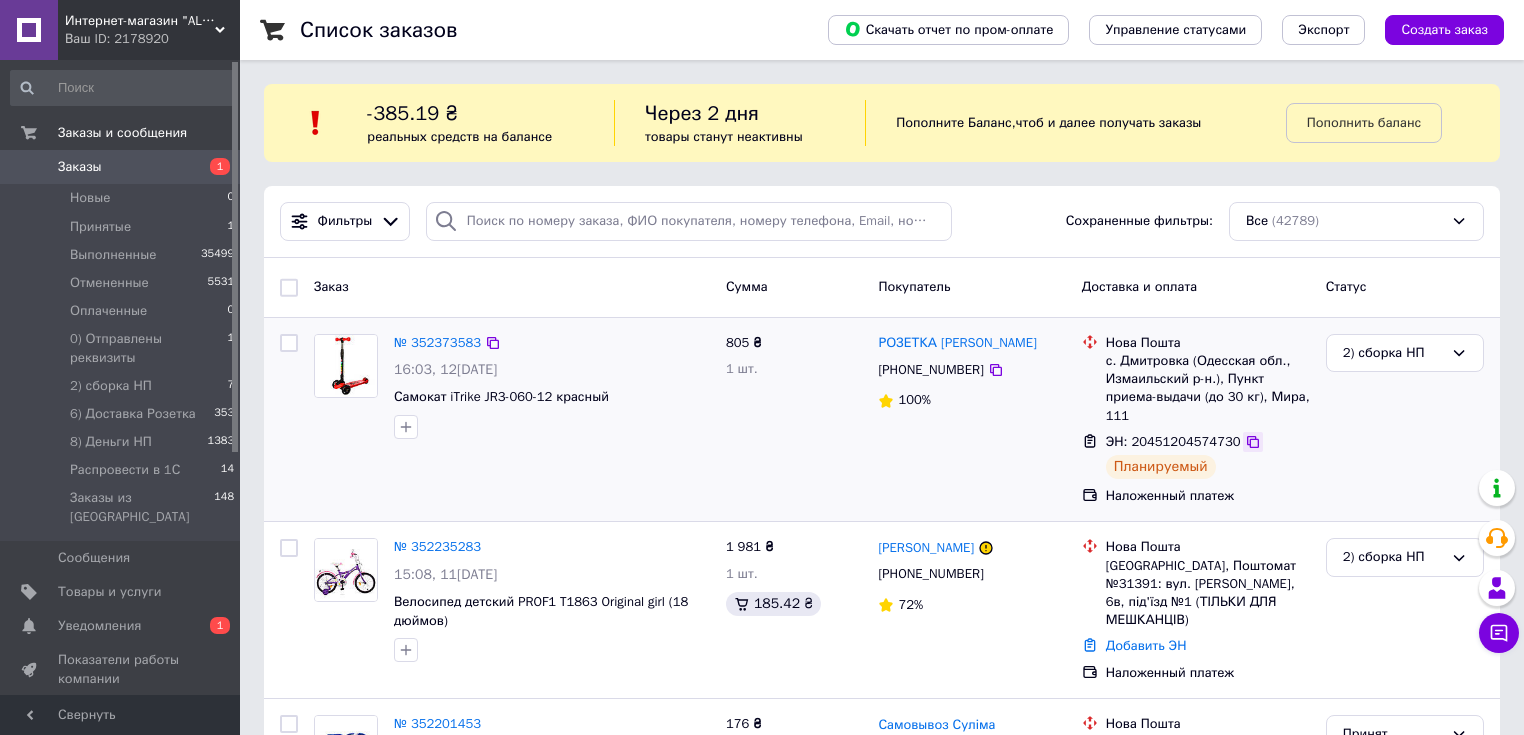 click 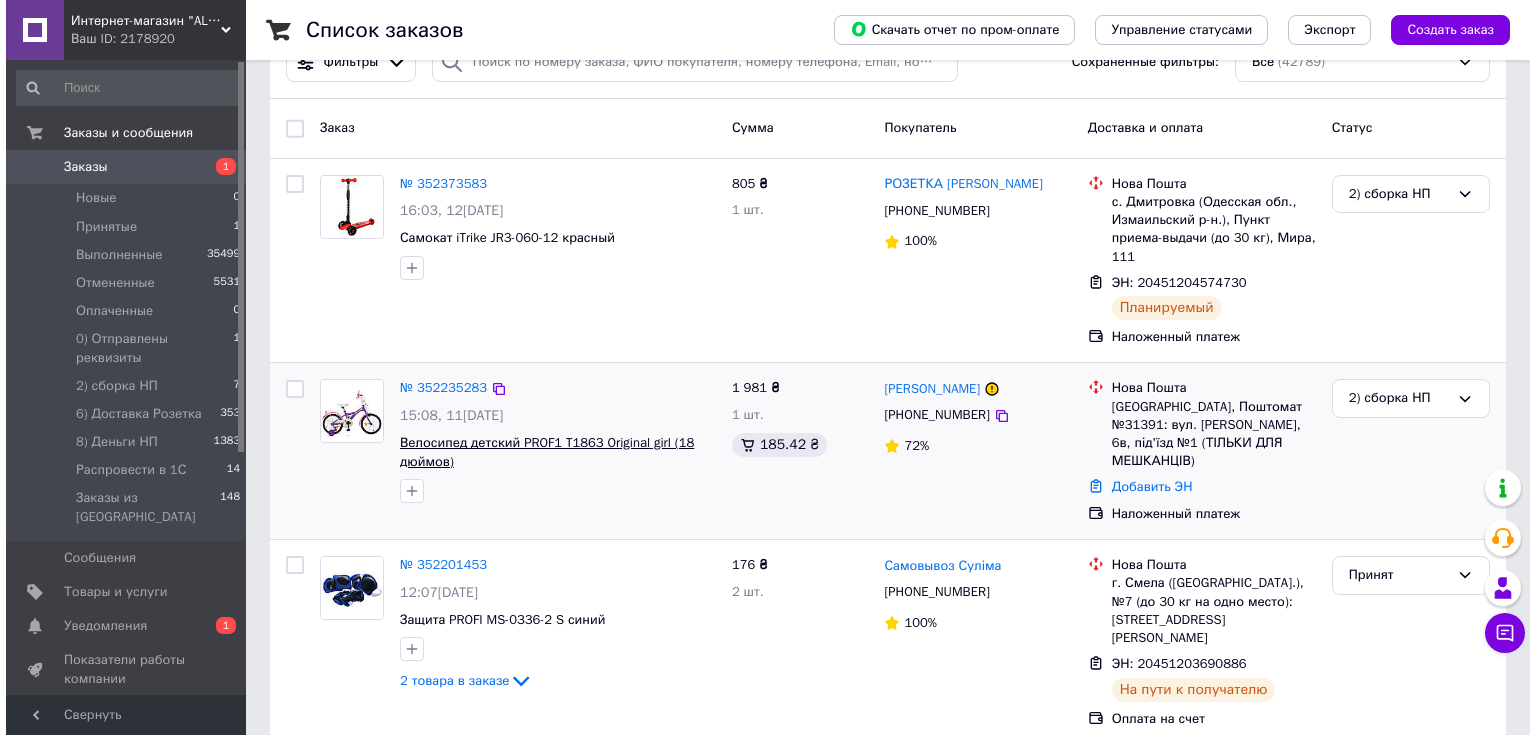 scroll, scrollTop: 160, scrollLeft: 0, axis: vertical 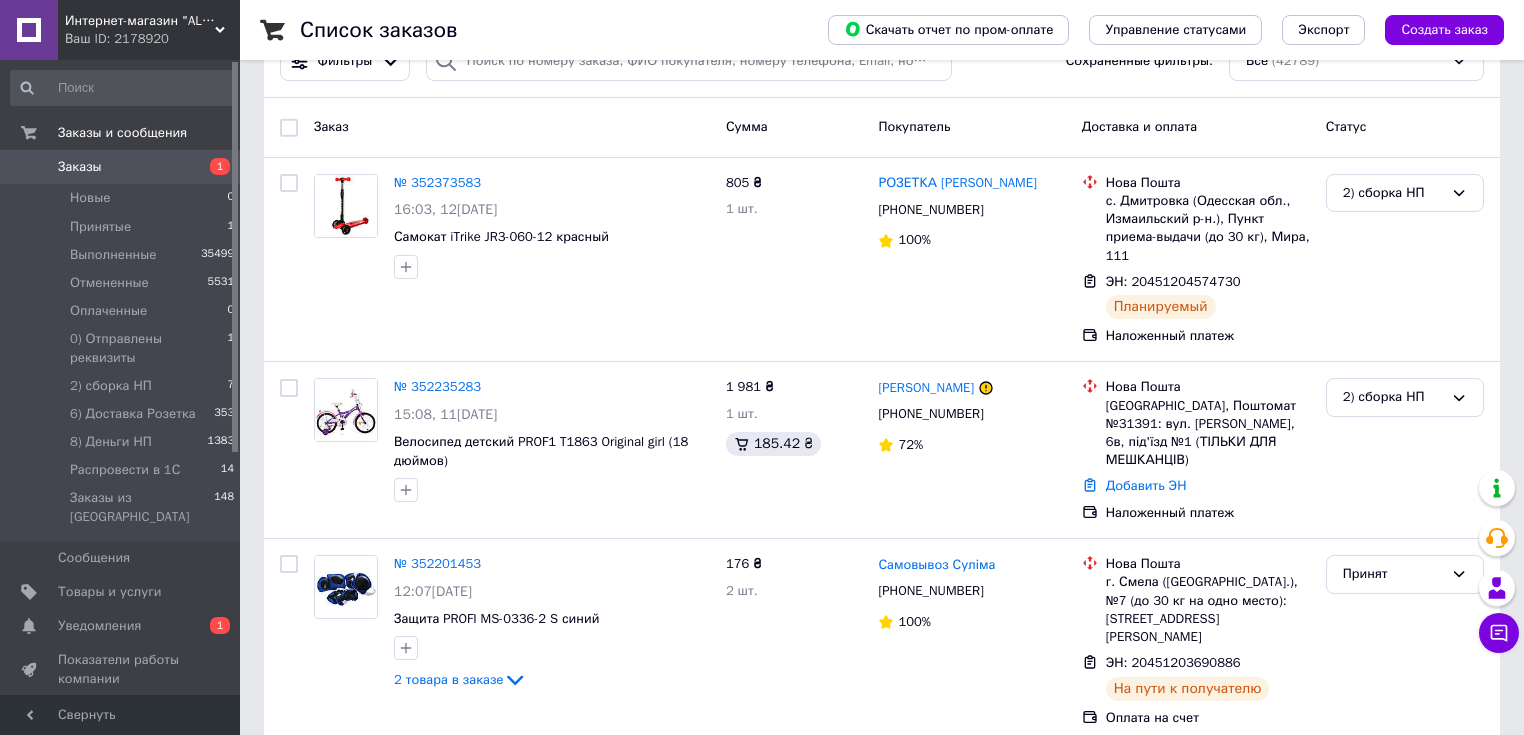 click on "Список заказов   Скачать отчет по пром-оплате Управление статусами Экспорт Создать заказ -385.19 ₴ реальных средств на балансе Через 2 дня товары станут неактивны Пополните Баланс ,  чтоб и далее получать заказы Пополнить баланс Фильтры Сохраненные фильтры: Все (42789) Заказ Сумма Покупатель Доставка и оплата Статус № 352373583 16:03[DATE] Самокат iTrike JR3-060-12 красный 805 ₴ 1 шт. РОЗЕТКА Іонел [PHONE_NUMBER] 100% Нова Пошта с. Дмитровка (Одесская обл., Измаильский р-н.), Пункт приема-выдачи (до 30 кг), Мира, 111 ЭН: 20451204574730 Планируемый Наложенный платеж 2) сборка НП № 352235283 15:08[DATE] 1 шт. 1" at bounding box center (882, 1755) 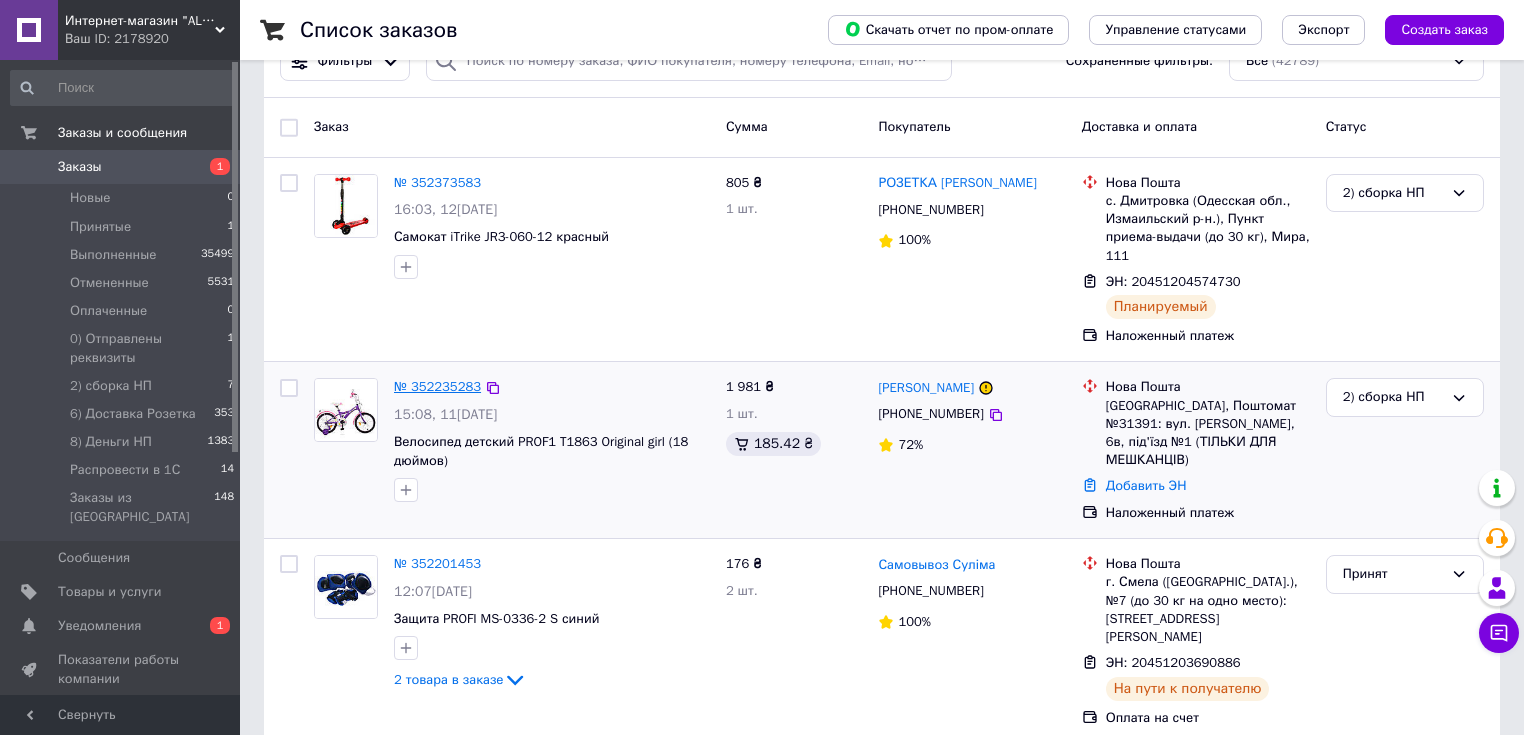 click on "№ 352235283" at bounding box center [437, 386] 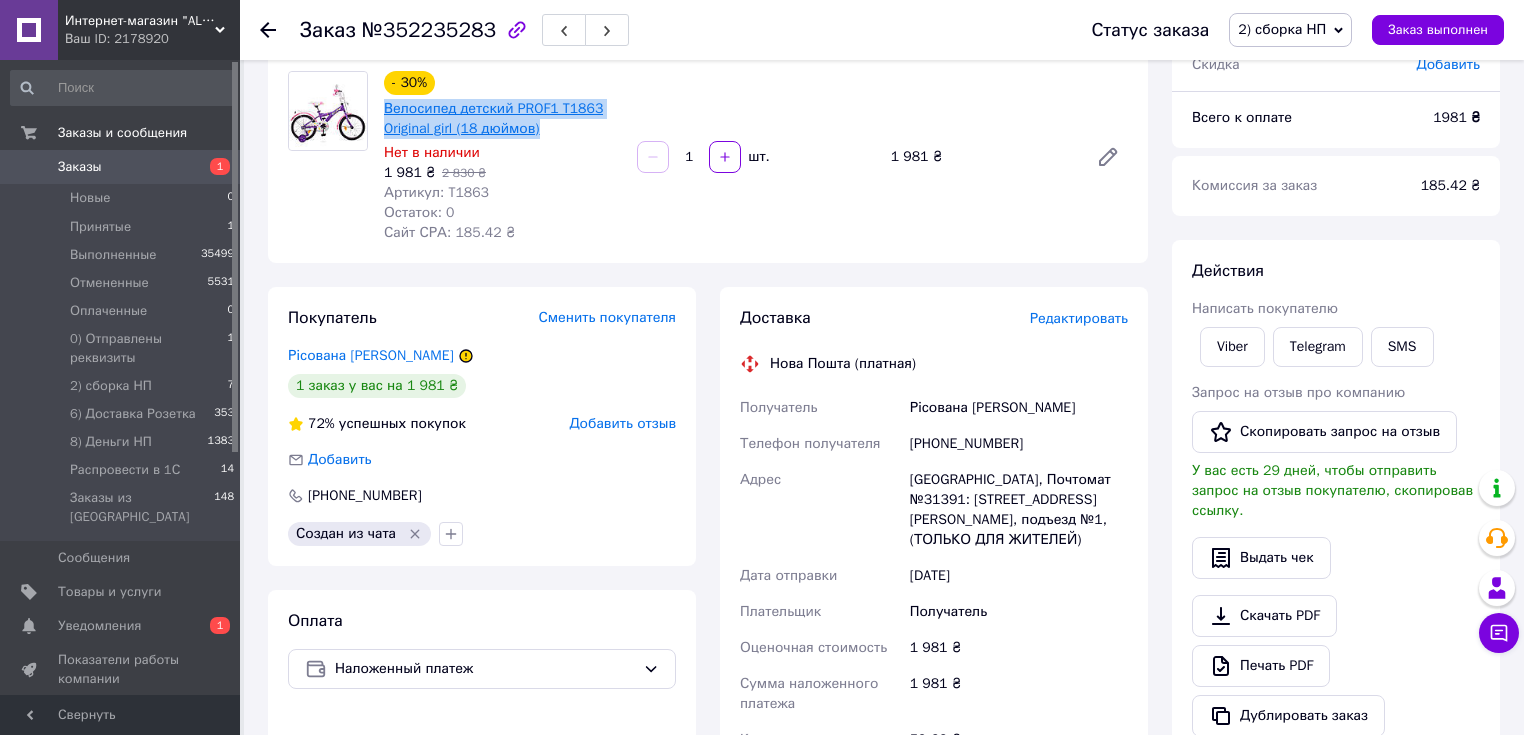 drag, startPoint x: 556, startPoint y: 128, endPoint x: 384, endPoint y: 104, distance: 173.66635 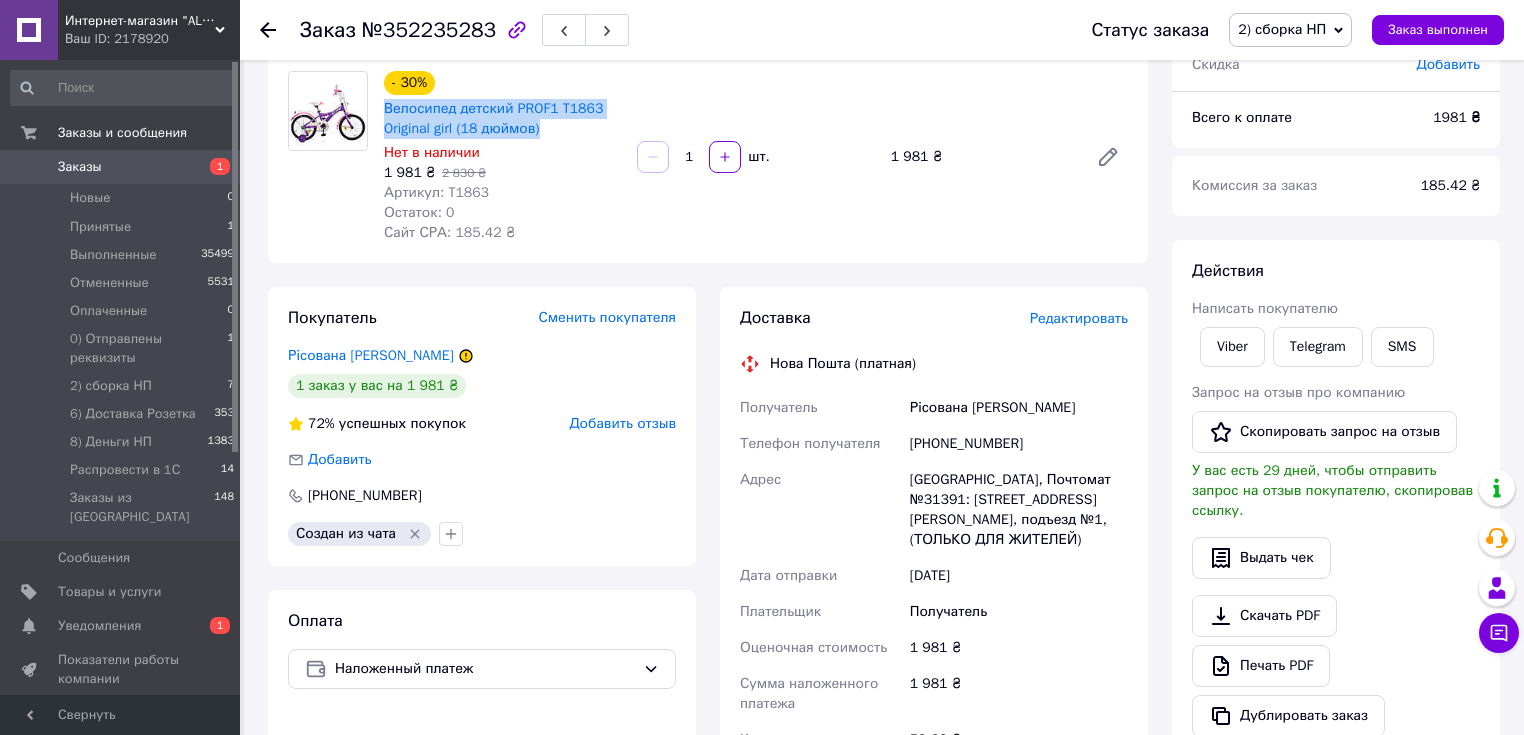copy on "Велосипед детский PROF1 T1863 Original girl (18 дюймов)" 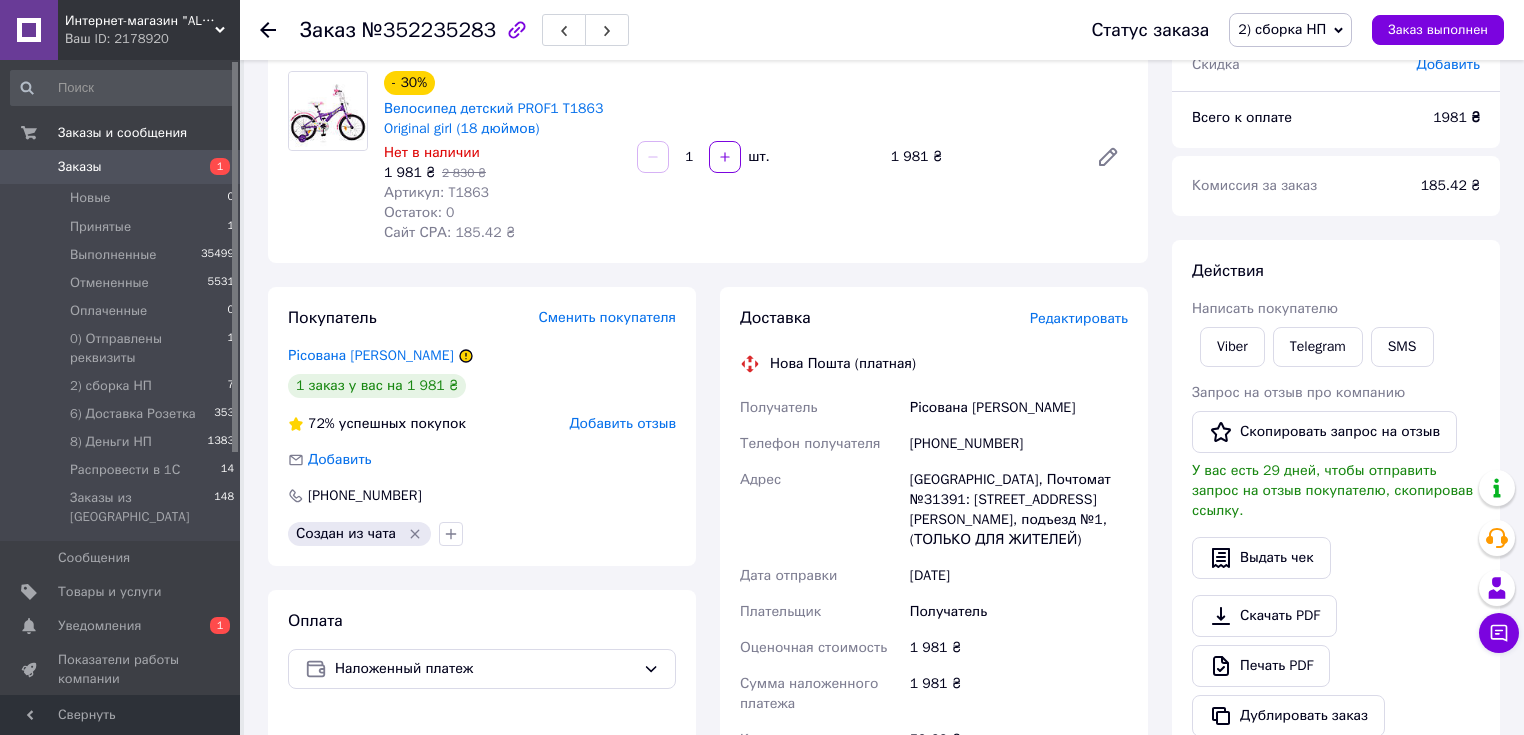 click on "Редактировать" at bounding box center (1079, 318) 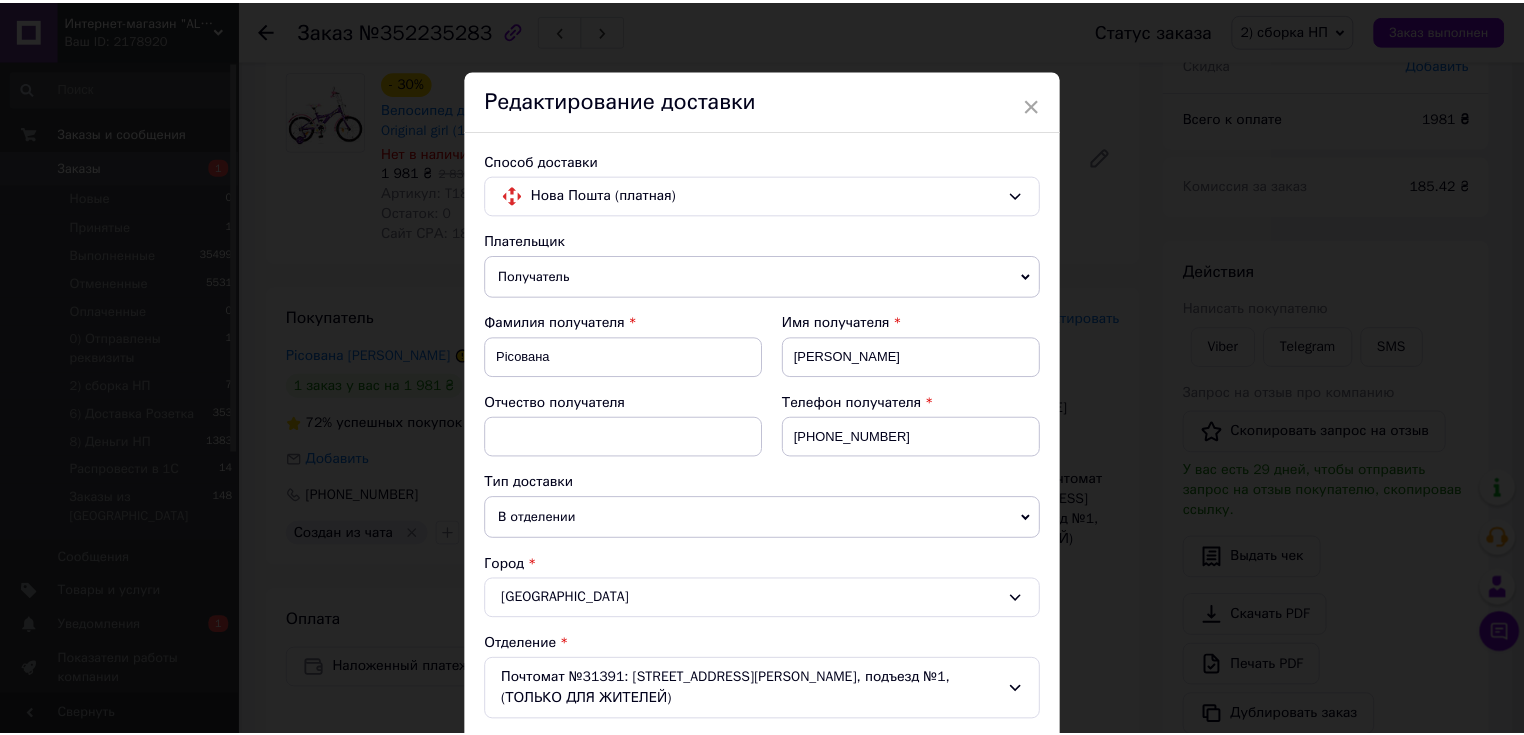 scroll, scrollTop: 640, scrollLeft: 0, axis: vertical 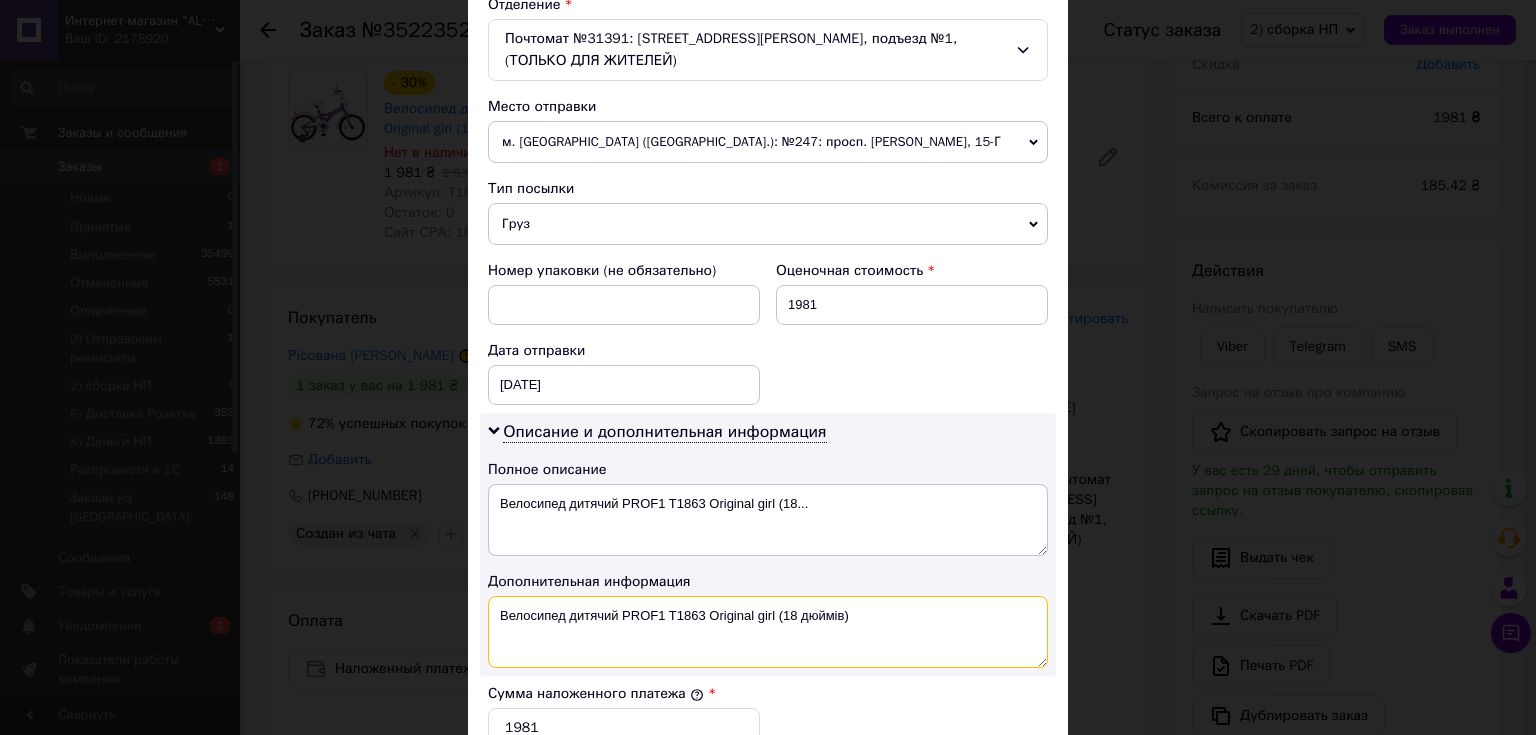 drag, startPoint x: 494, startPoint y: 608, endPoint x: 707, endPoint y: 607, distance: 213.00235 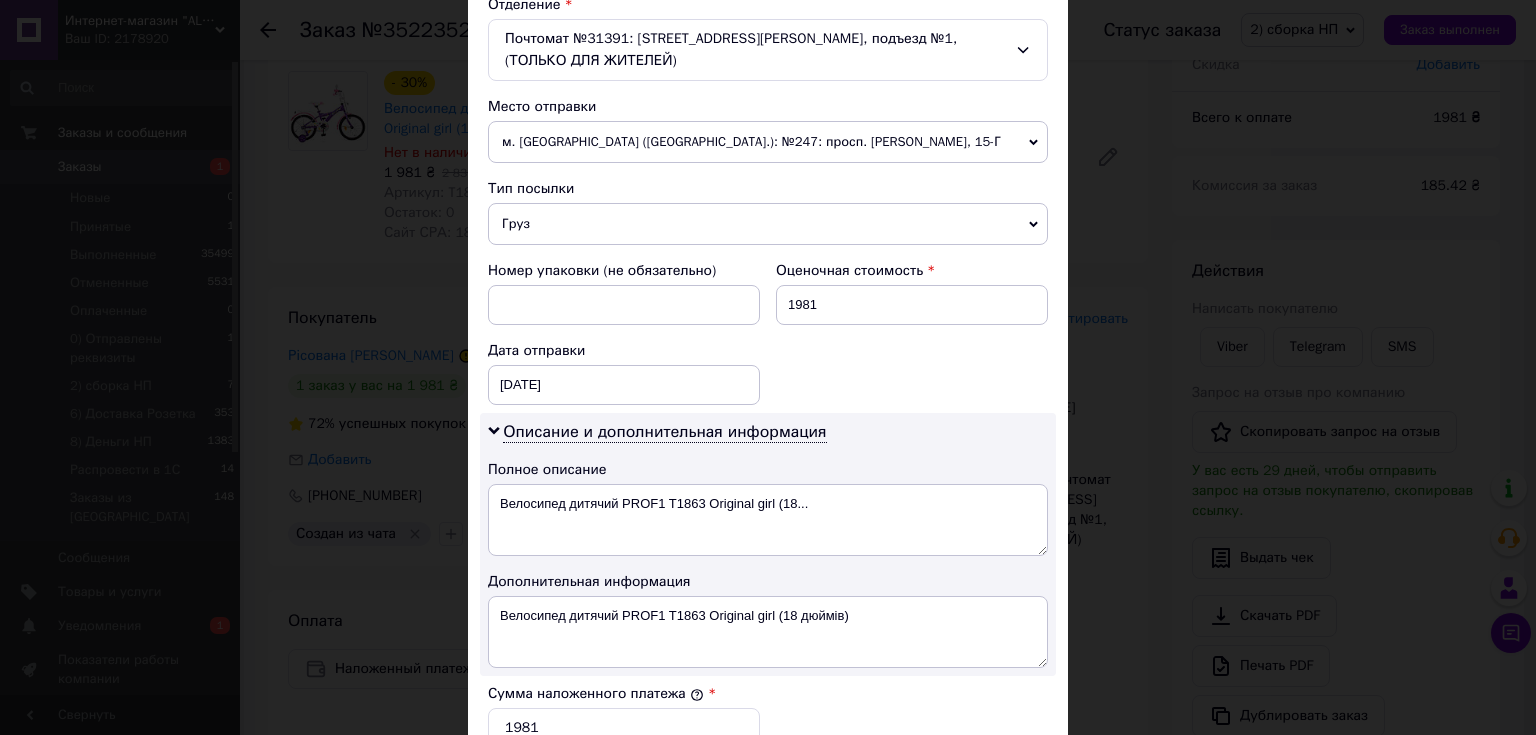 click on "× Редактирование доставки Способ доставки Нова Пошта (платная) Плательщик Получатель Отправитель Фамилия получателя Рісована Имя получателя [PERSON_NAME] Отчество получателя Телефон получателя [PHONE_NUMBER] Тип доставки В отделении Курьером В почтомате Город [GEOGRAPHIC_DATA] Отделение Почтомат №31391: [STREET_ADDRESS][PERSON_NAME], подъезд №1, (ТОЛЬКО ДЛЯ ЖИТЕЛЕЙ) Место отправки м. [GEOGRAPHIC_DATA] ([GEOGRAPHIC_DATA].): №247: просп. [PERSON_NAME], 15-Г м. [GEOGRAPHIC_DATA] ([GEOGRAPHIC_DATA].): [PERSON_NAME][STREET_ADDRESS] Добавить еще место отправки Тип посылки Груз Документы Номер упаковки (не обязательно) 1981 < >" at bounding box center [768, 367] 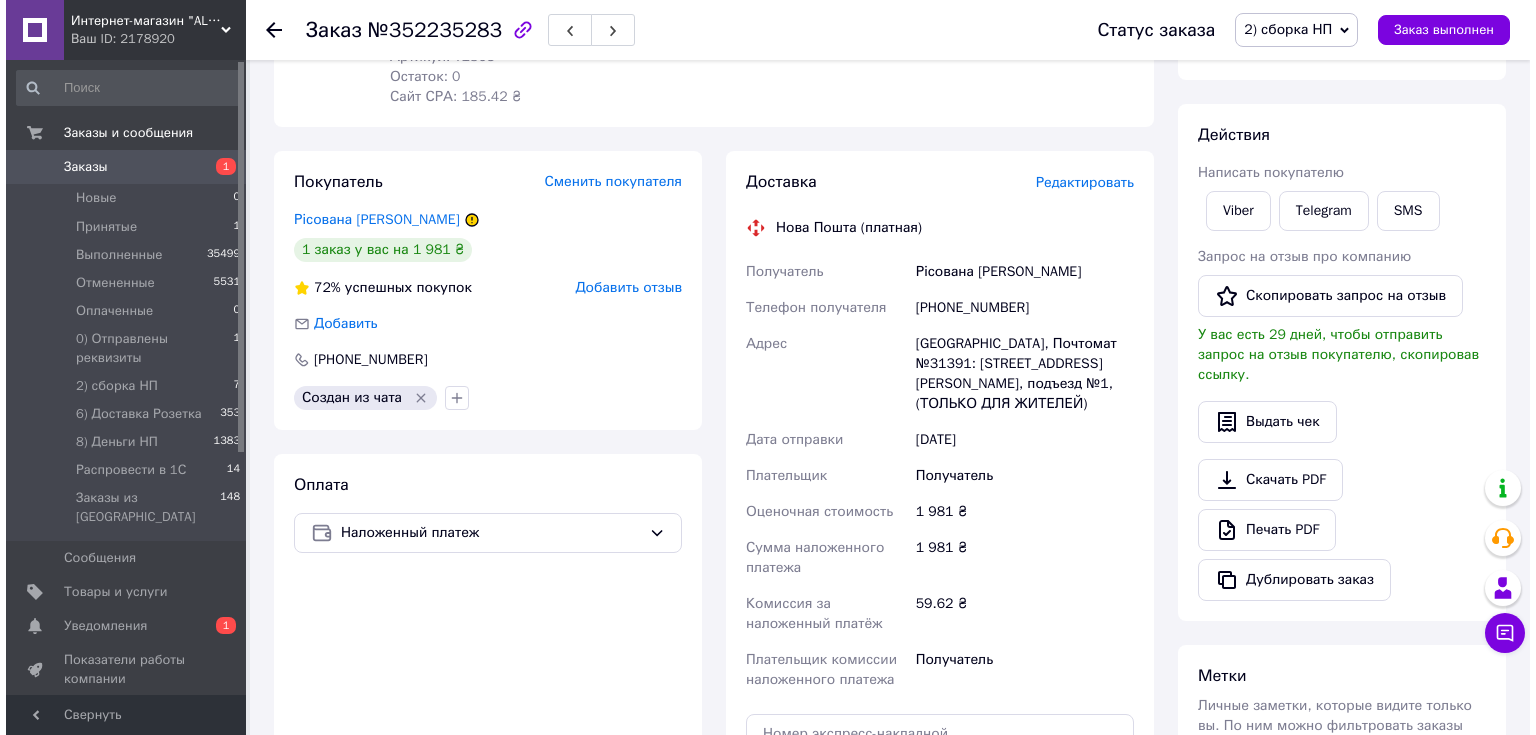 scroll, scrollTop: 320, scrollLeft: 0, axis: vertical 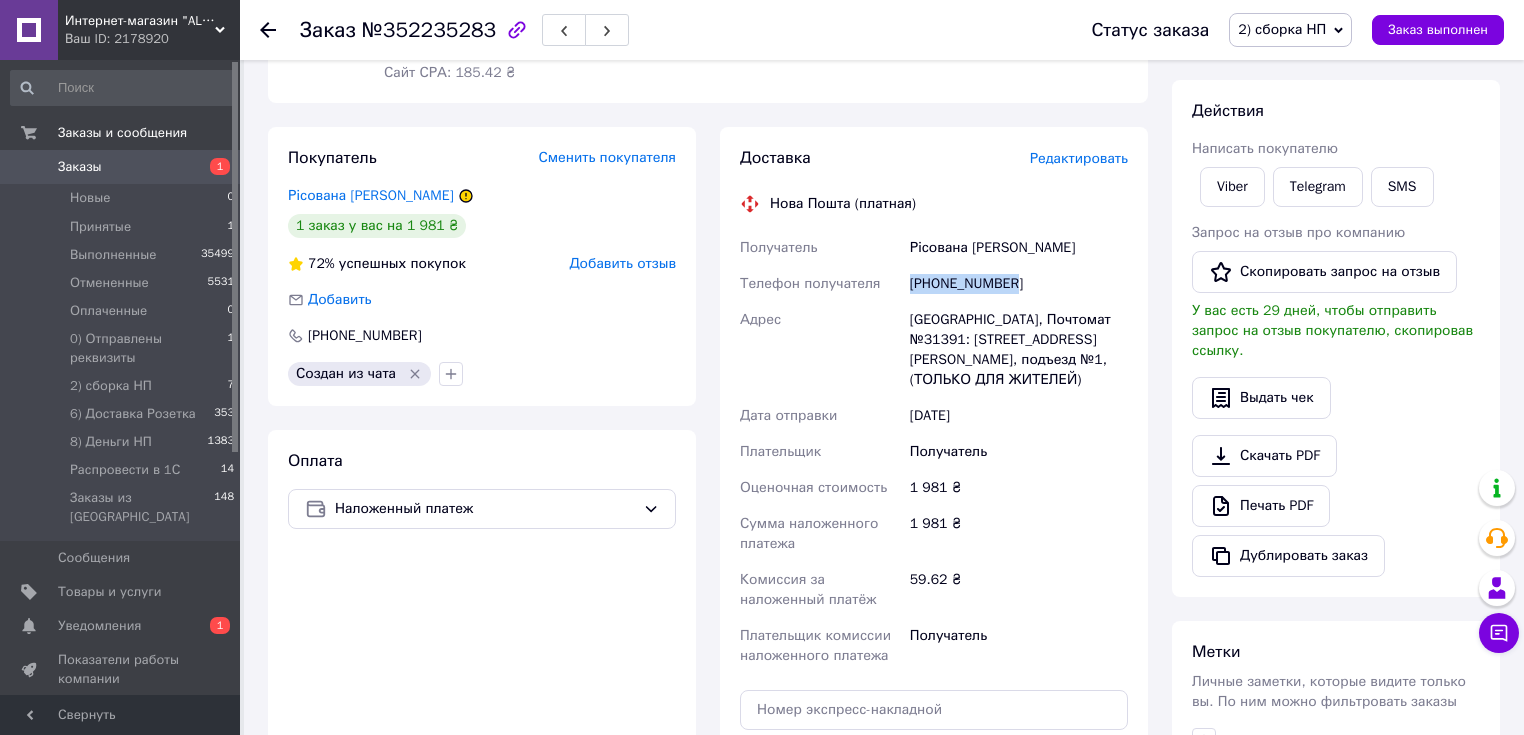 drag, startPoint x: 1012, startPoint y: 284, endPoint x: 913, endPoint y: 298, distance: 99.985 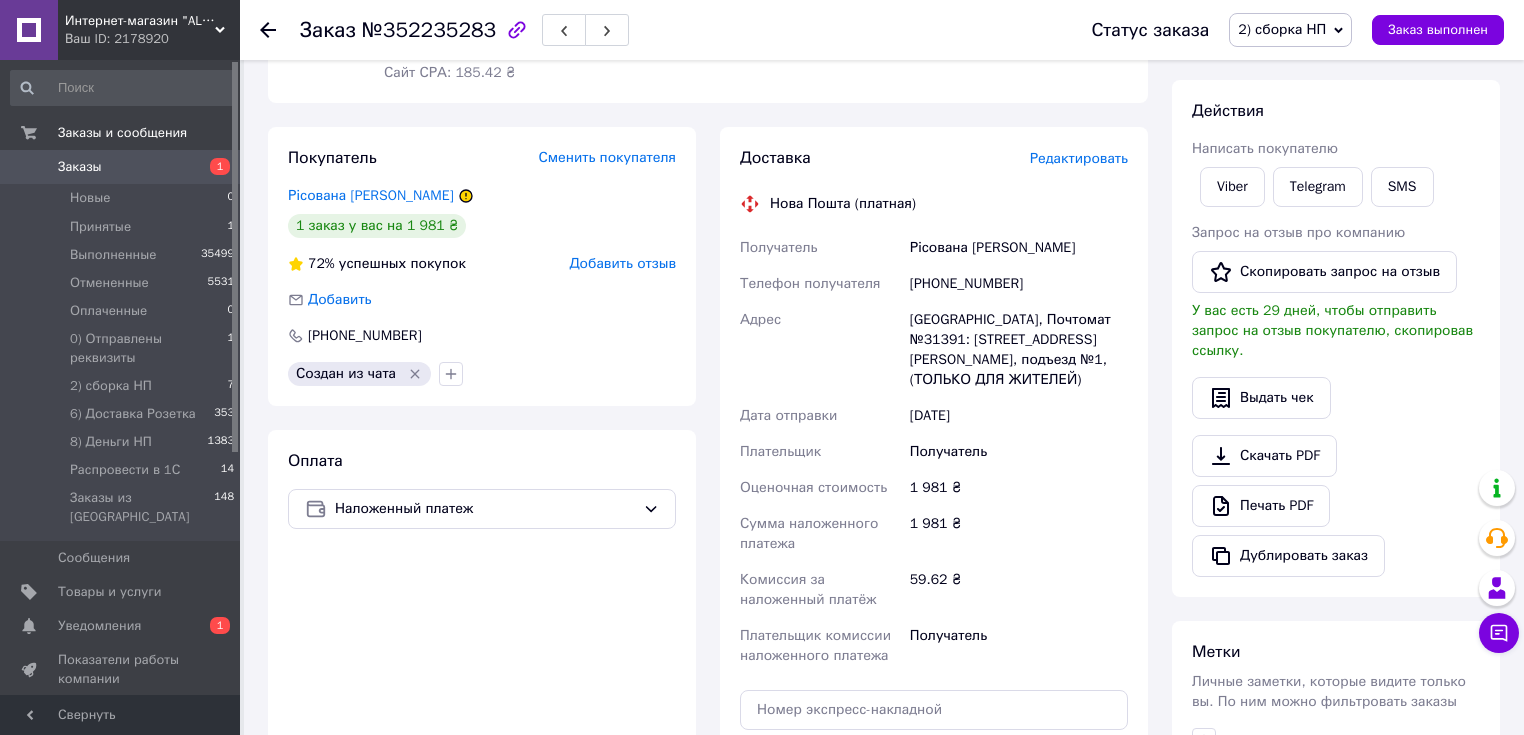 click on "[GEOGRAPHIC_DATA], Почтомат №31391: [STREET_ADDRESS][PERSON_NAME], подъезд №1, (ТОЛЬКО ДЛЯ ЖИТЕЛЕЙ)" at bounding box center [1019, 350] 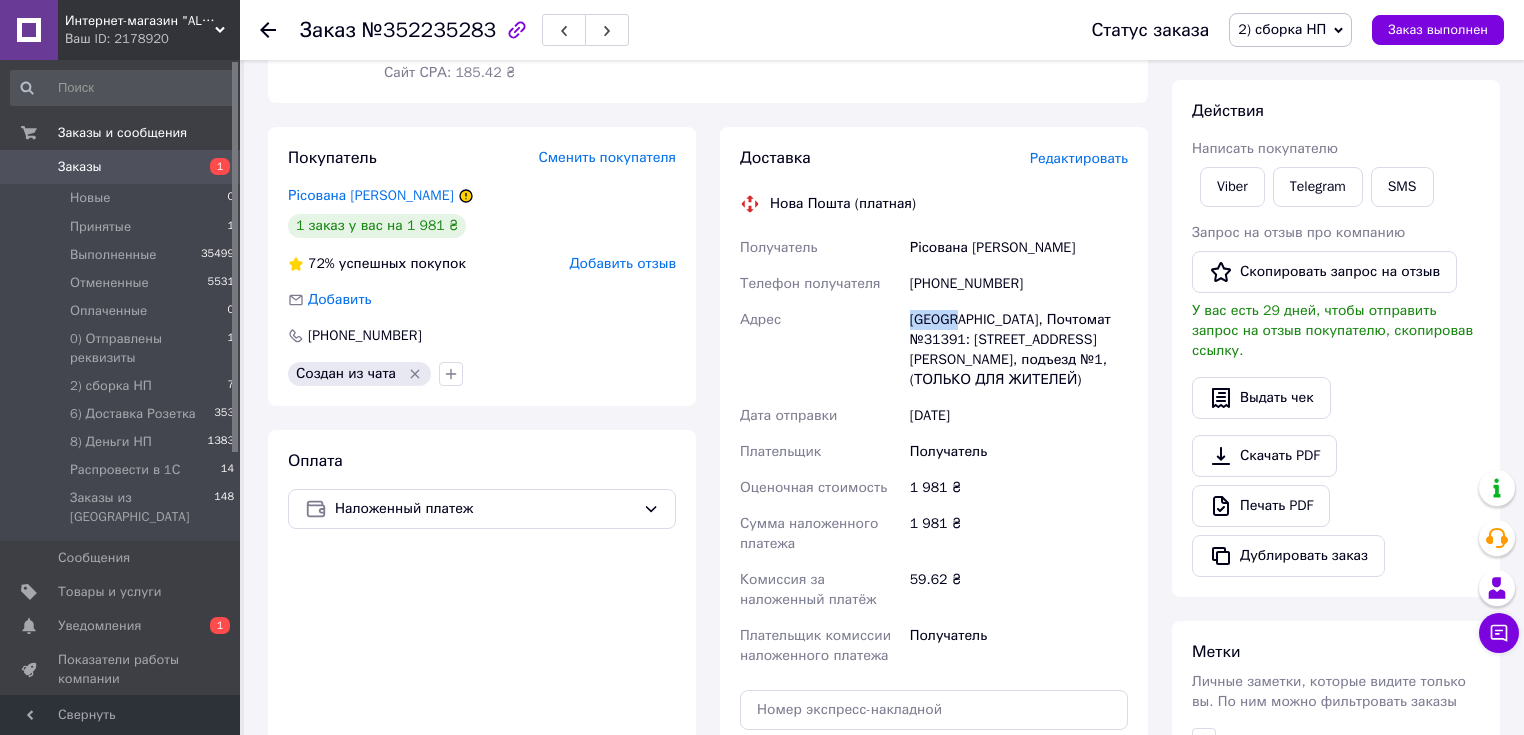 click on "[GEOGRAPHIC_DATA], Почтомат №31391: [STREET_ADDRESS][PERSON_NAME], подъезд №1, (ТОЛЬКО ДЛЯ ЖИТЕЛЕЙ)" at bounding box center (1019, 350) 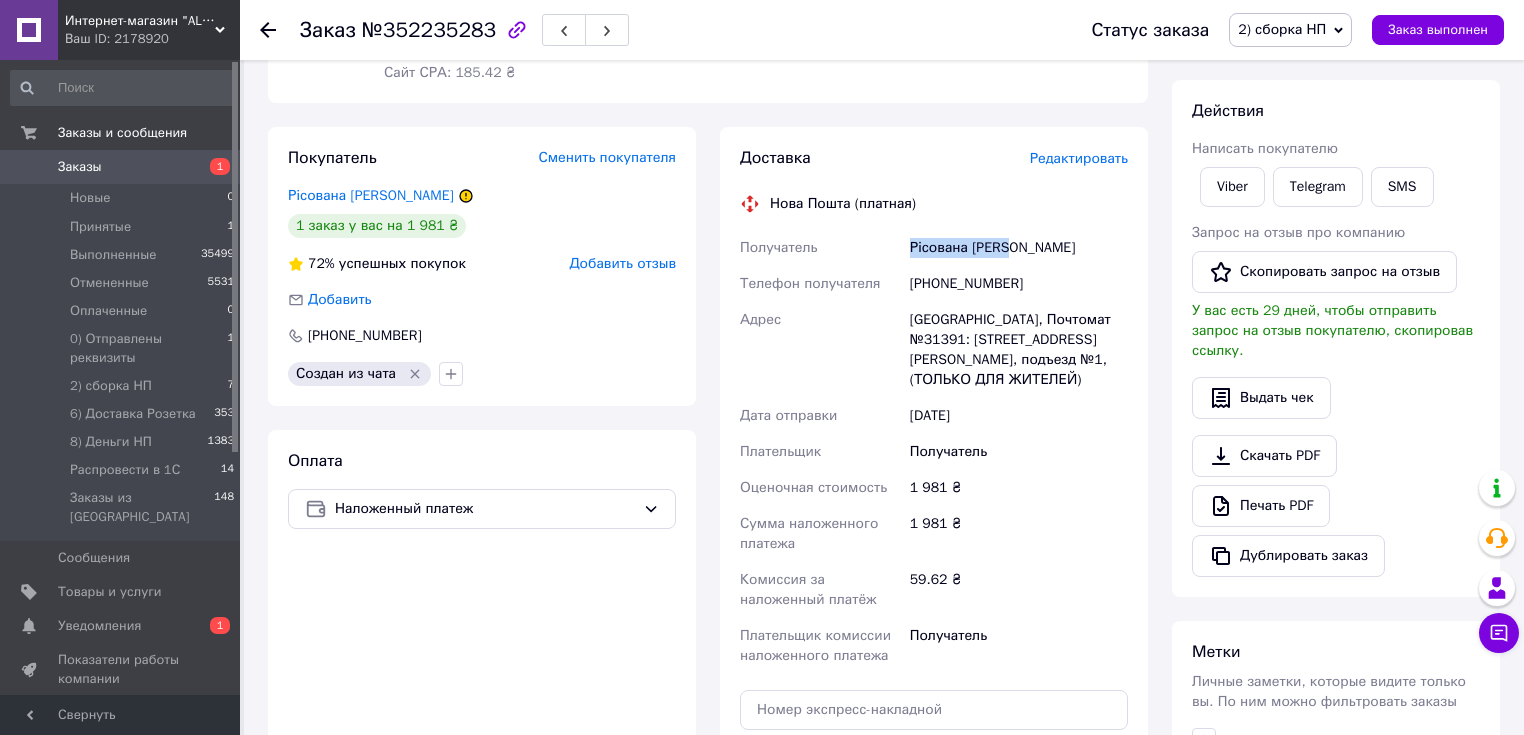 drag, startPoint x: 1007, startPoint y: 249, endPoint x: 884, endPoint y: 252, distance: 123.03658 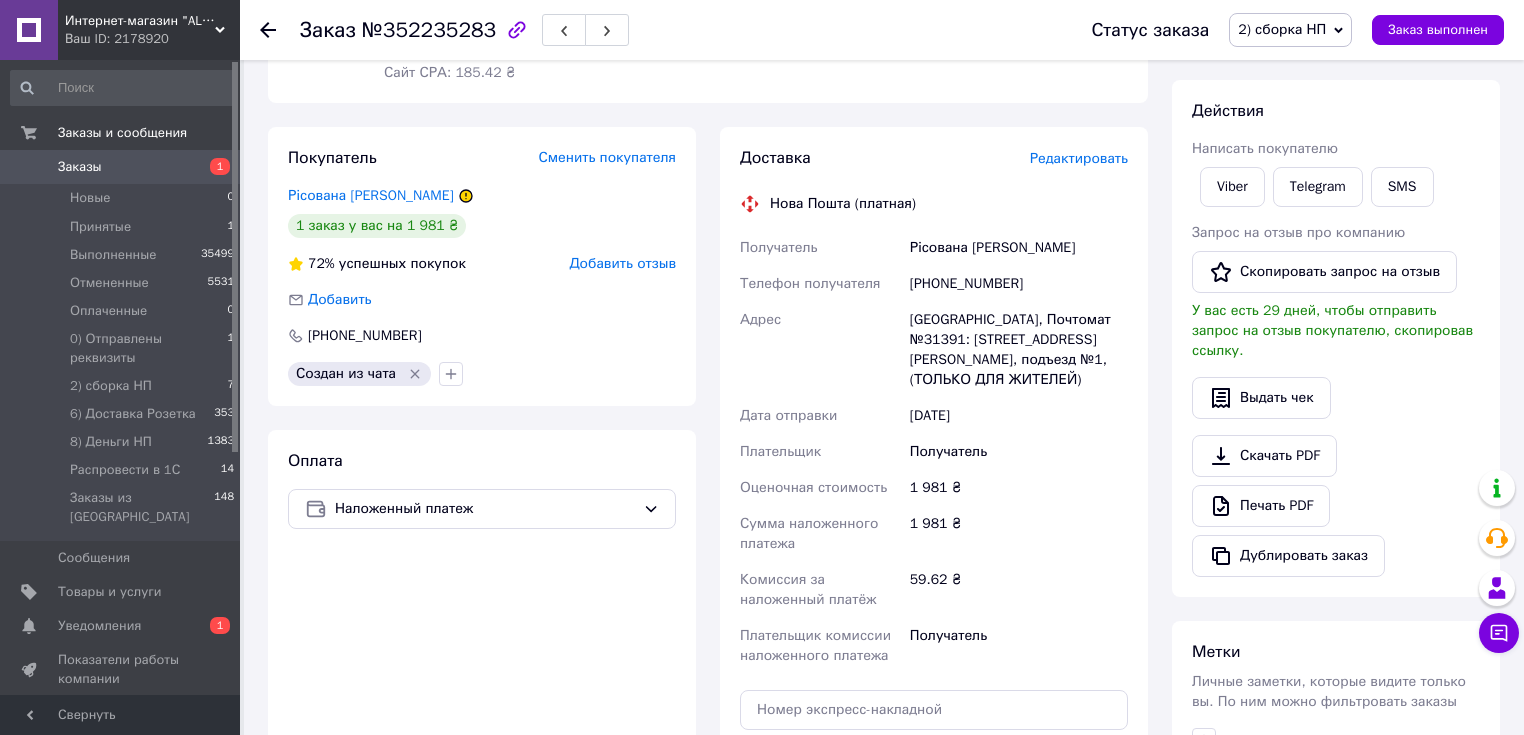 click on "Редактировать" at bounding box center (1079, 158) 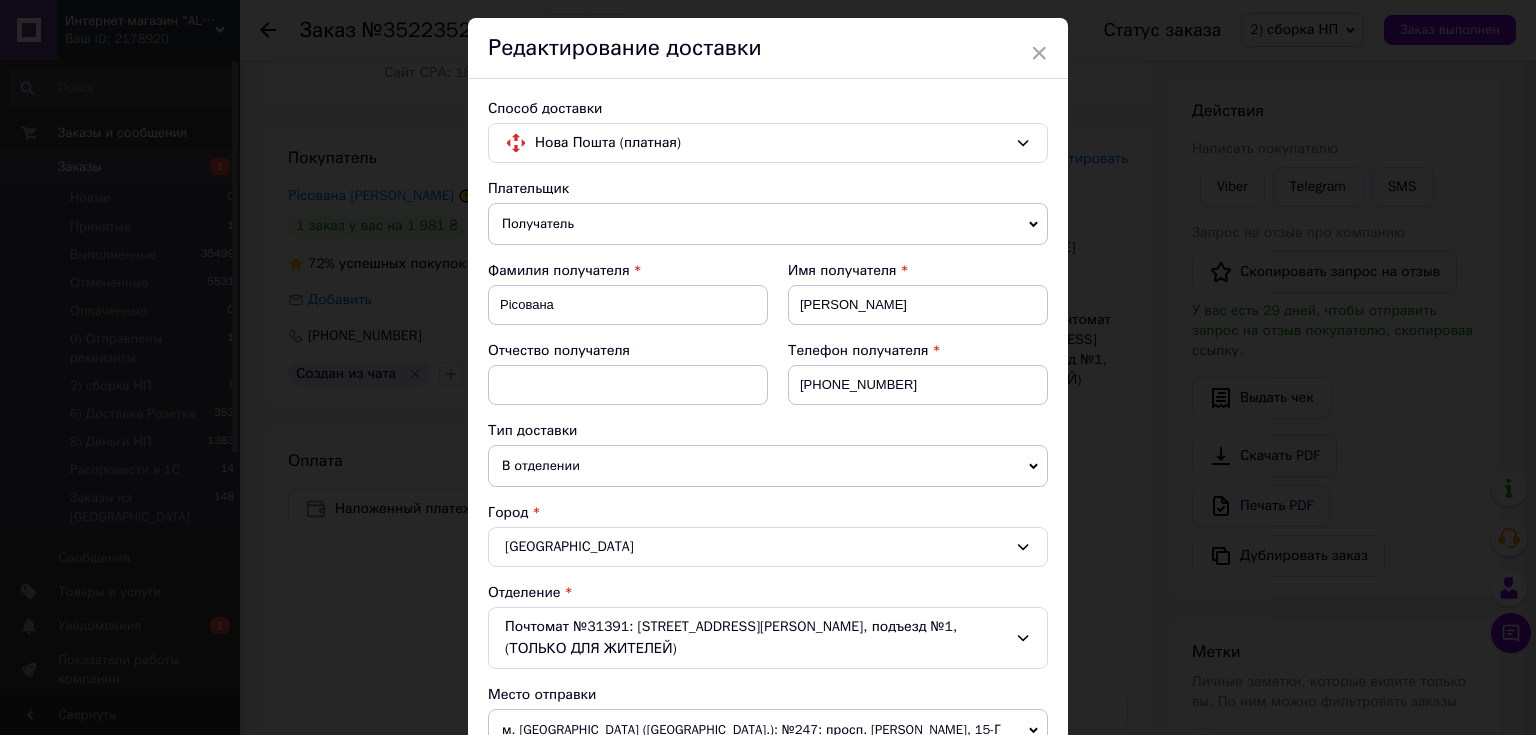 scroll, scrollTop: 160, scrollLeft: 0, axis: vertical 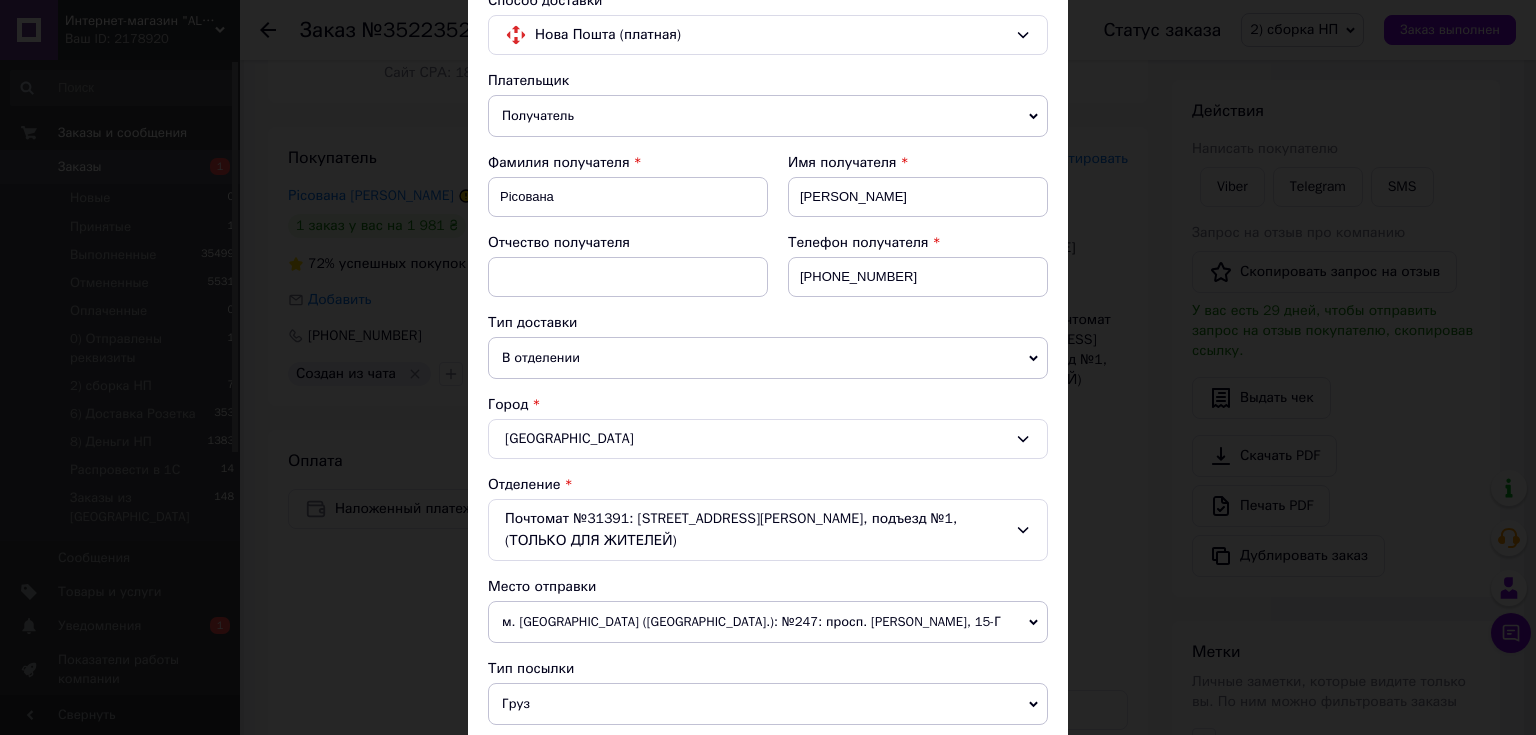 click on "Почтомат №31391: [STREET_ADDRESS][PERSON_NAME], подъезд №1, (ТОЛЬКО ДЛЯ ЖИТЕЛЕЙ)" at bounding box center (768, 530) 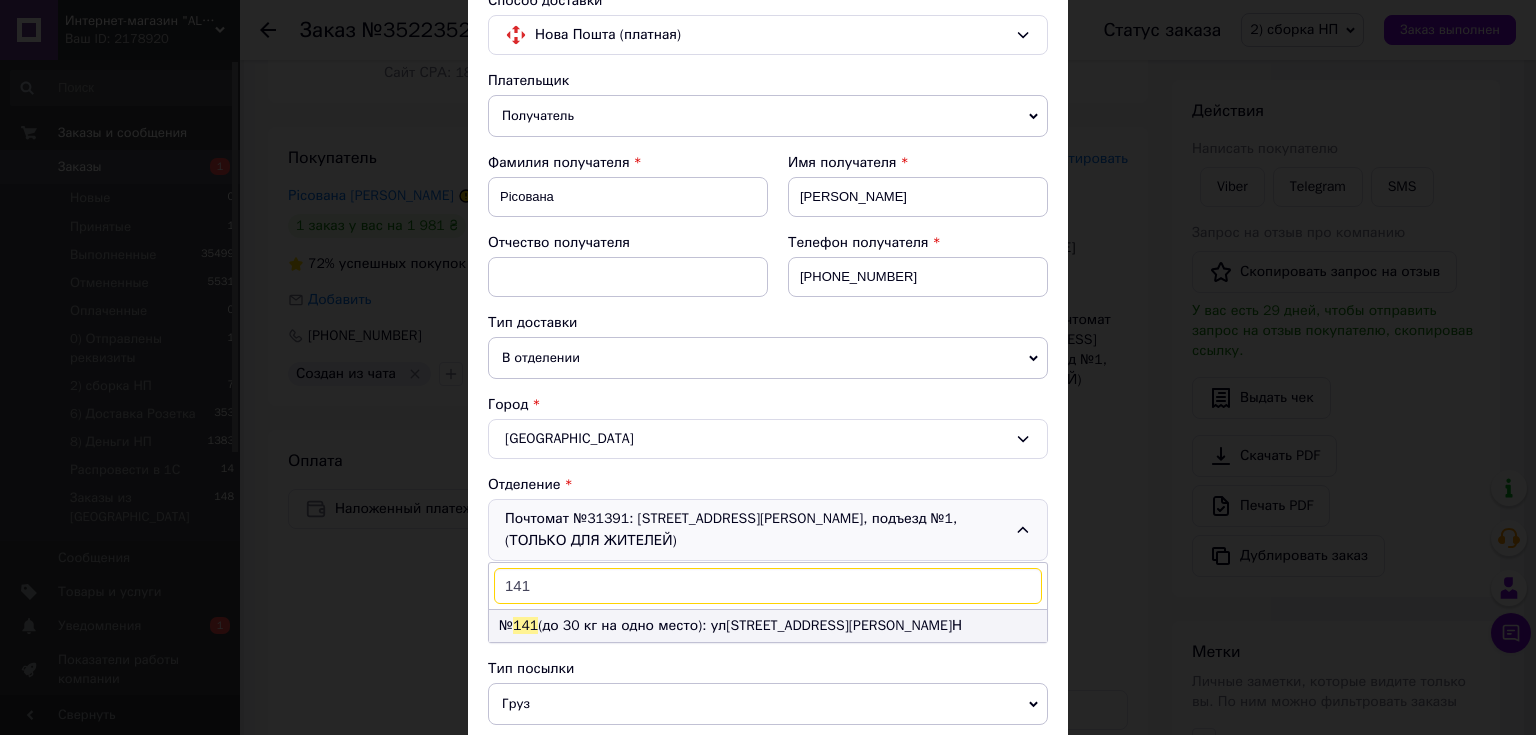 type on "141" 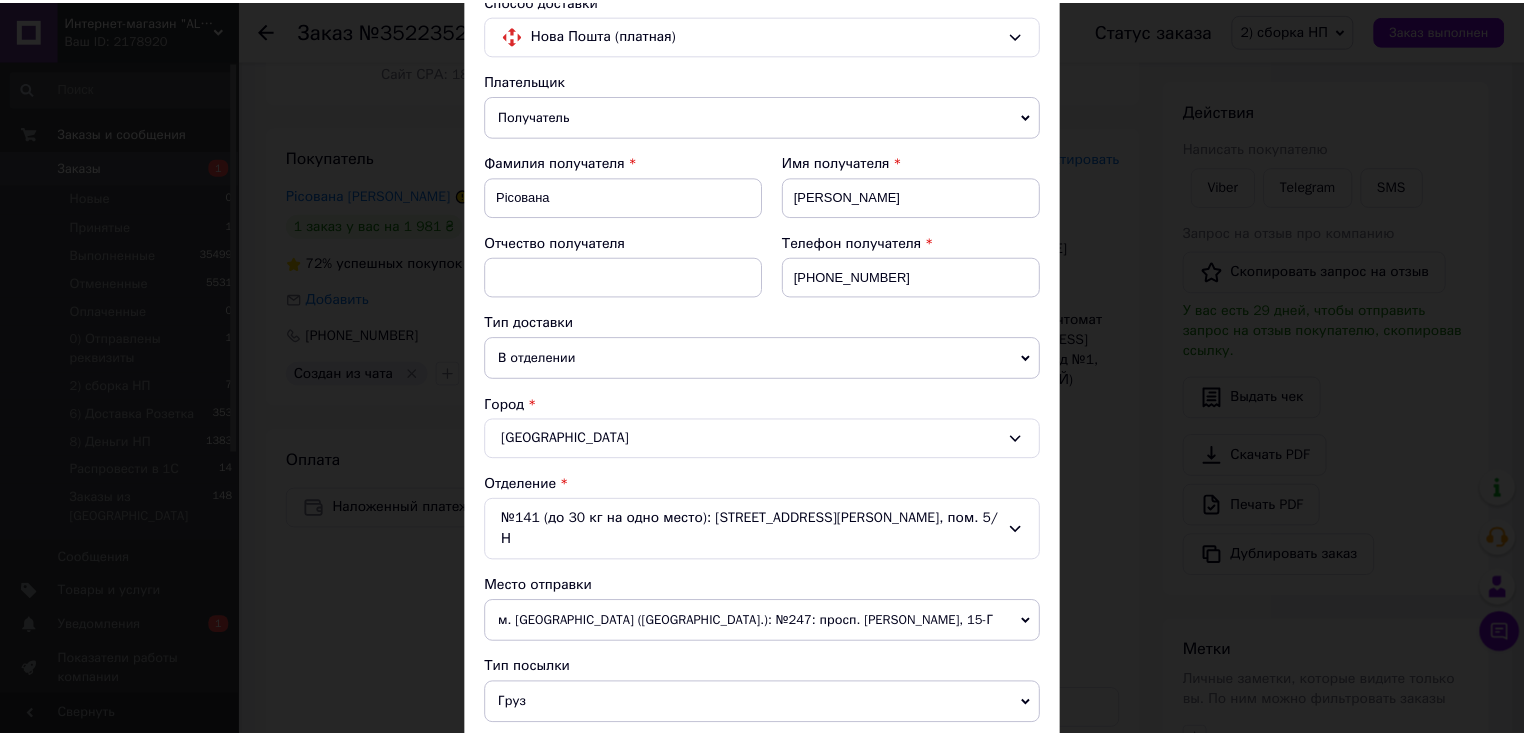 scroll, scrollTop: 720, scrollLeft: 0, axis: vertical 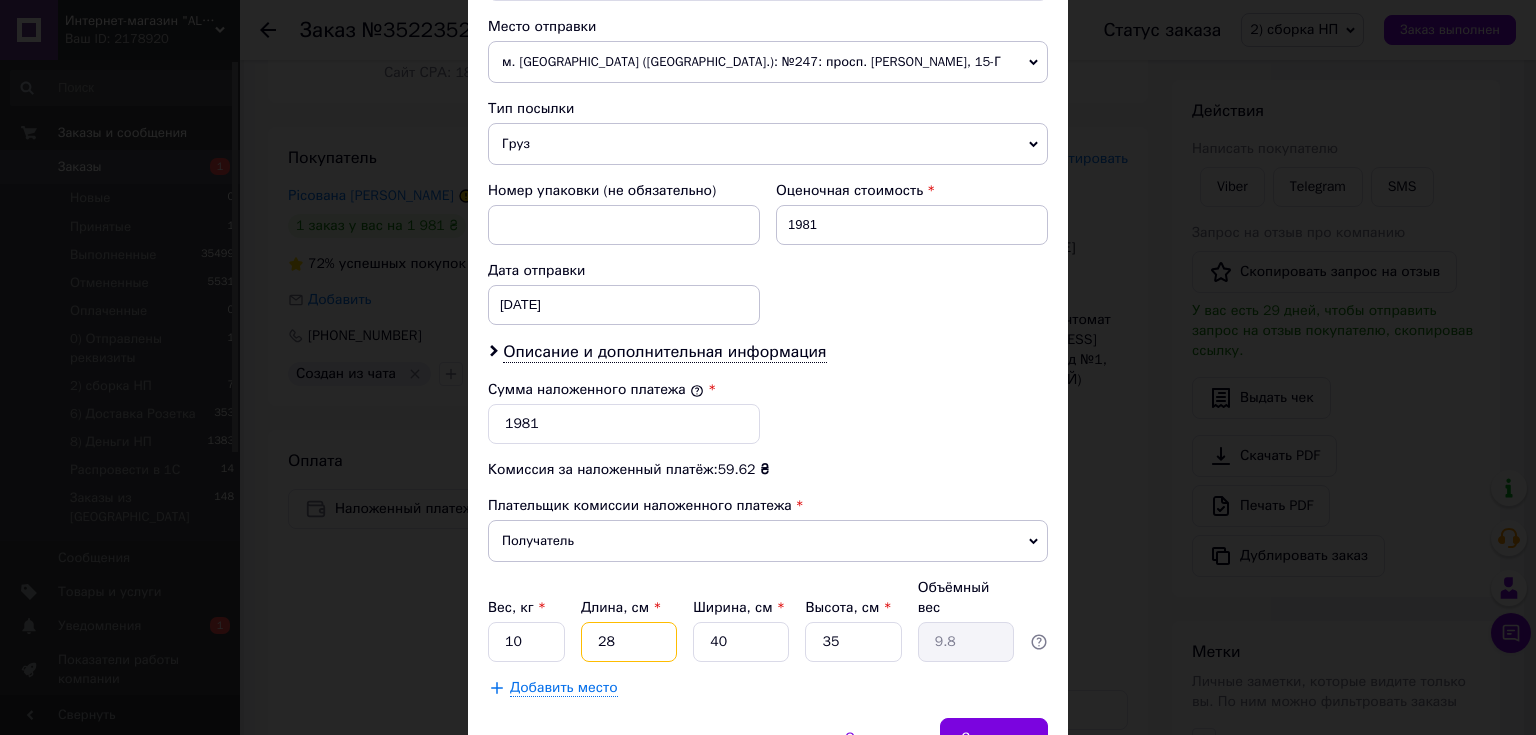 click on "28" at bounding box center [629, 642] 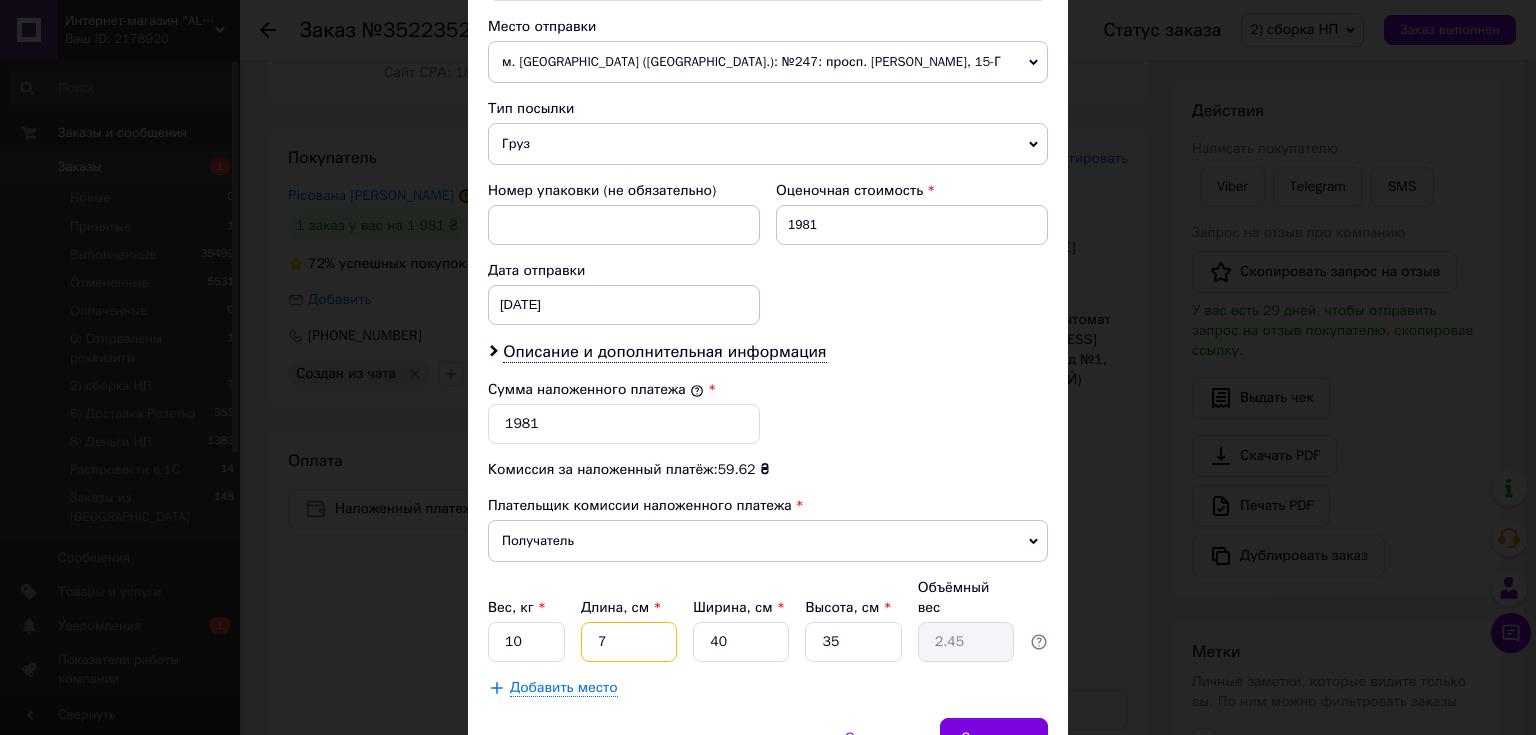 type on "77" 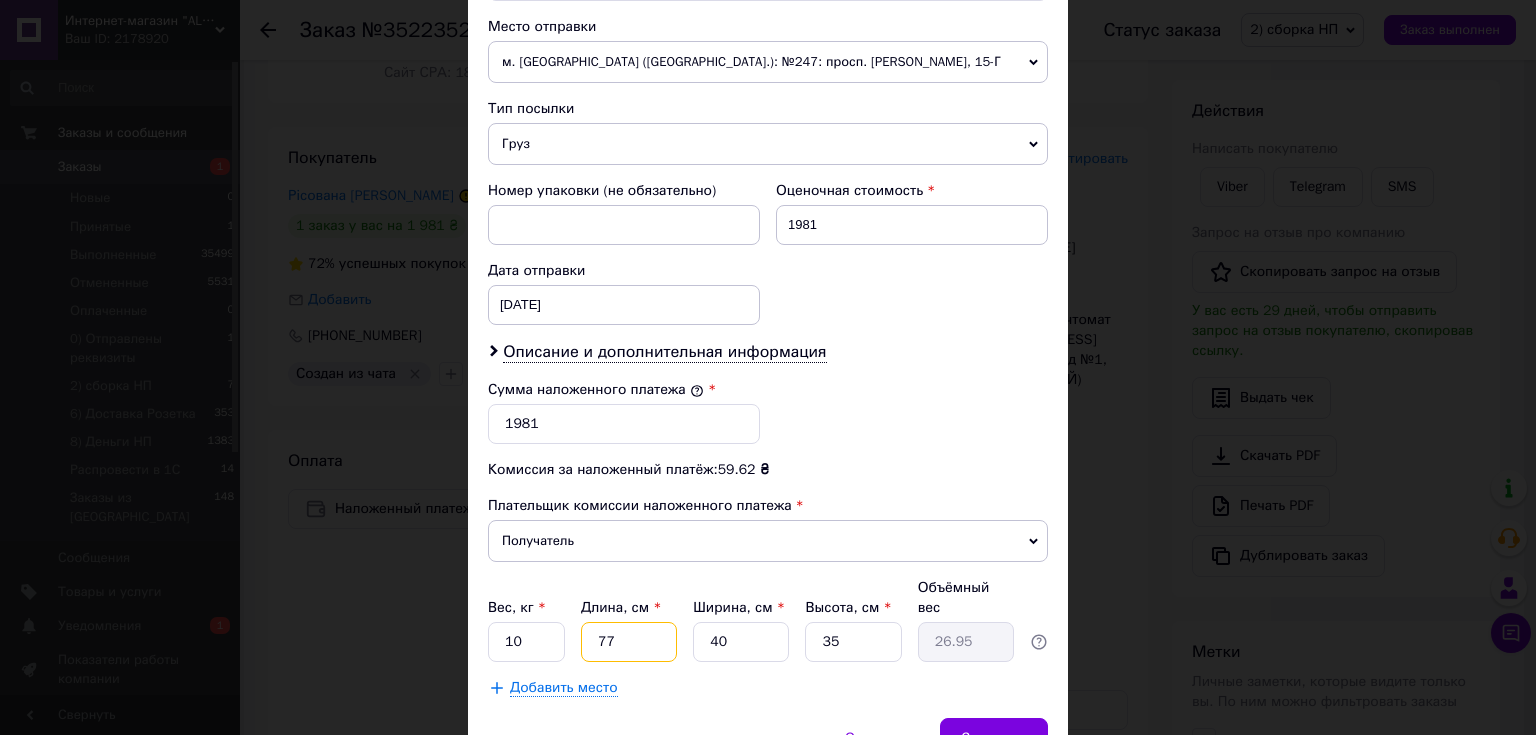 type on "77" 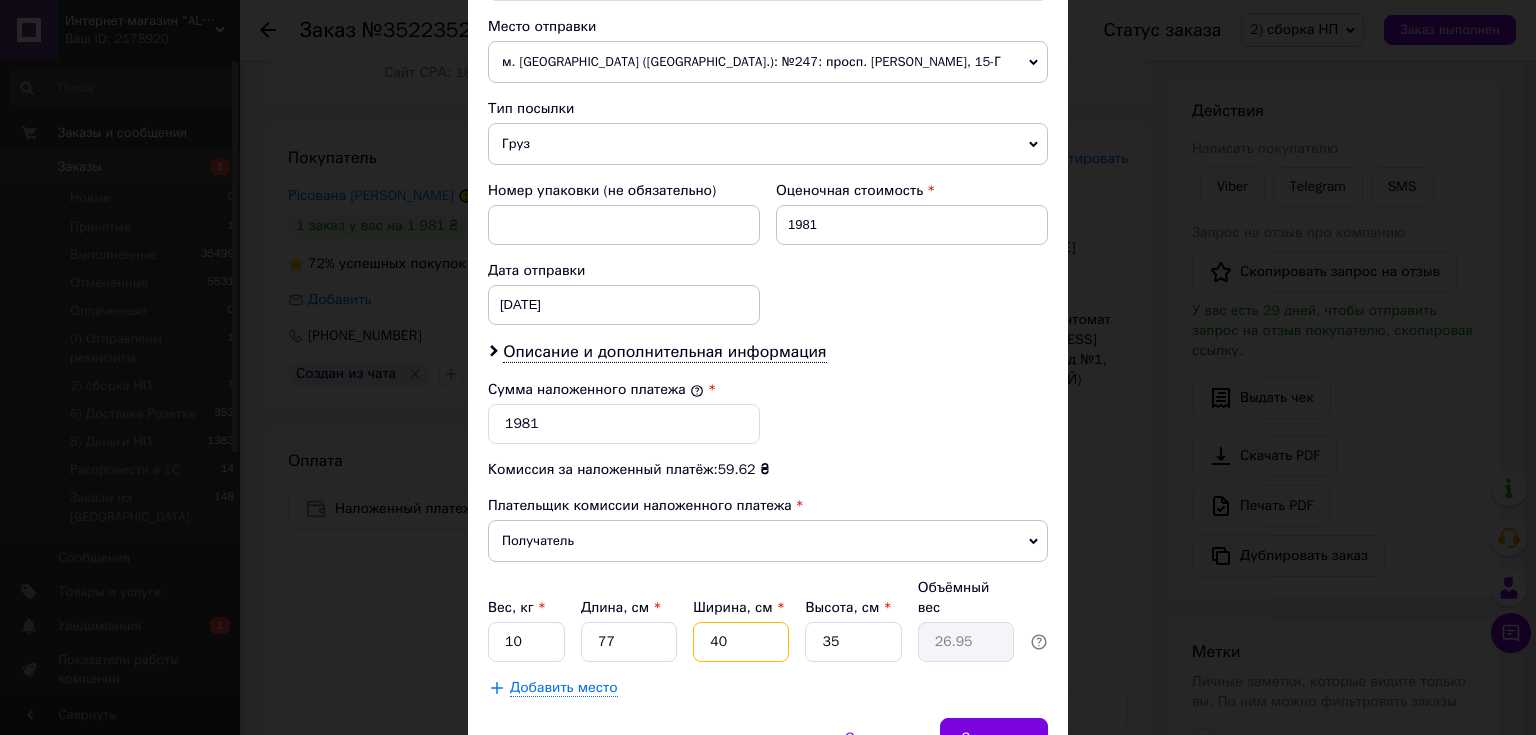 click on "40" at bounding box center [741, 642] 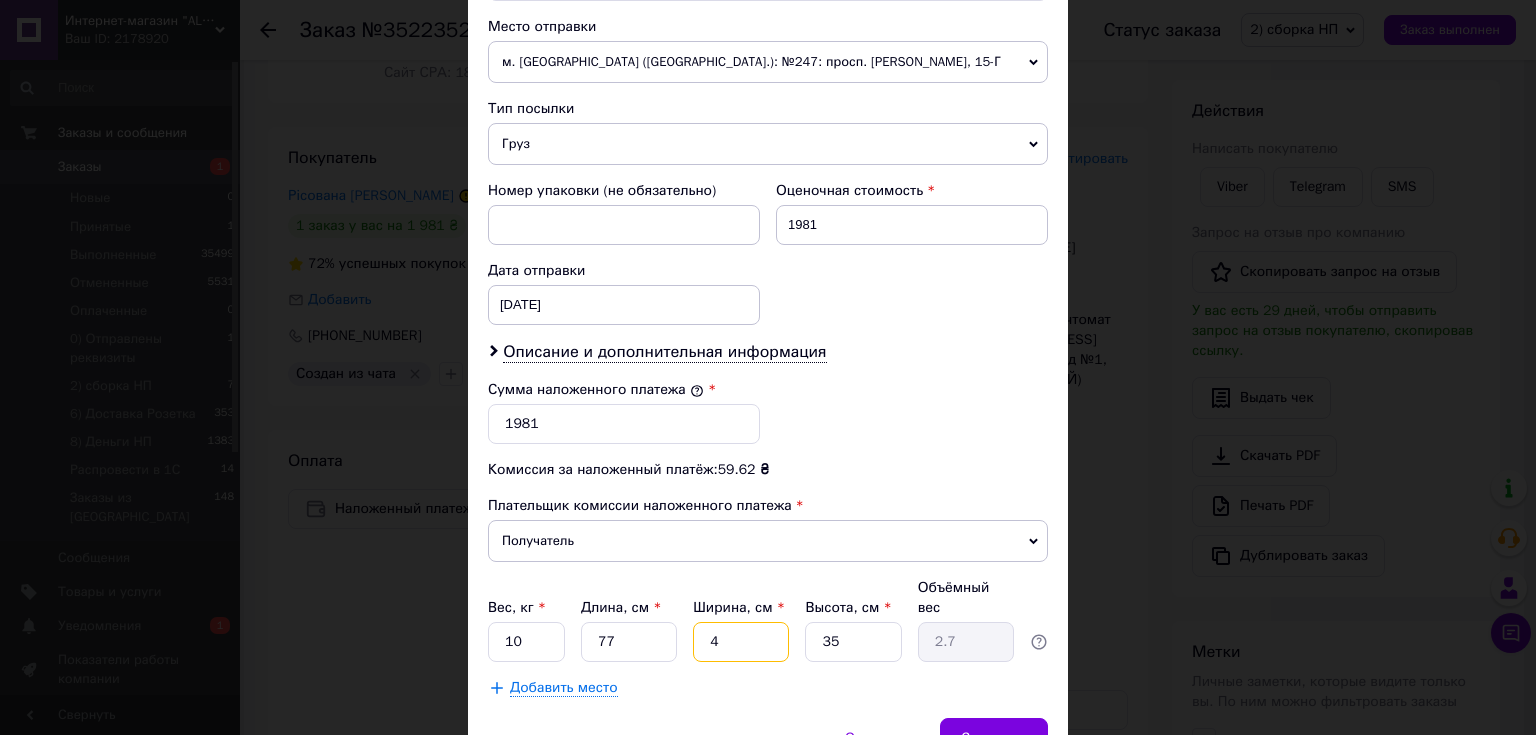 type on "46" 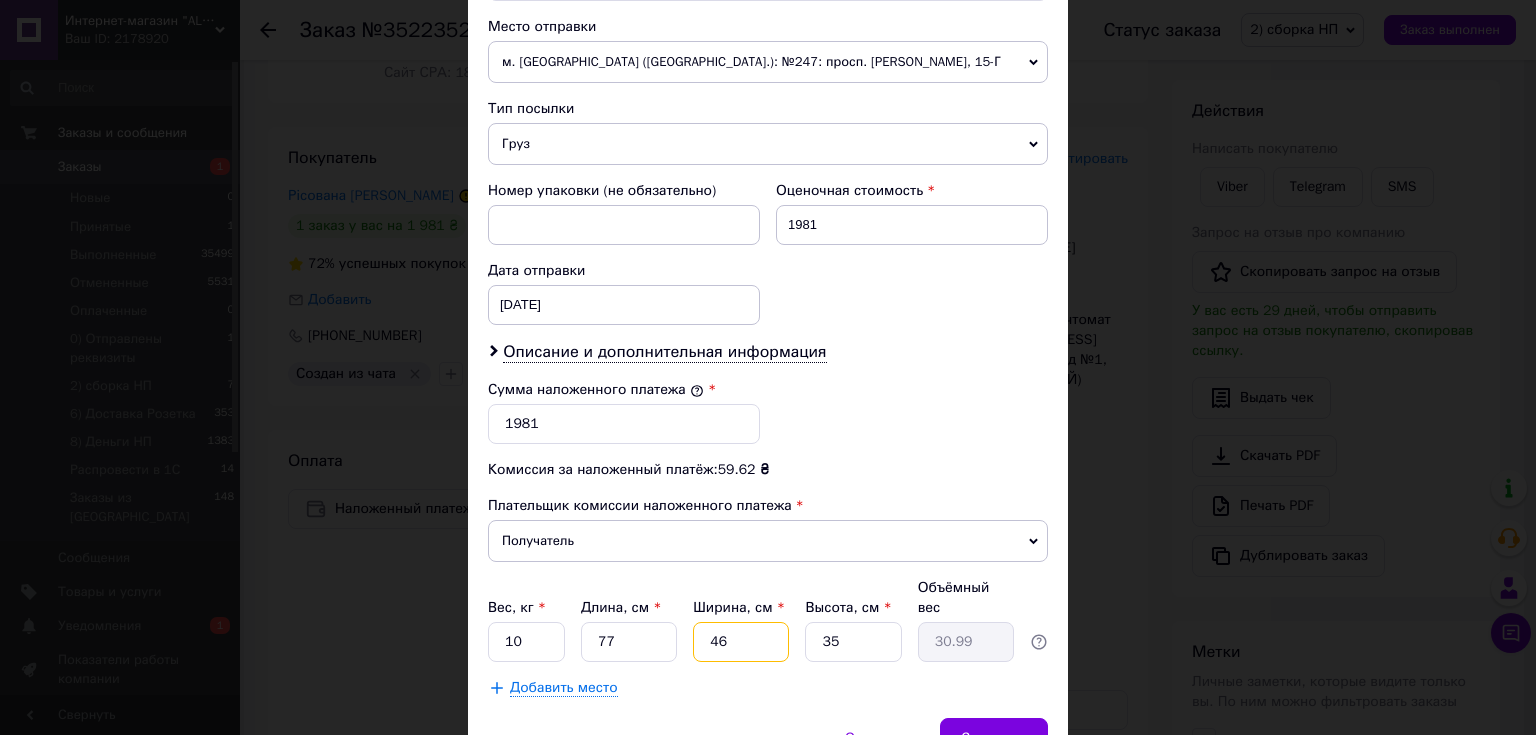type on "46" 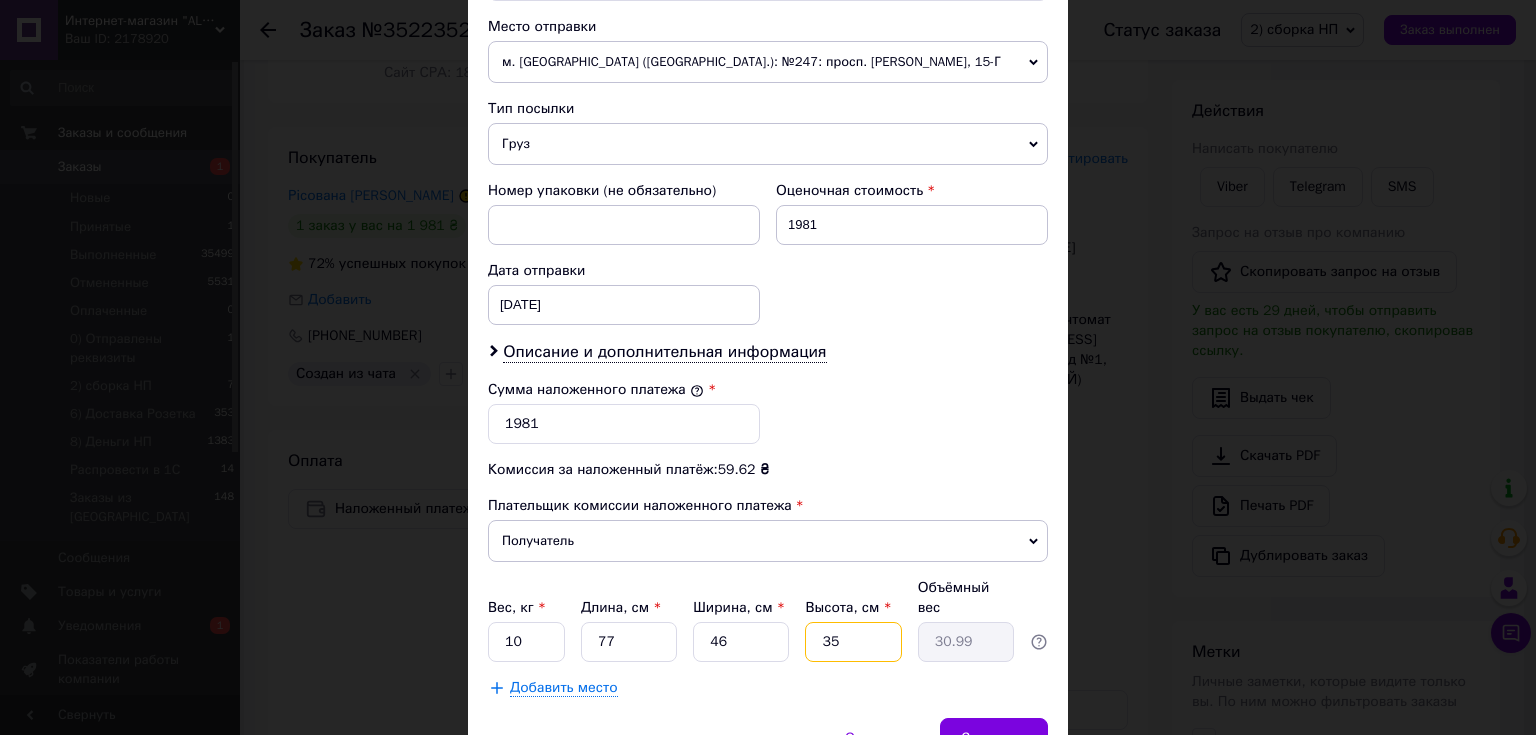 click on "35" at bounding box center [853, 642] 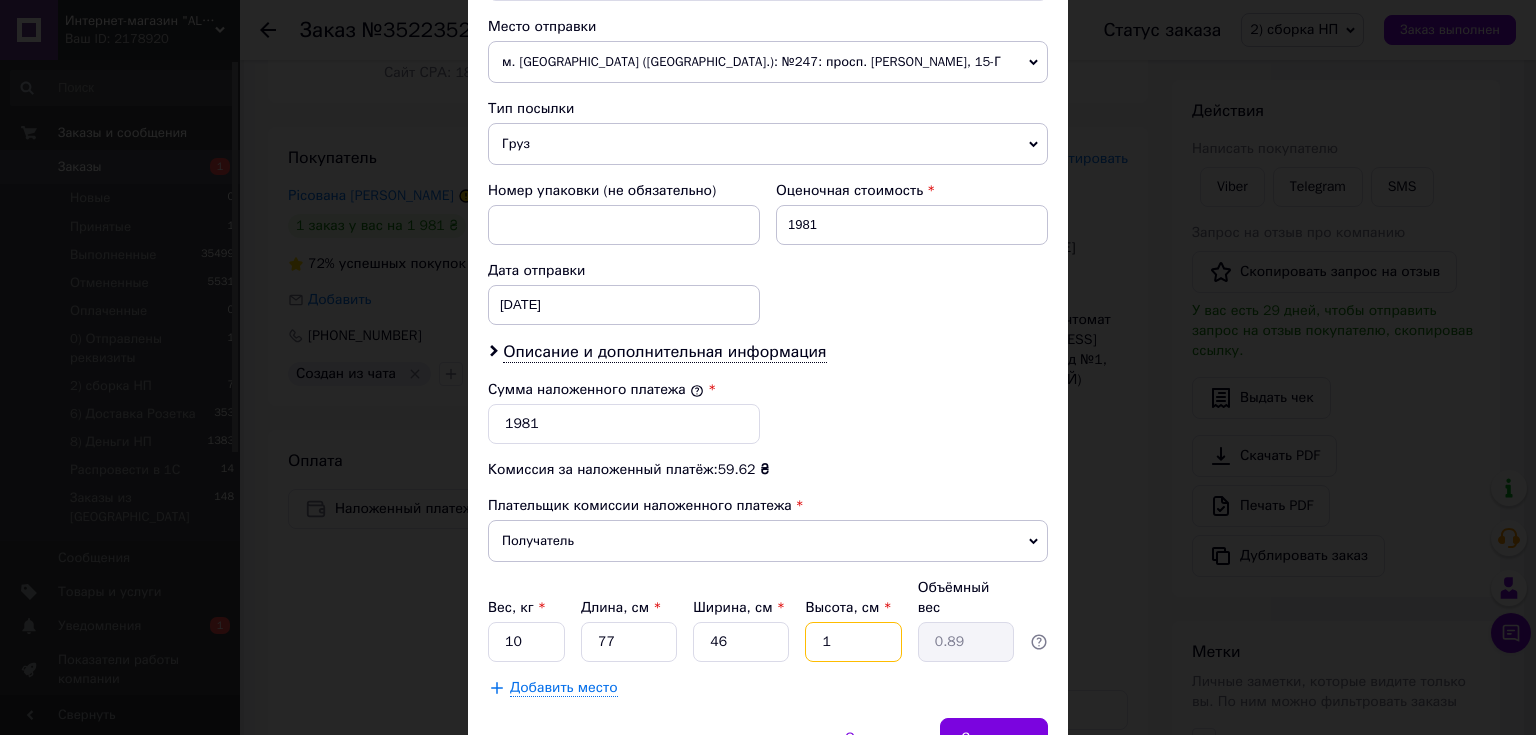 type on "17" 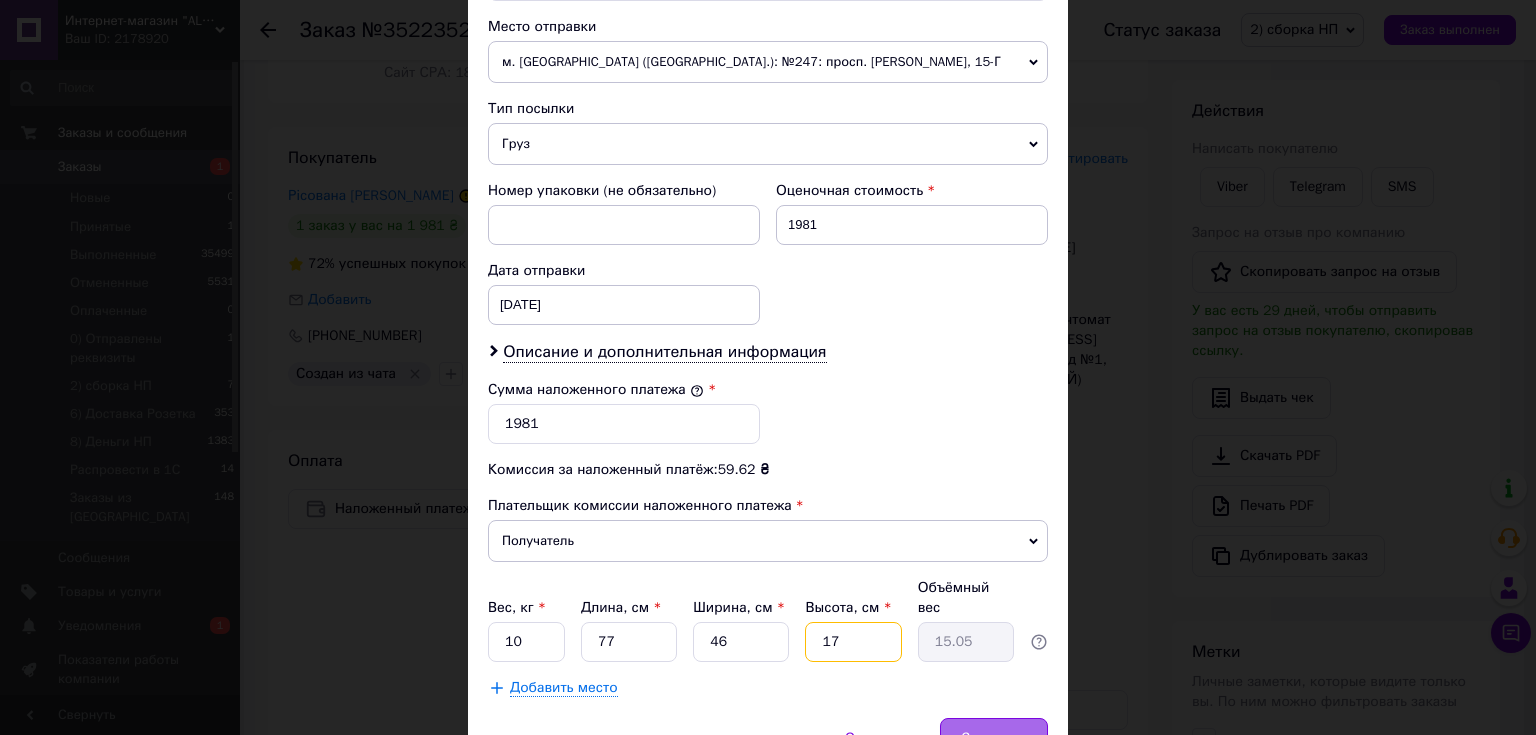 type on "17" 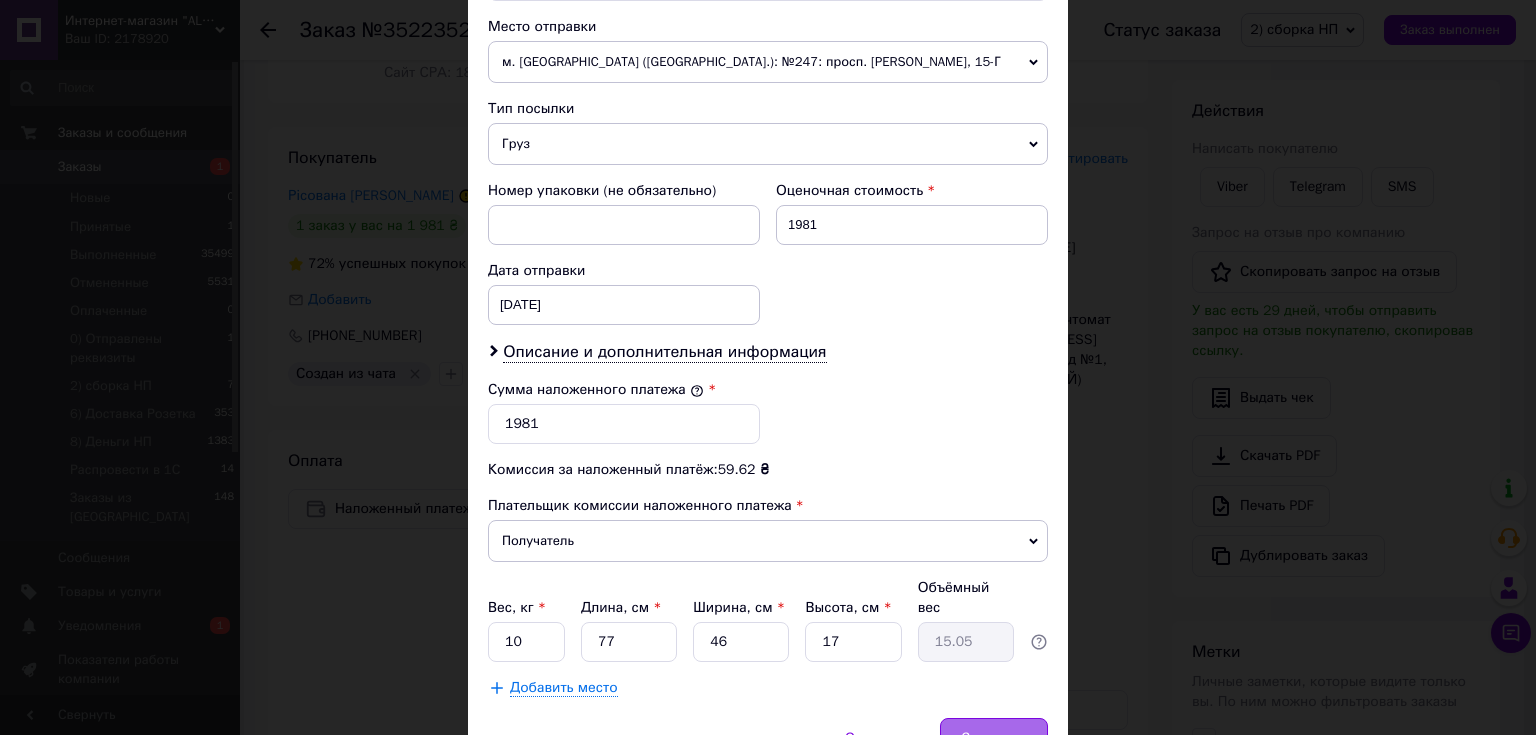 click on "Сохранить" at bounding box center [994, 738] 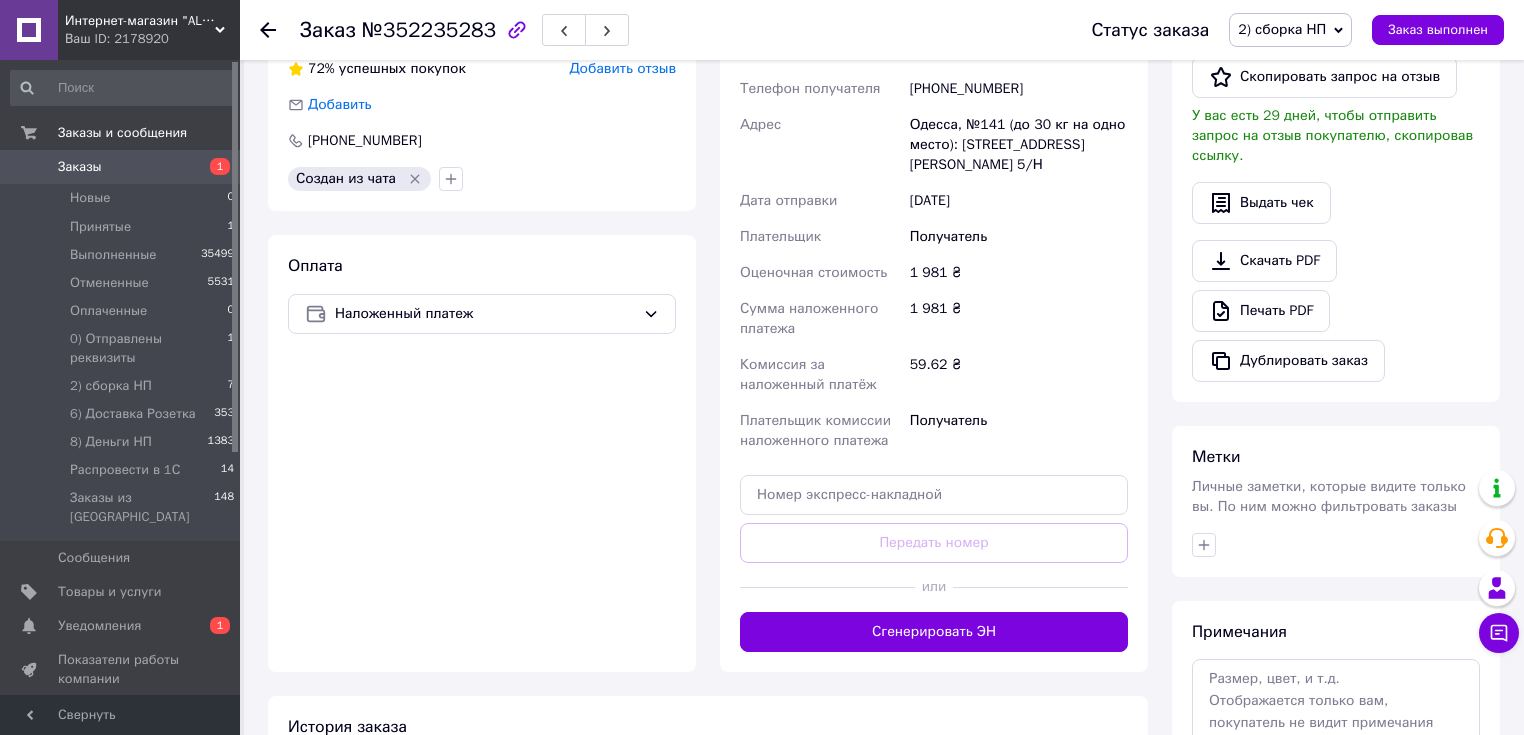 scroll, scrollTop: 640, scrollLeft: 0, axis: vertical 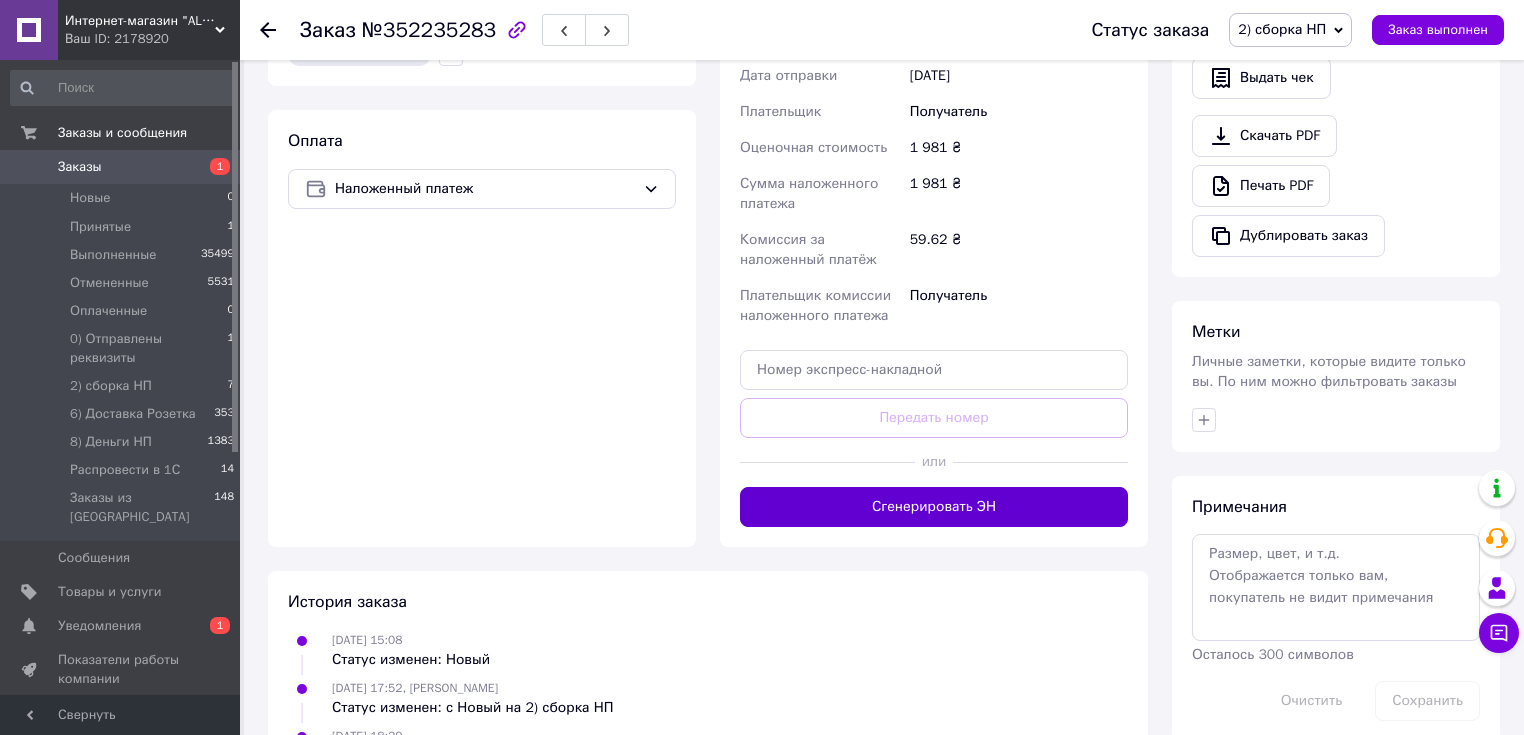 click on "Сгенерировать ЭН" at bounding box center (934, 507) 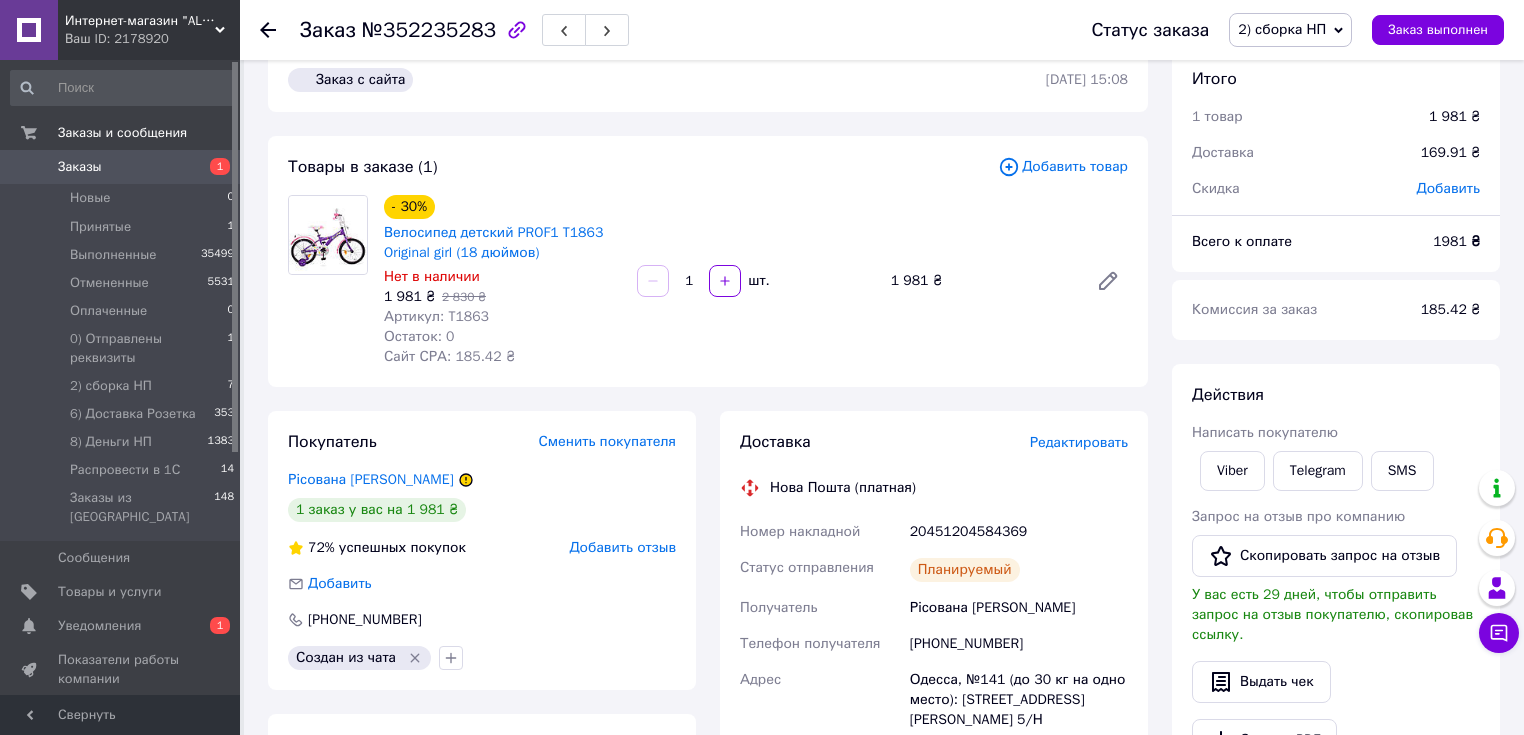scroll, scrollTop: 0, scrollLeft: 0, axis: both 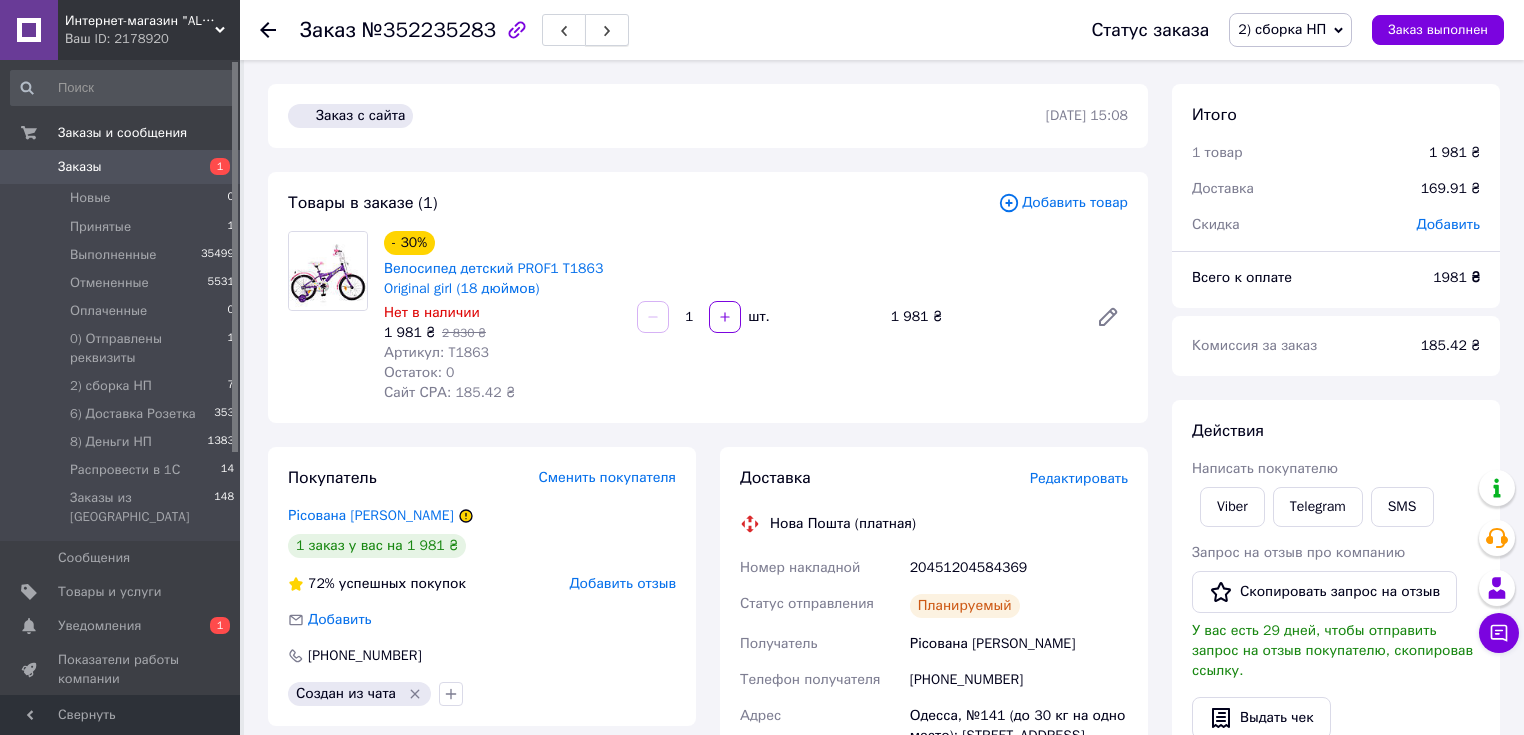 click at bounding box center [607, 30] 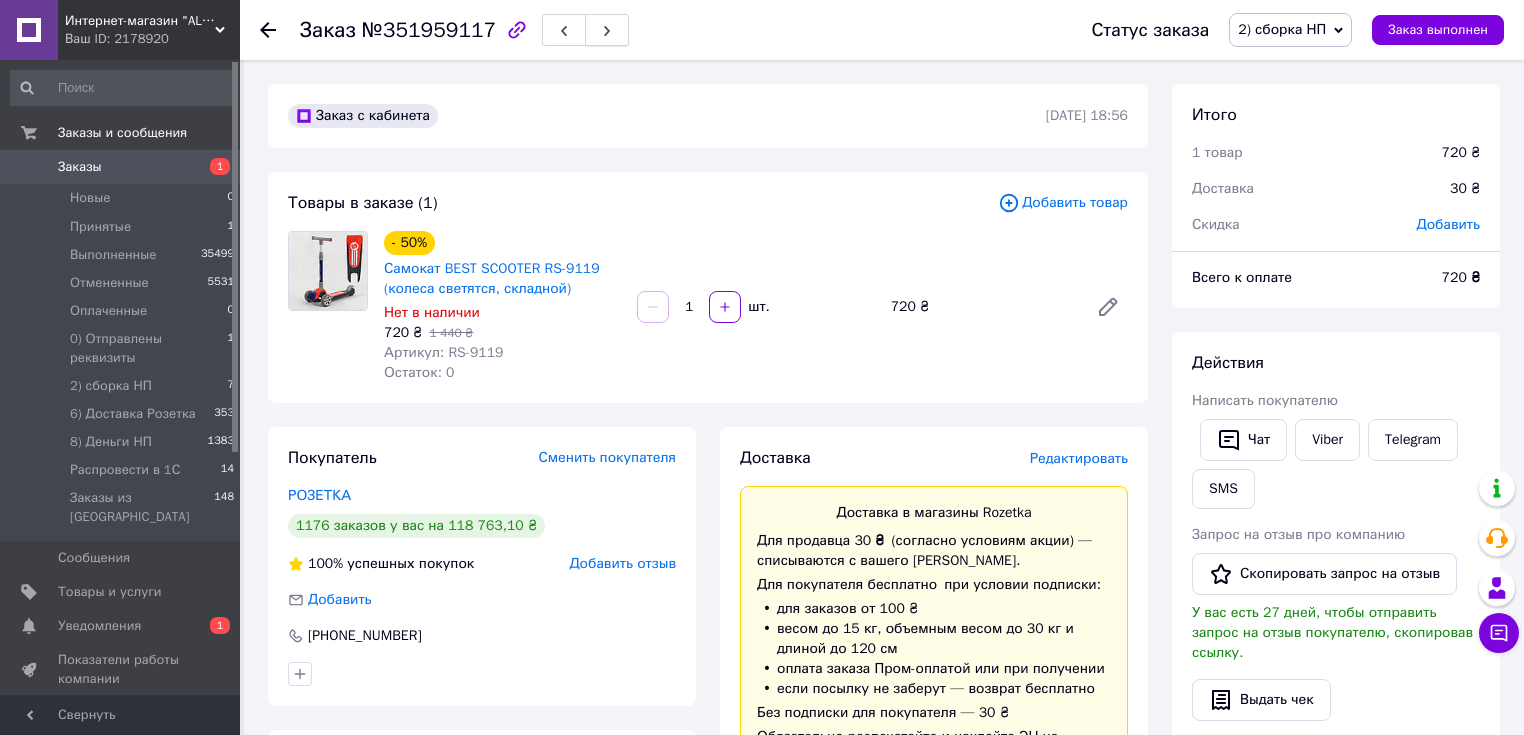 click 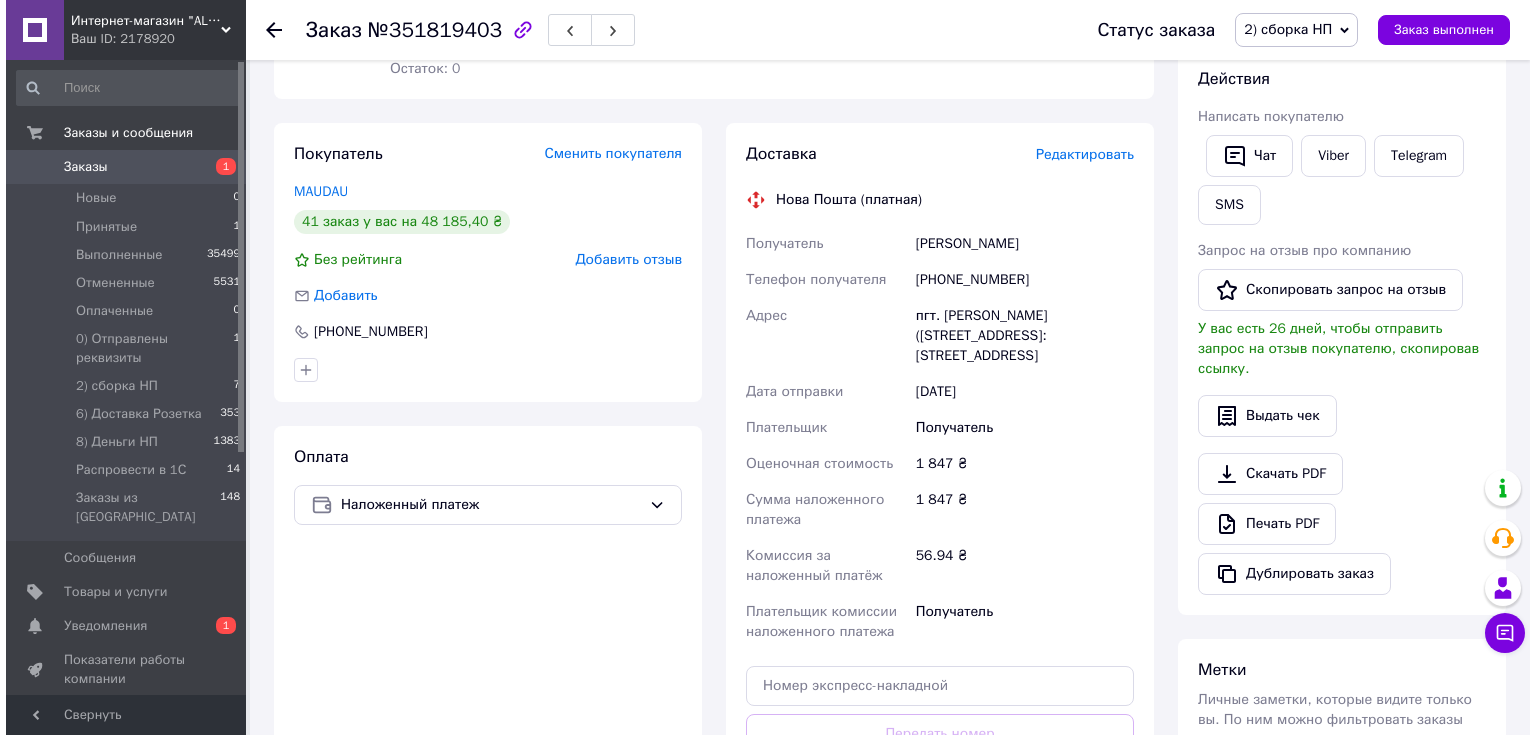 scroll, scrollTop: 320, scrollLeft: 0, axis: vertical 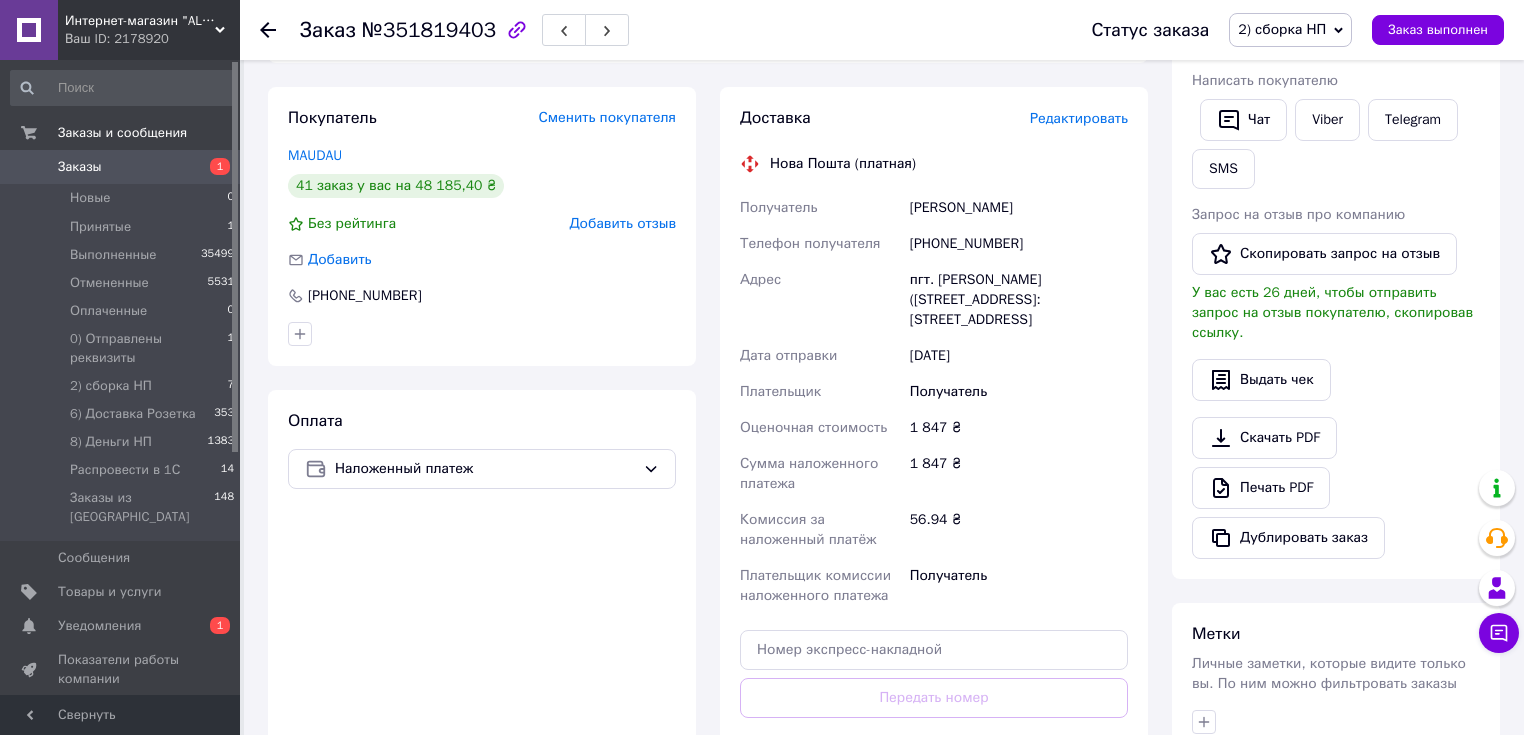 click on "Редактировать" at bounding box center [1079, 118] 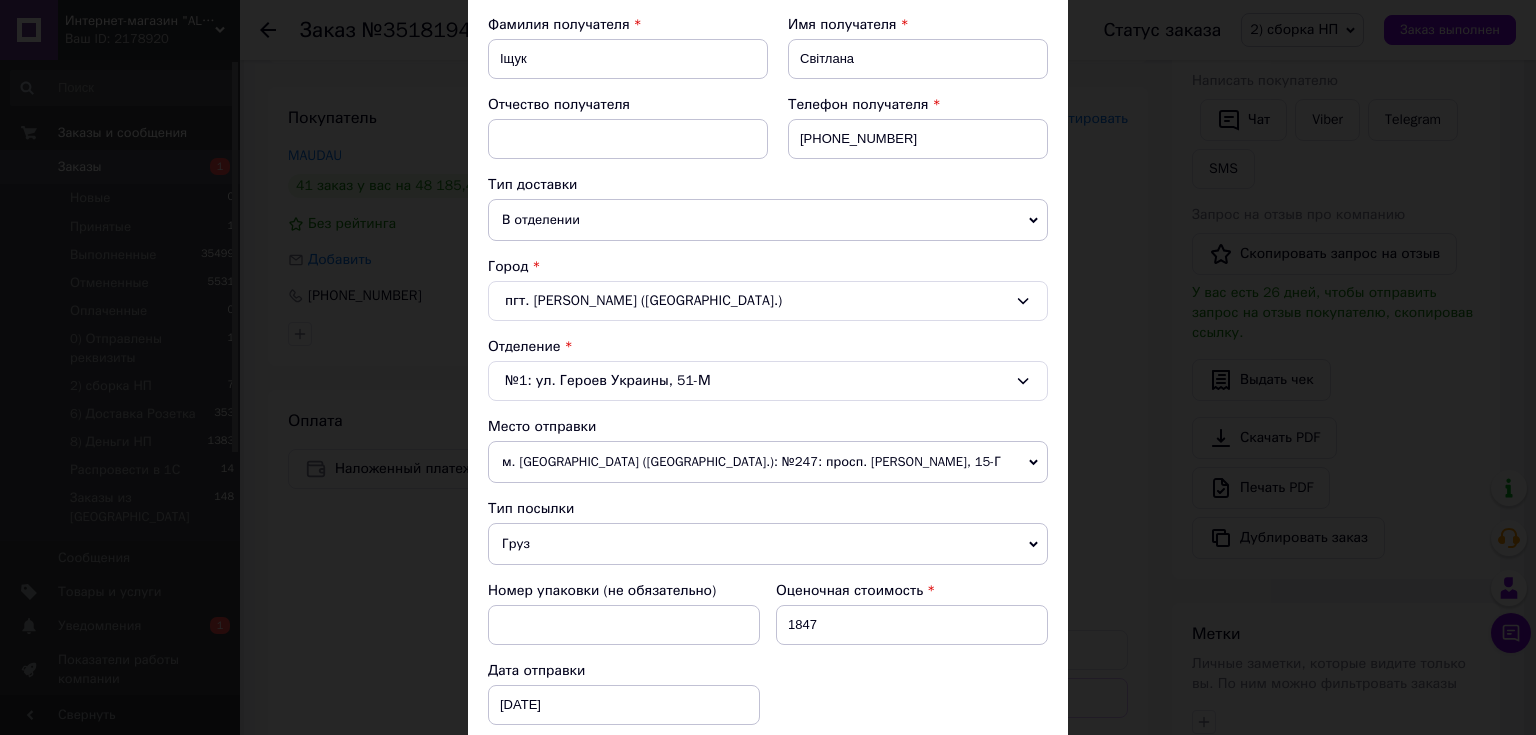 scroll, scrollTop: 400, scrollLeft: 0, axis: vertical 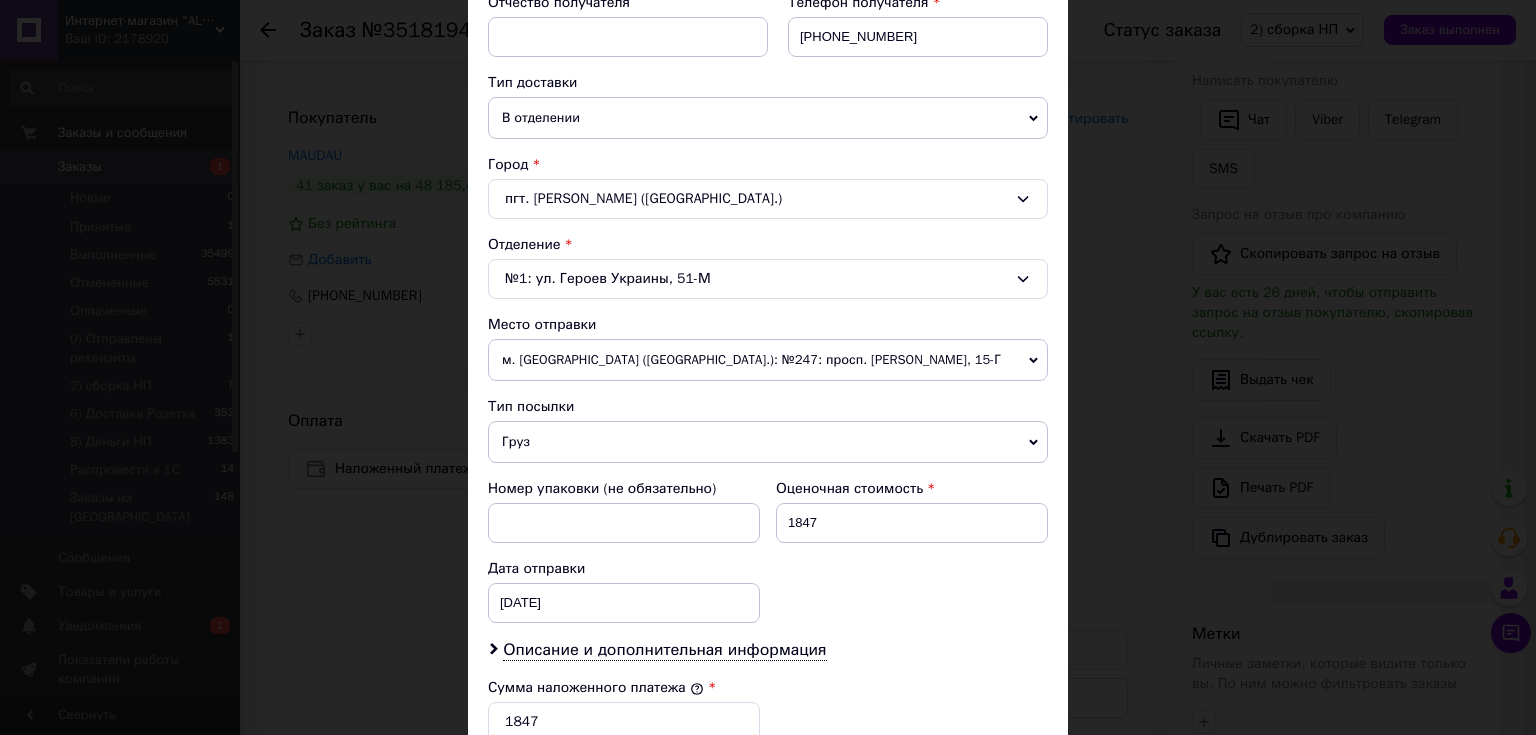 click on "м. [GEOGRAPHIC_DATA] ([GEOGRAPHIC_DATA].): №247: просп. [PERSON_NAME], 15-Г" at bounding box center [768, 360] 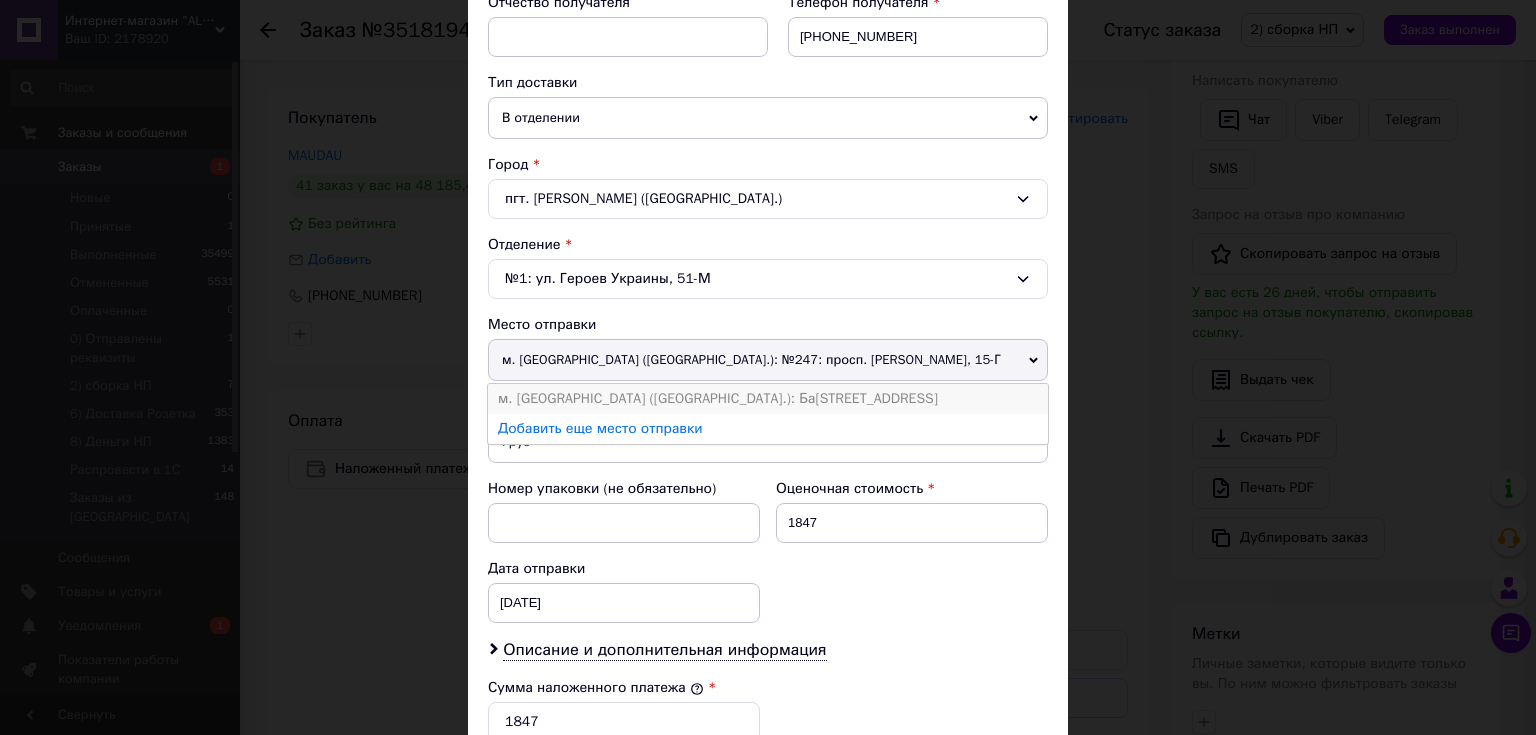click on "м. [GEOGRAPHIC_DATA] ([GEOGRAPHIC_DATA].): Ба[STREET_ADDRESS]" at bounding box center [768, 399] 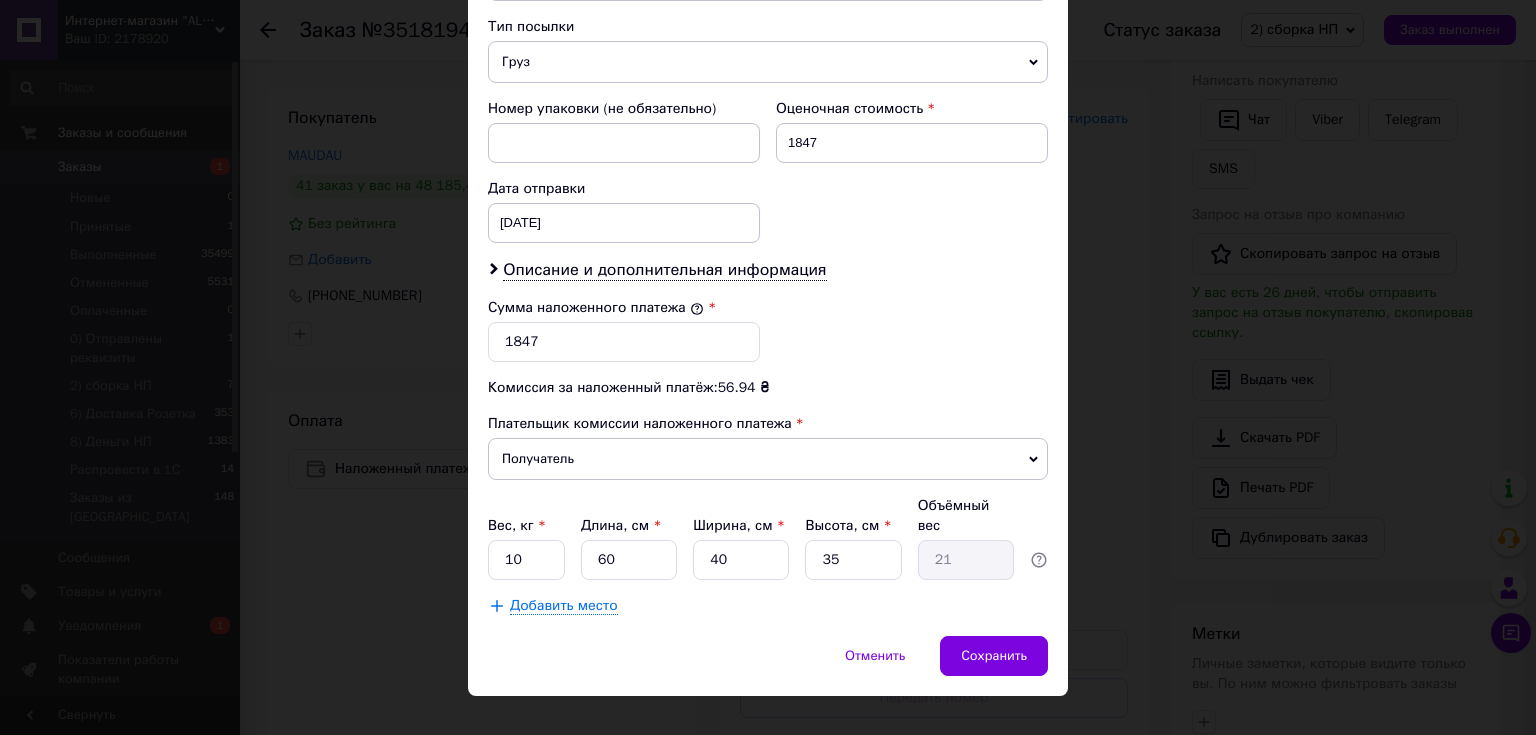 scroll, scrollTop: 784, scrollLeft: 0, axis: vertical 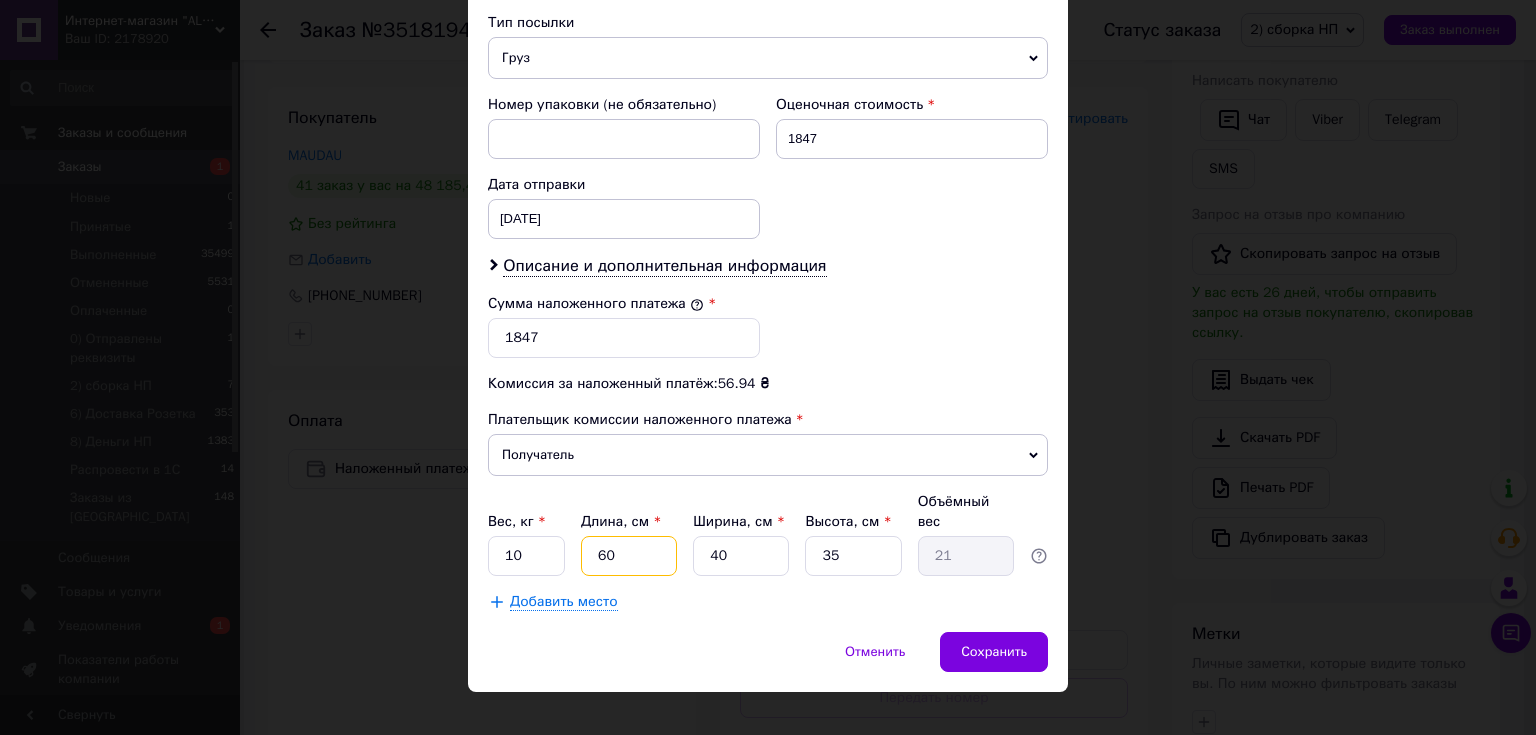 click on "60" at bounding box center [629, 556] 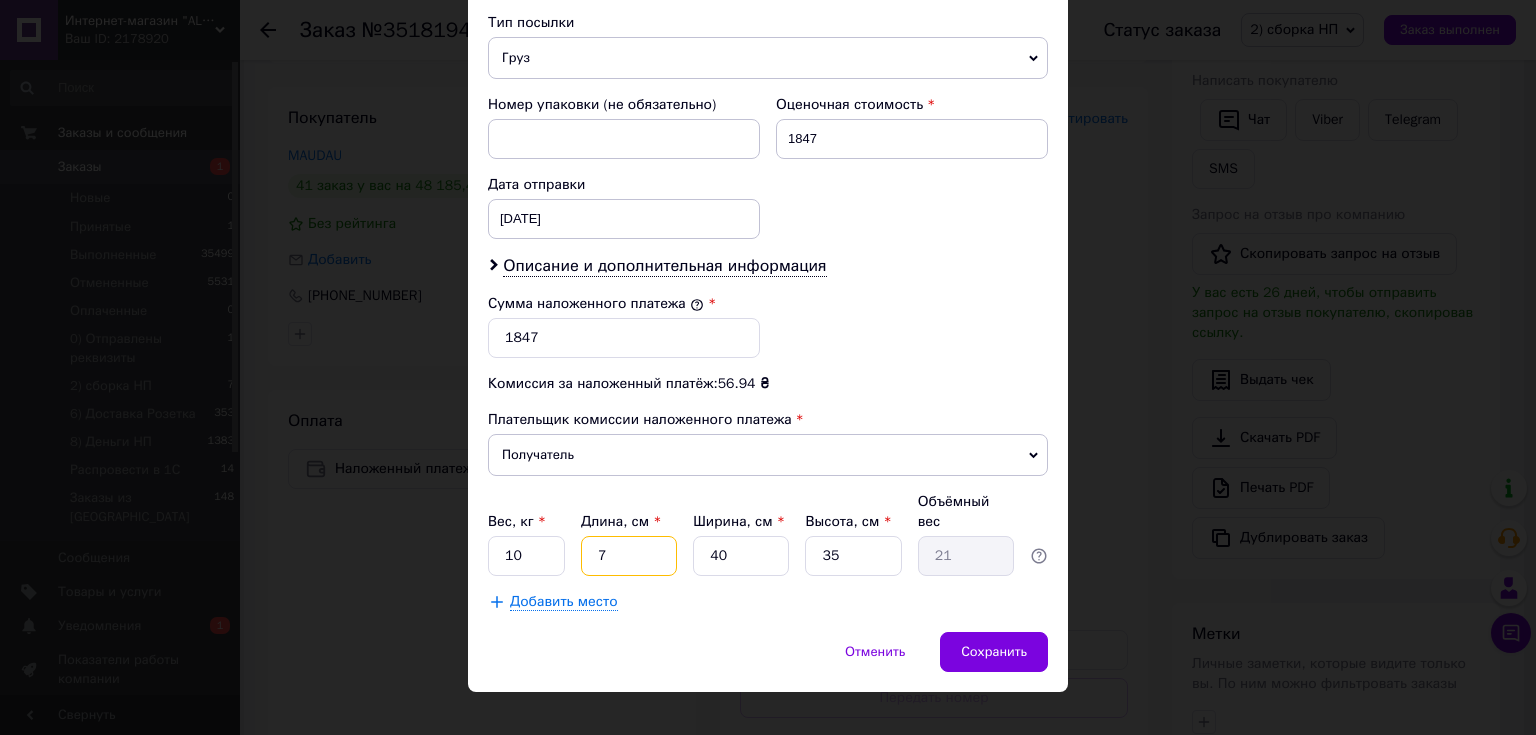 type on "2.45" 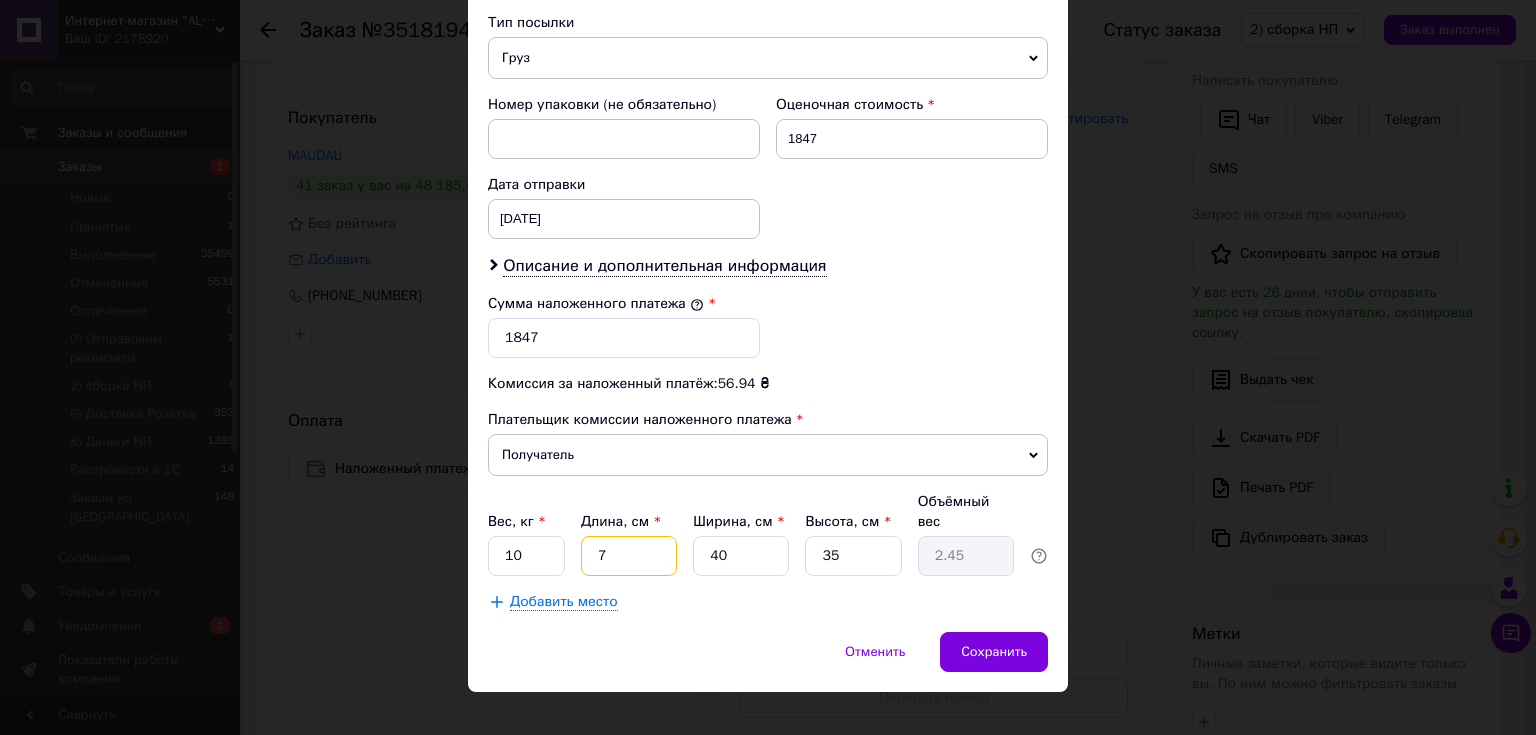 type on "70" 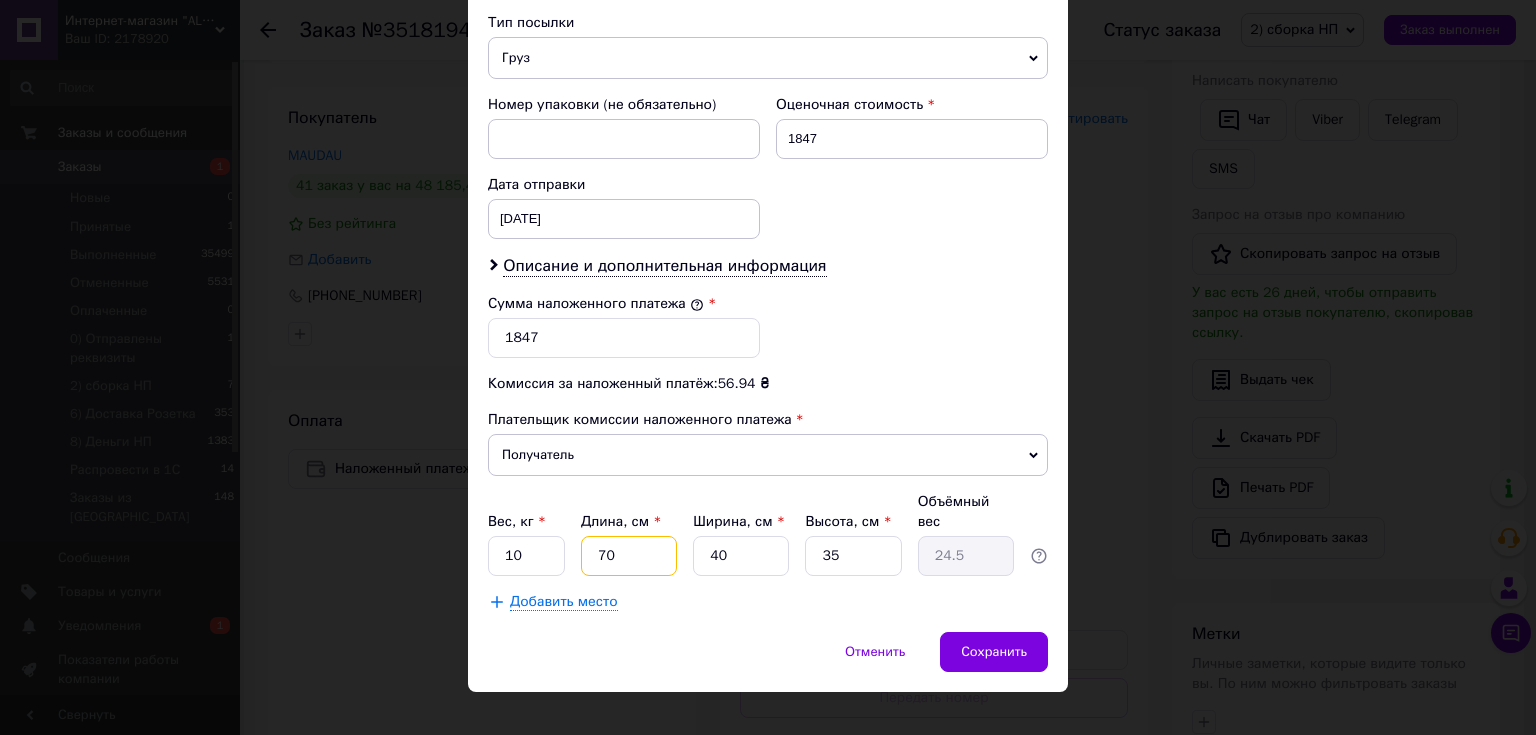 type on "70" 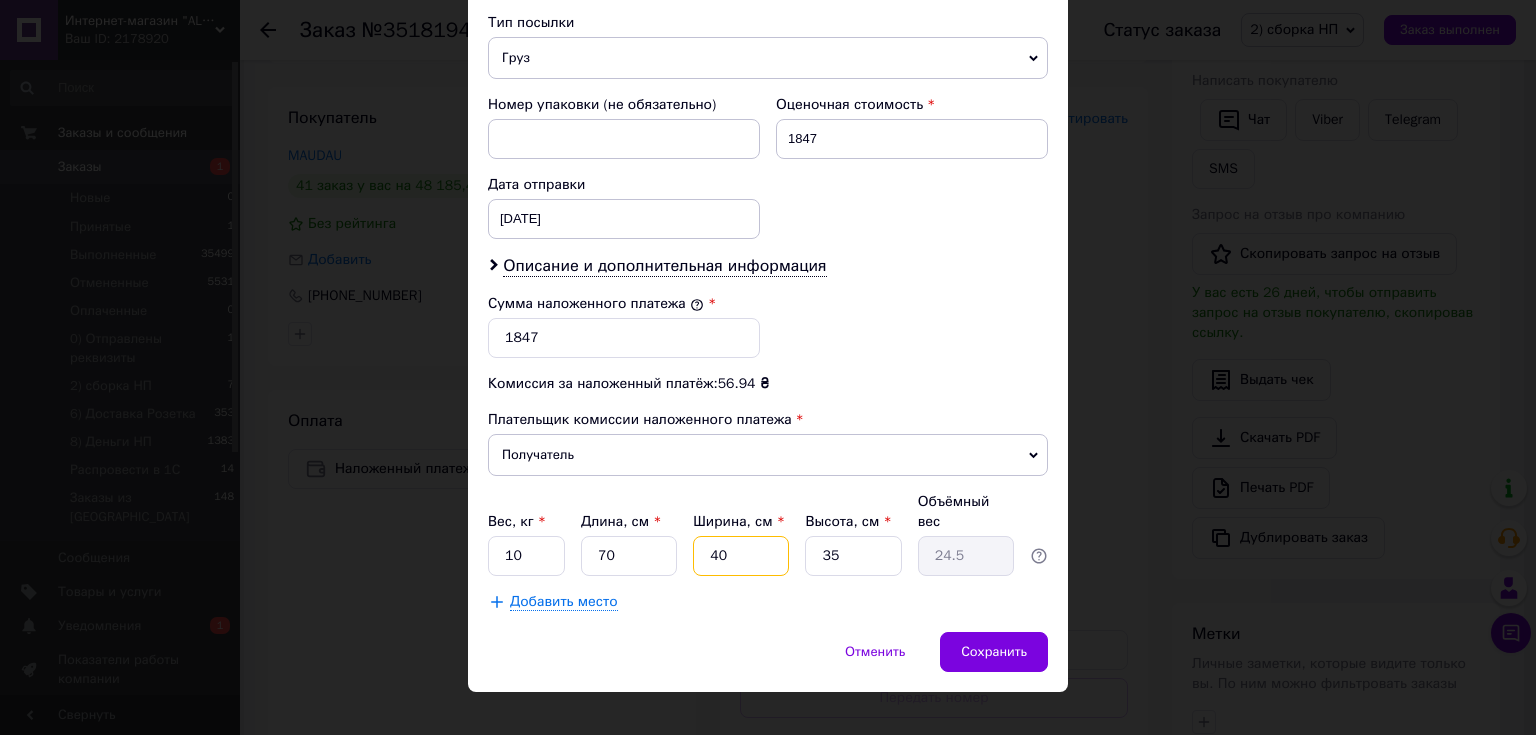 click on "40" at bounding box center (741, 556) 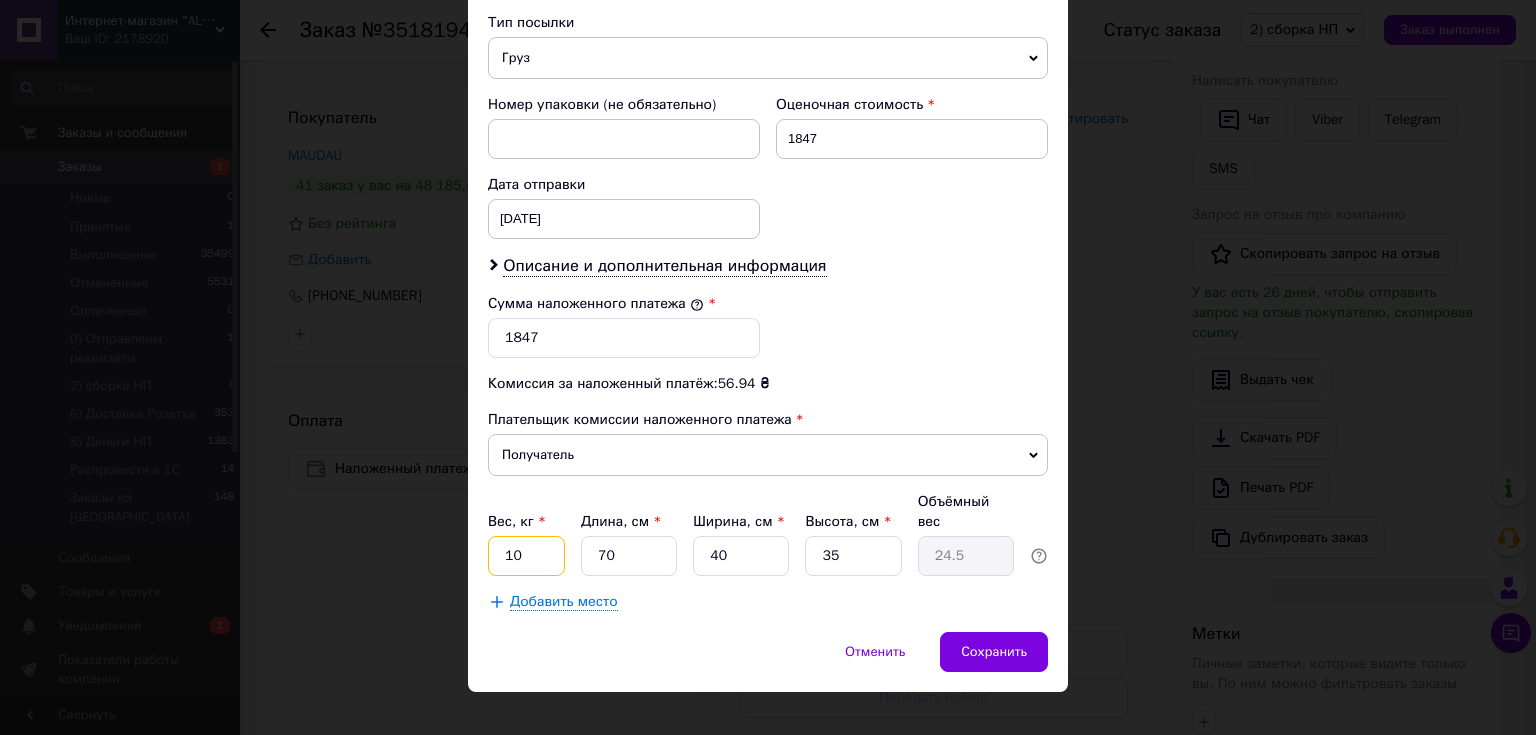click on "10" at bounding box center (526, 556) 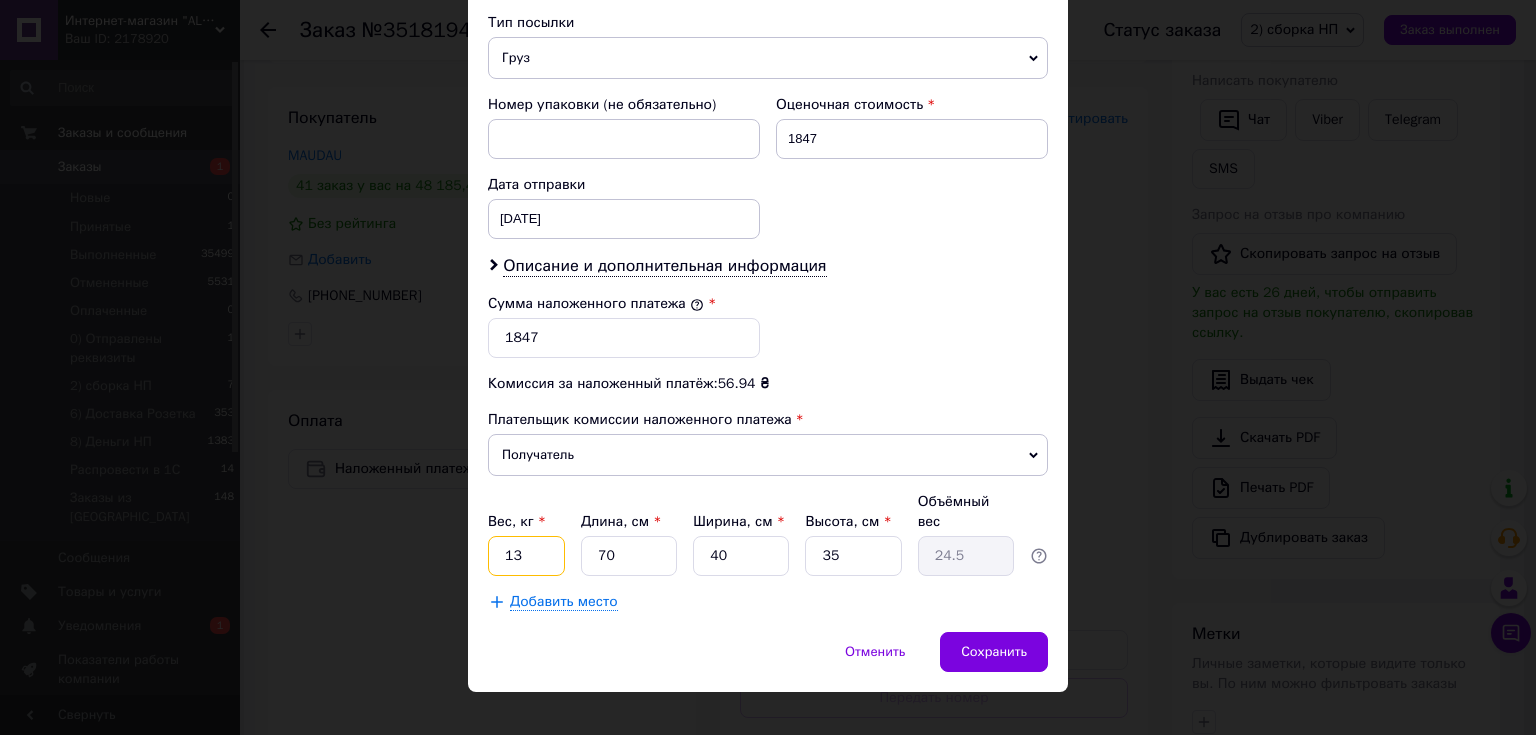 type on "13" 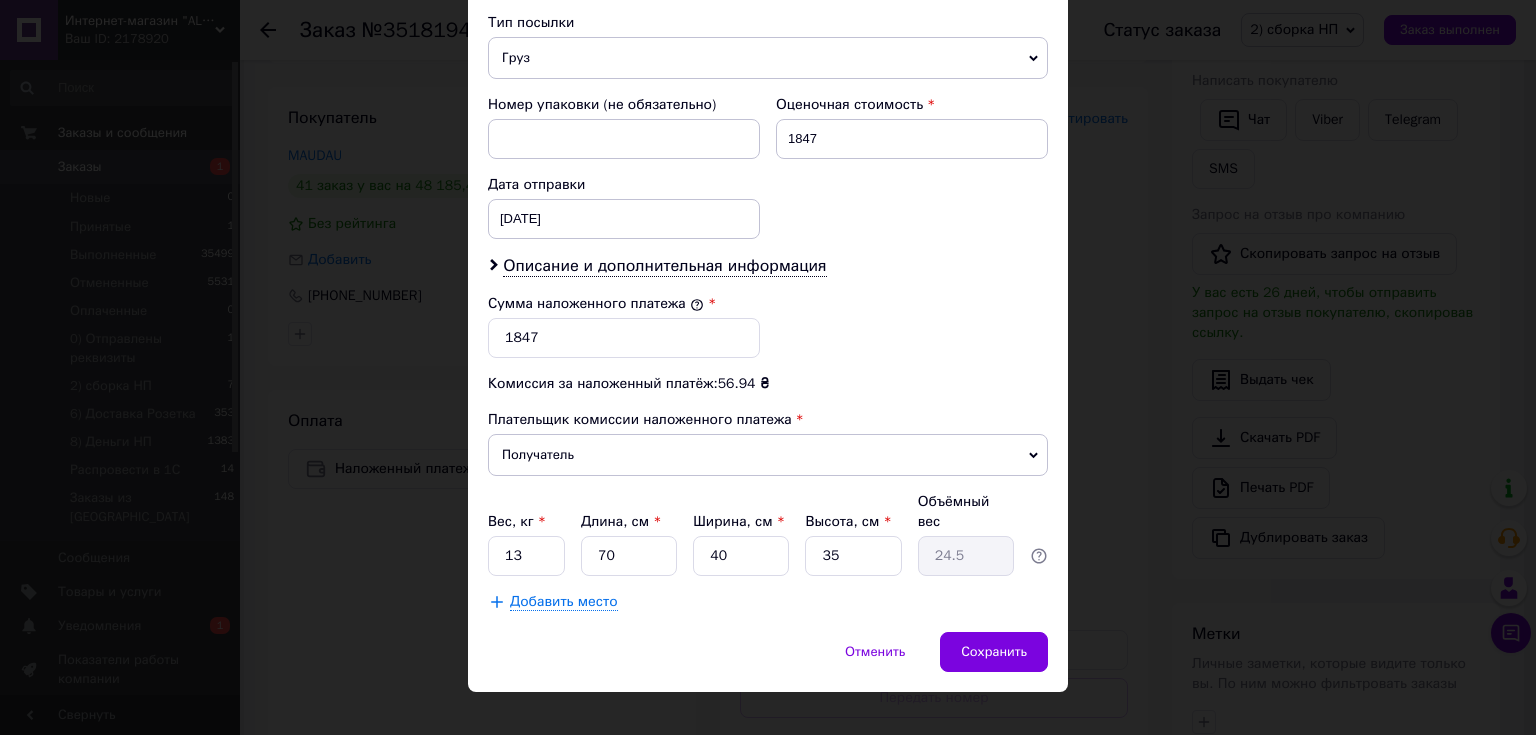 click on "Добавить место" at bounding box center (768, 602) 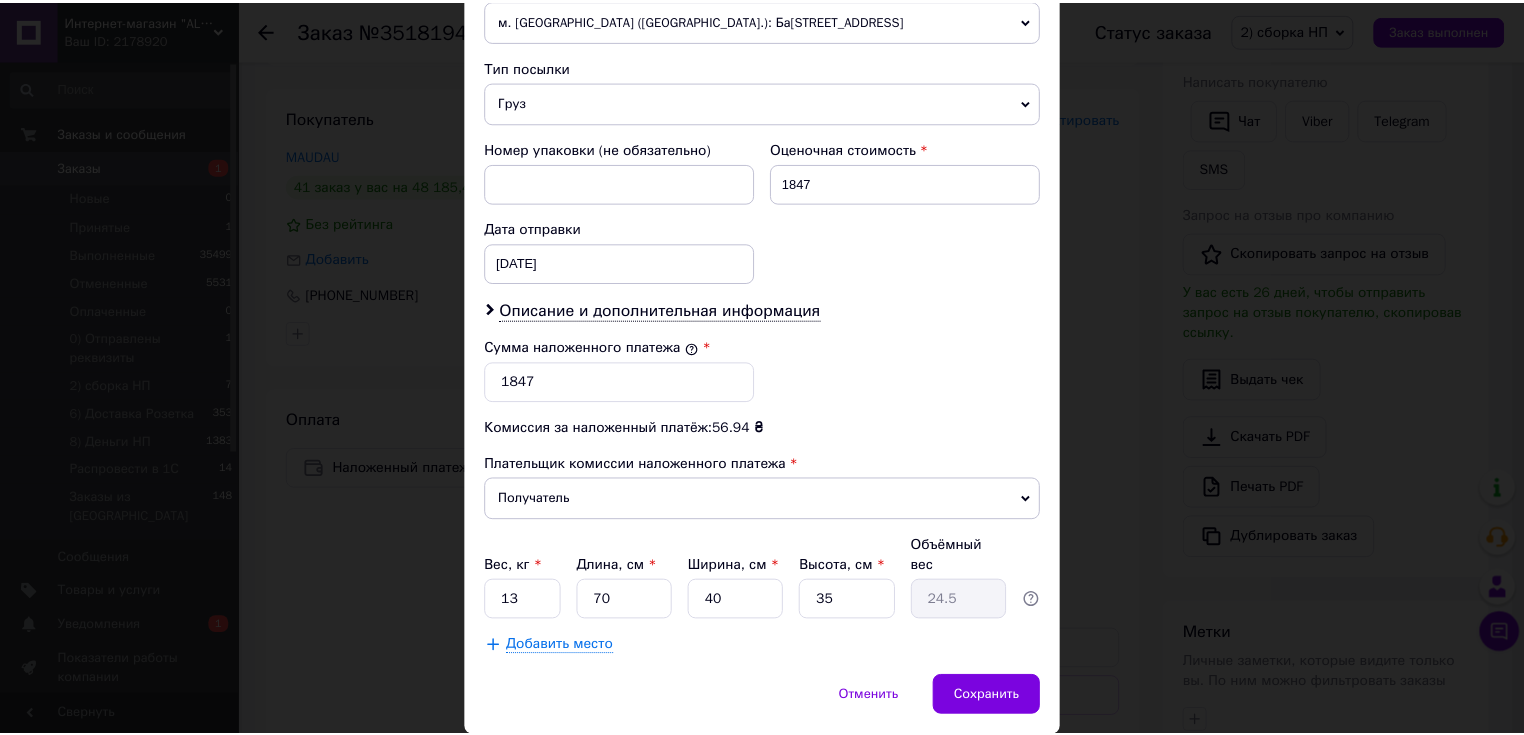 scroll, scrollTop: 784, scrollLeft: 0, axis: vertical 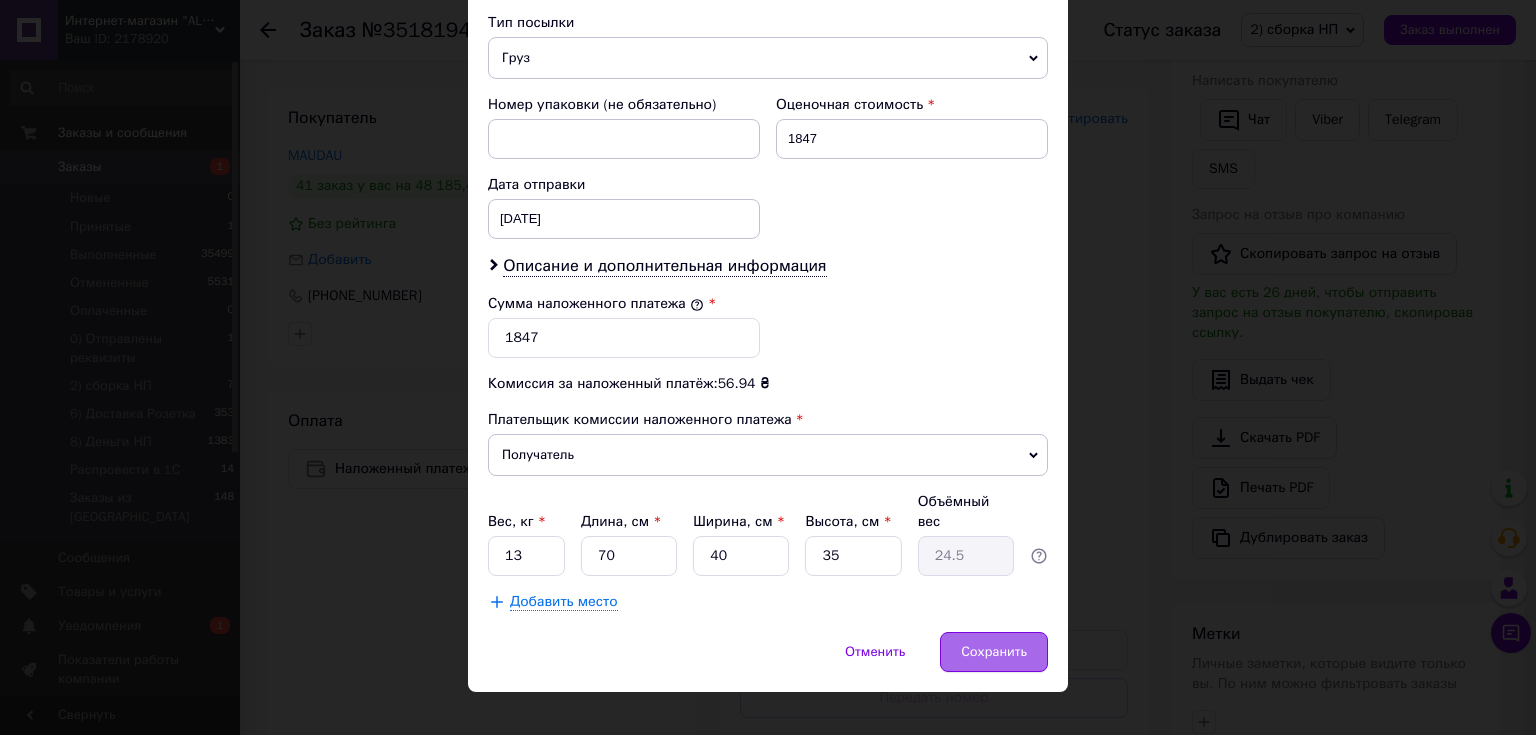 click on "Сохранить" at bounding box center (994, 652) 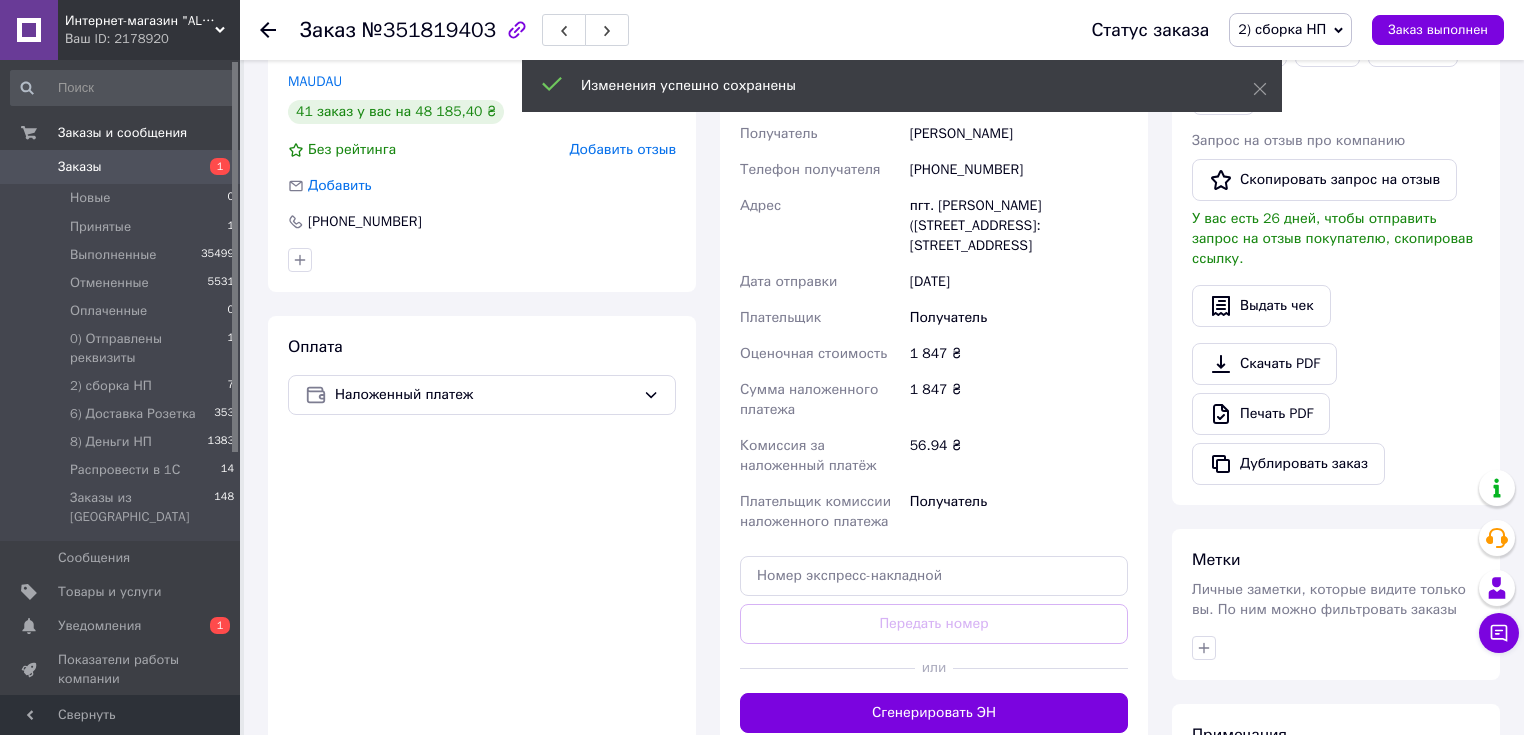 scroll, scrollTop: 480, scrollLeft: 0, axis: vertical 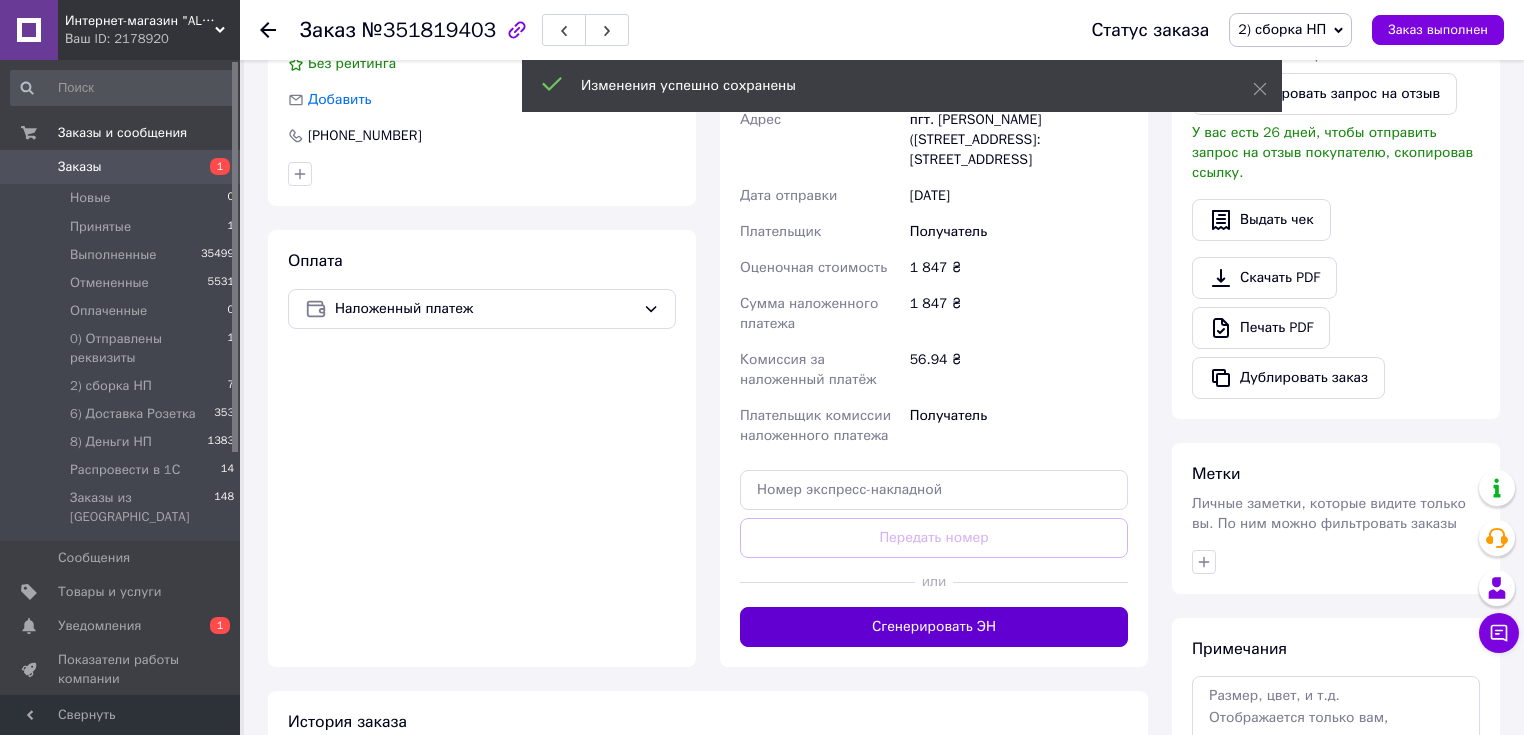 click on "Сгенерировать ЭН" at bounding box center (934, 627) 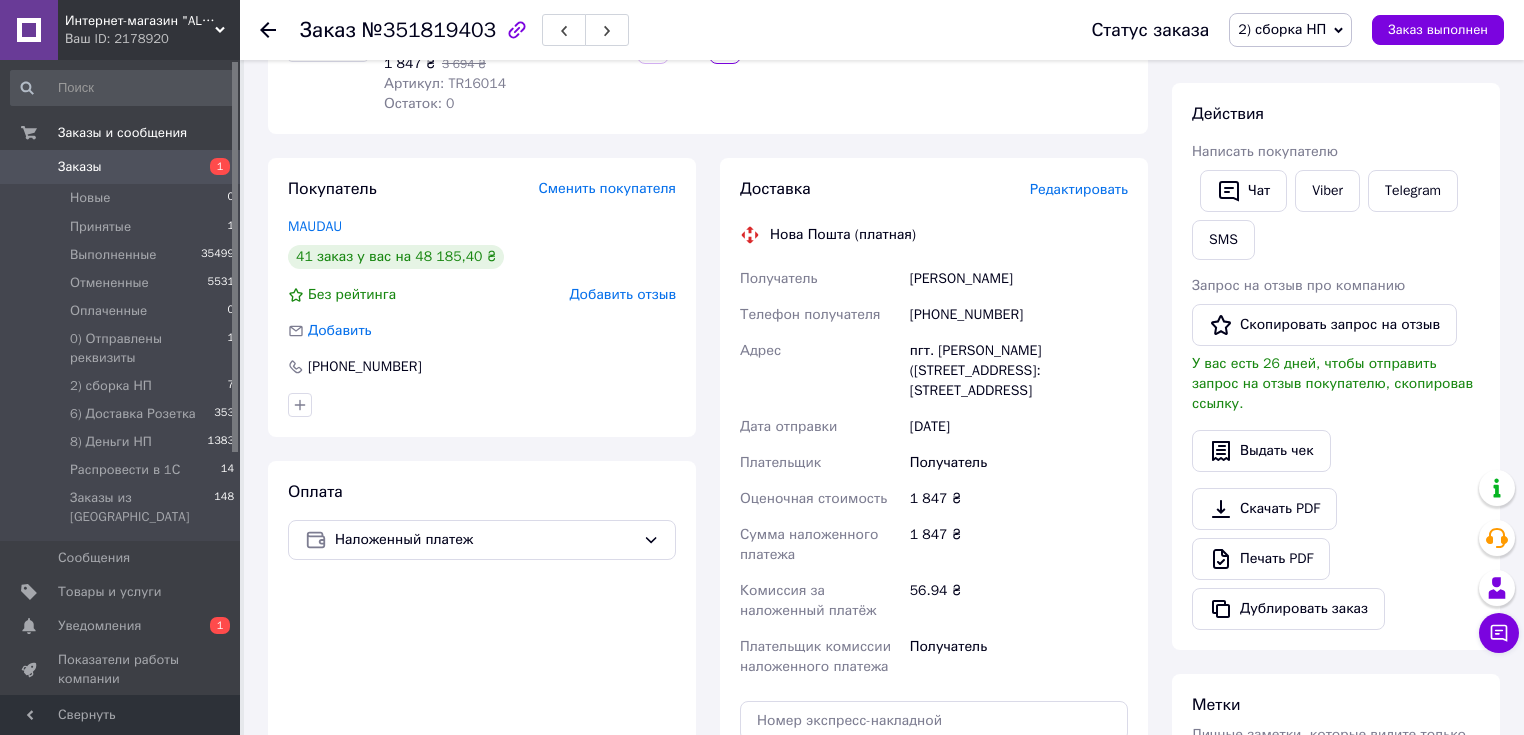 scroll, scrollTop: 240, scrollLeft: 0, axis: vertical 